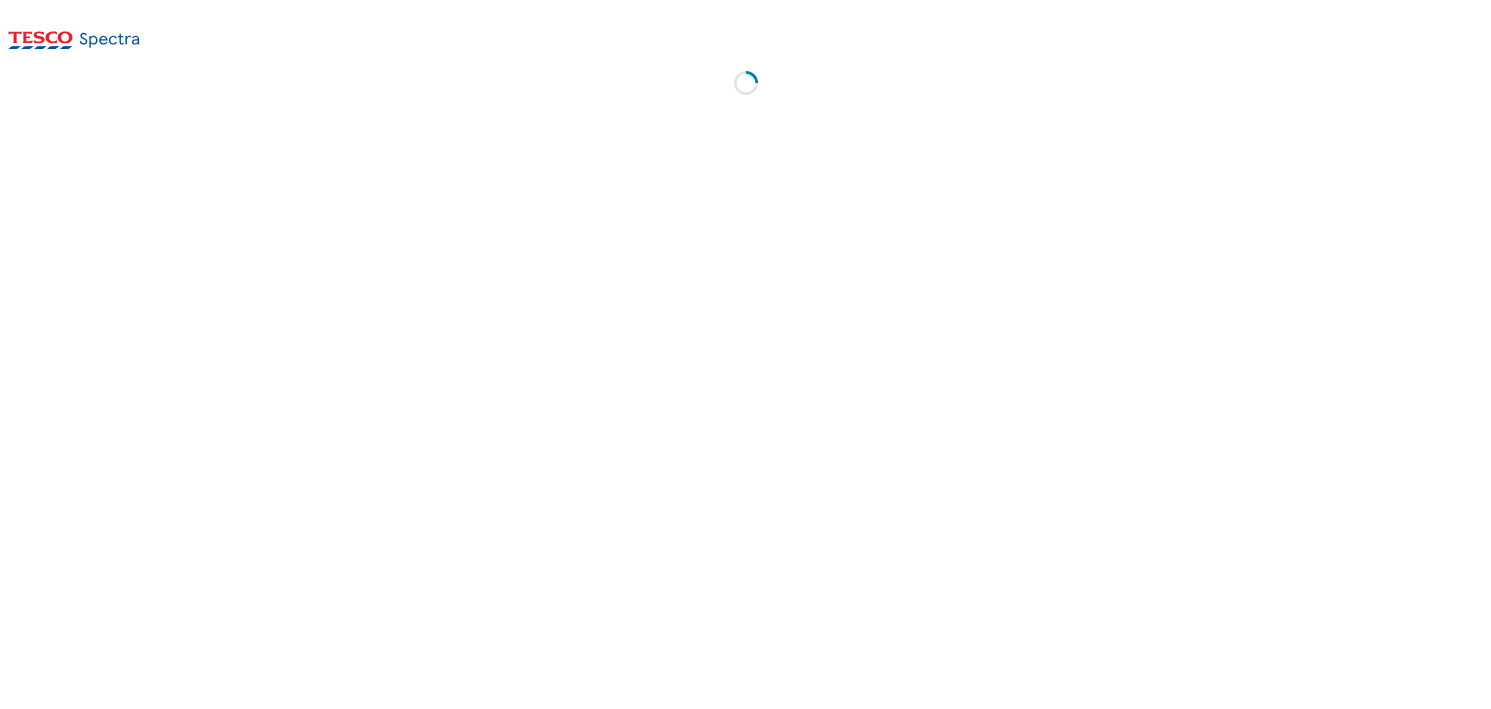 scroll, scrollTop: 0, scrollLeft: 0, axis: both 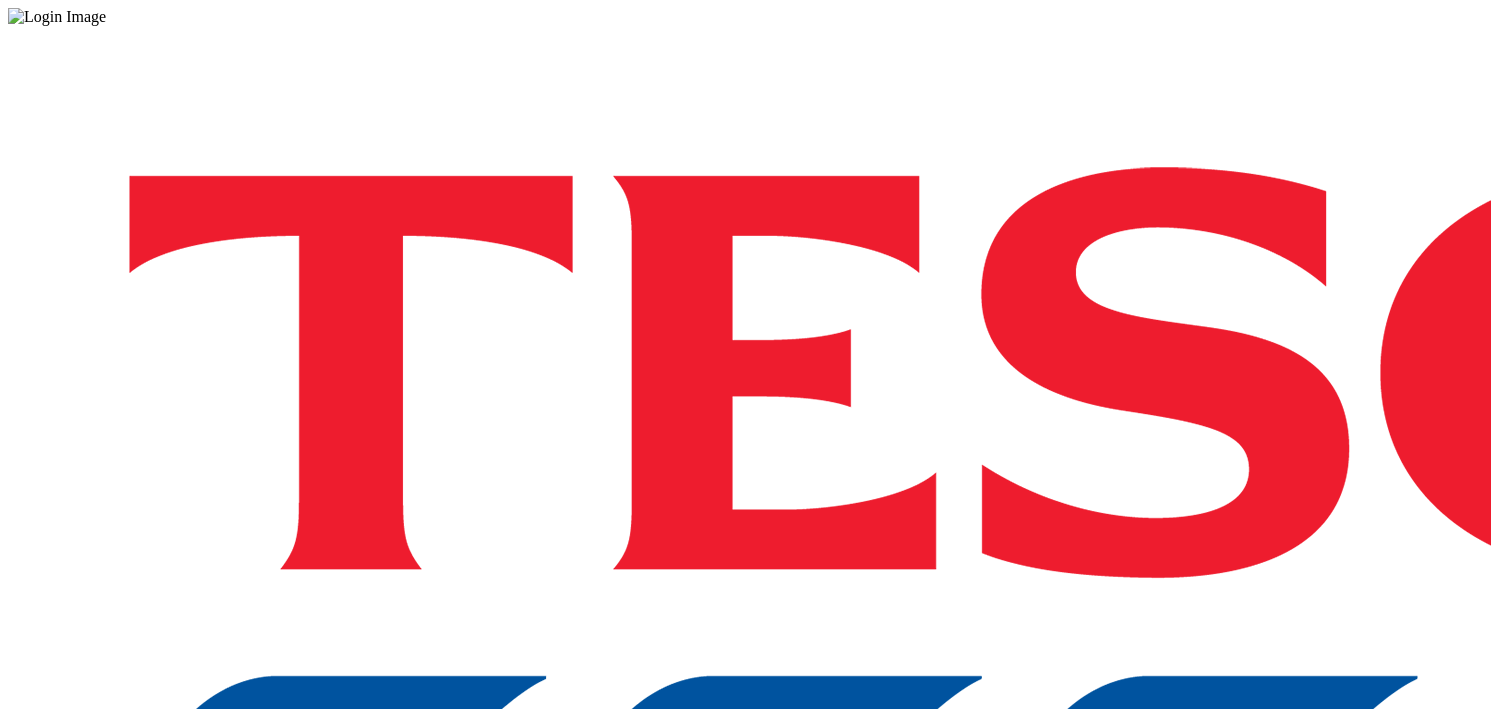 click on "Login" at bounding box center [745, 1000] 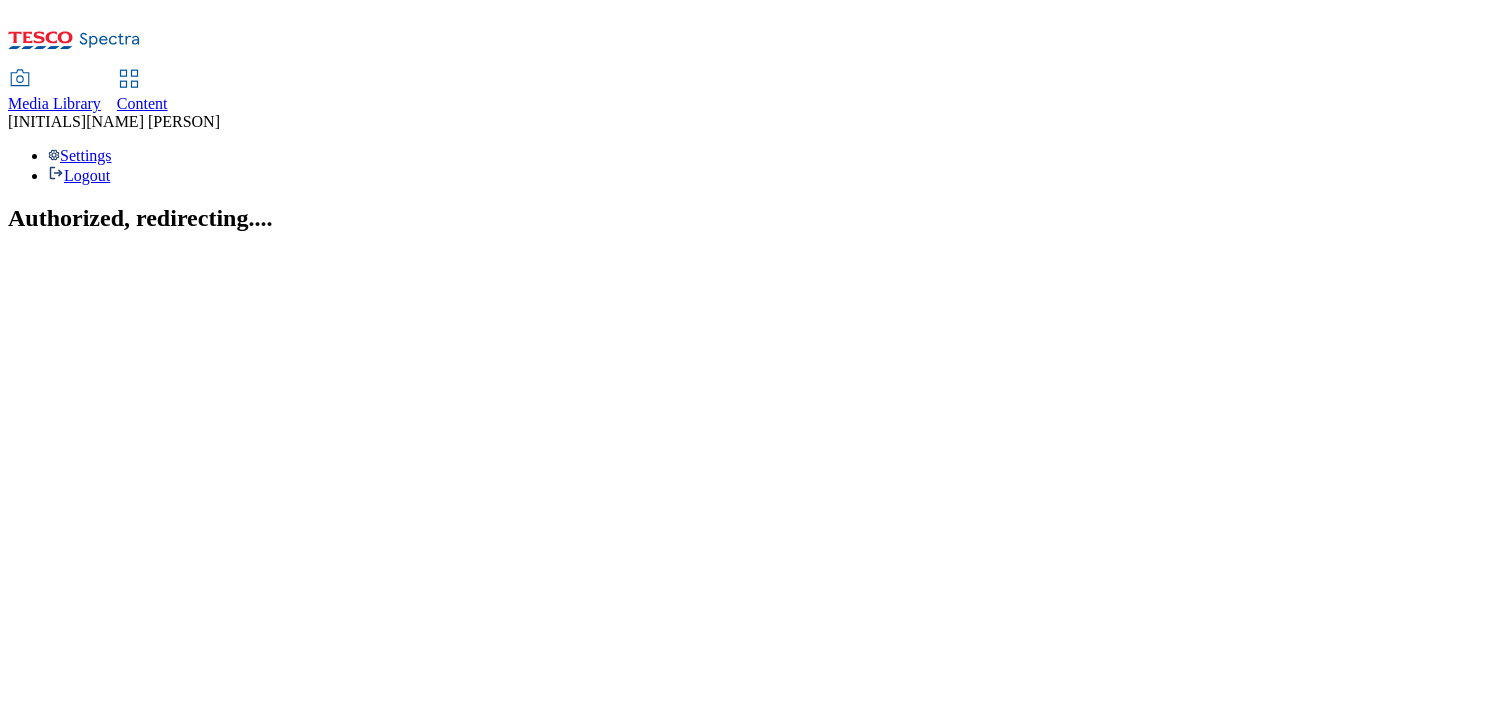 scroll, scrollTop: 0, scrollLeft: 0, axis: both 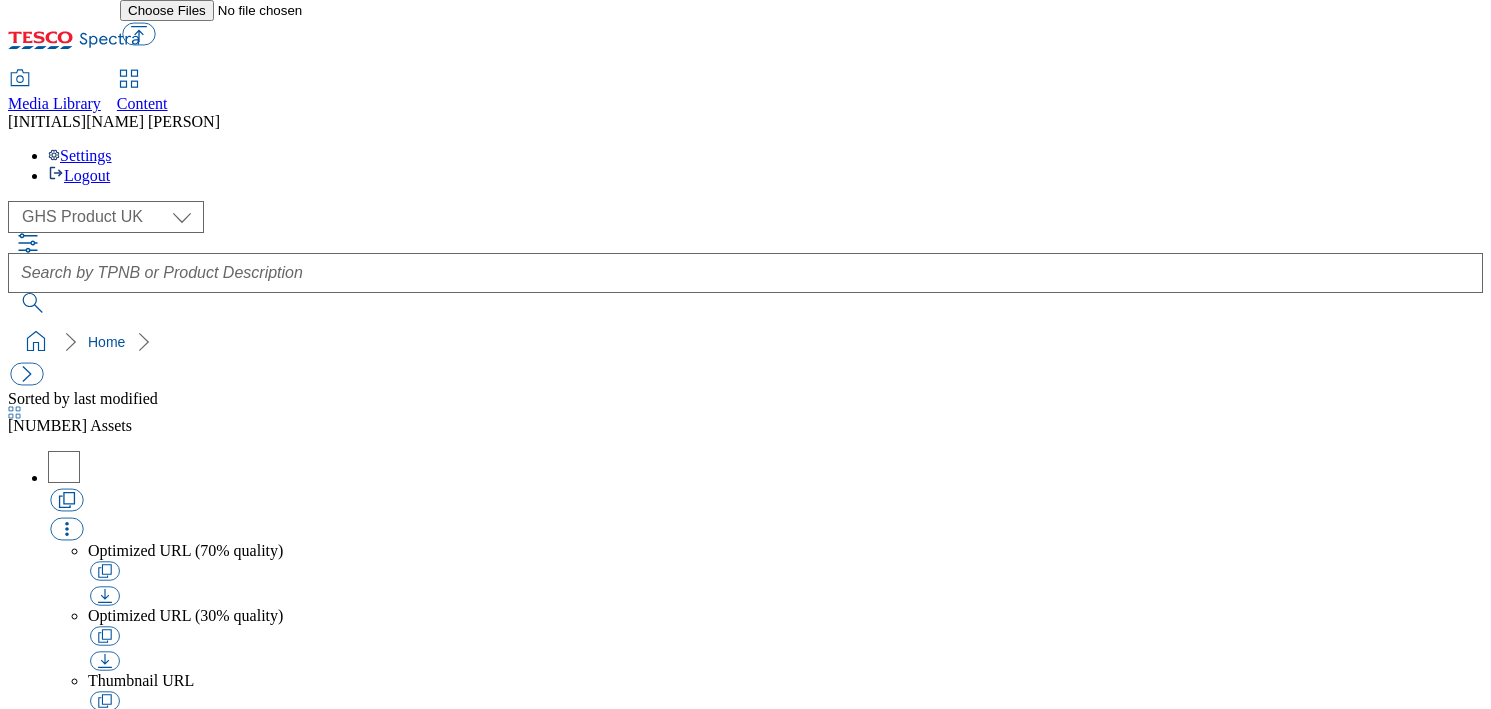 click on "( optional ) GHS Marketing UK GHS Product UK GHS Product UK" at bounding box center [745, 217] 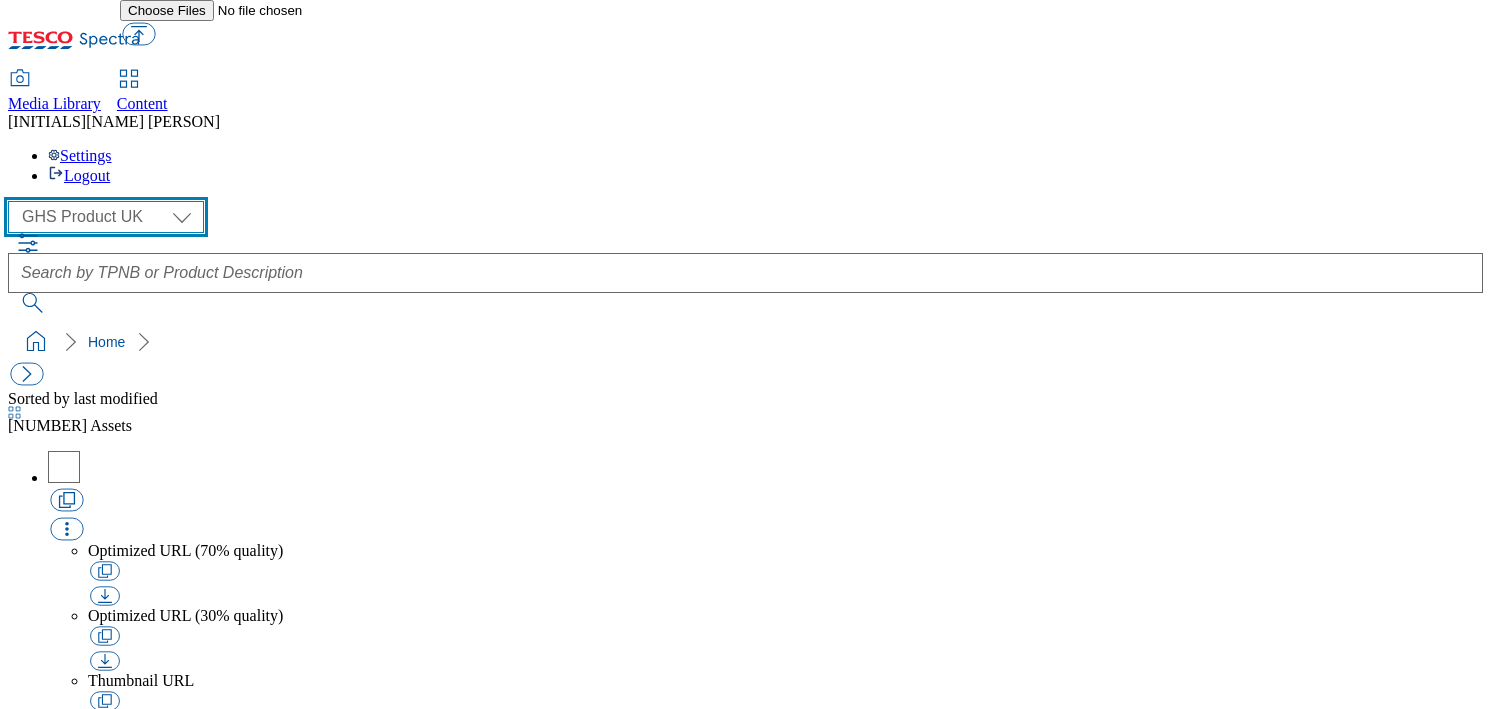 click on "GHS Marketing UK GHS Product UK" at bounding box center (106, 217) 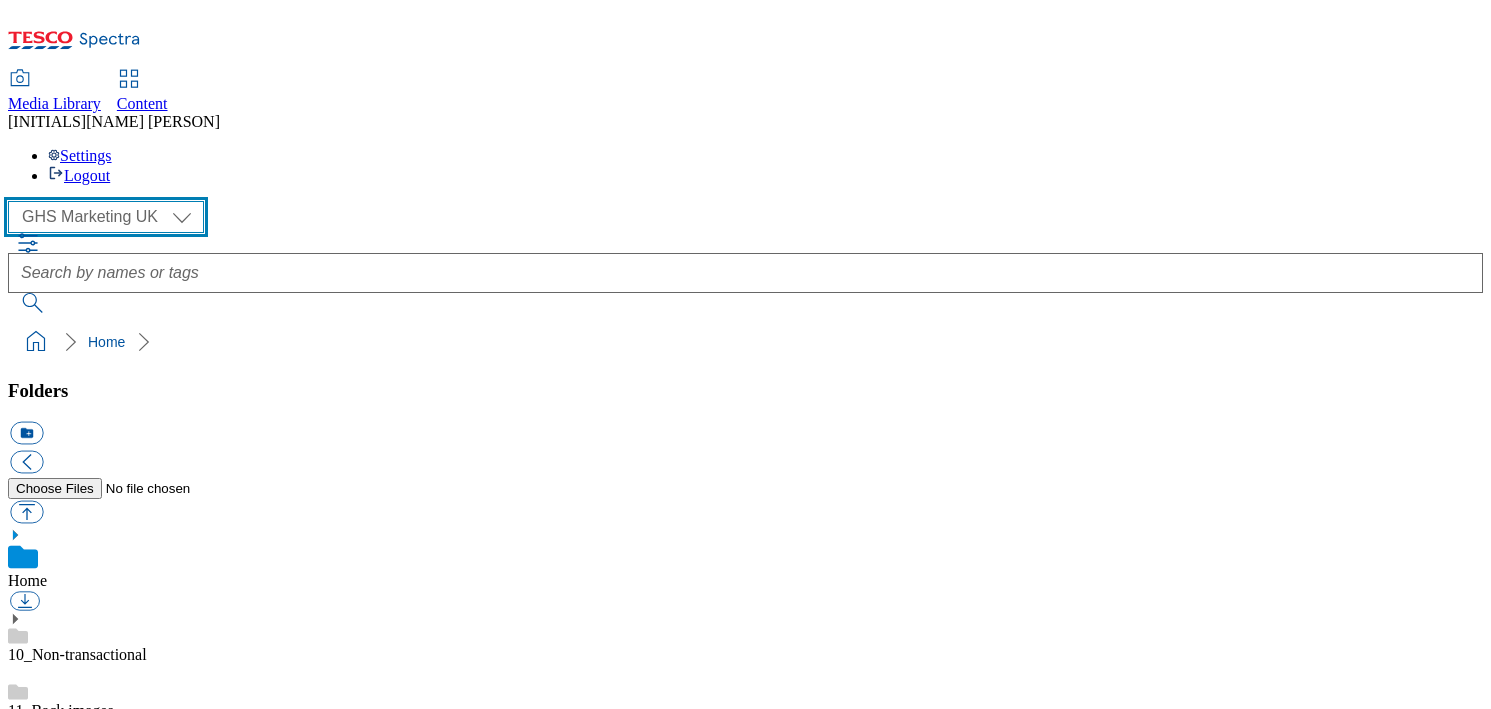 scroll, scrollTop: 401, scrollLeft: 0, axis: vertical 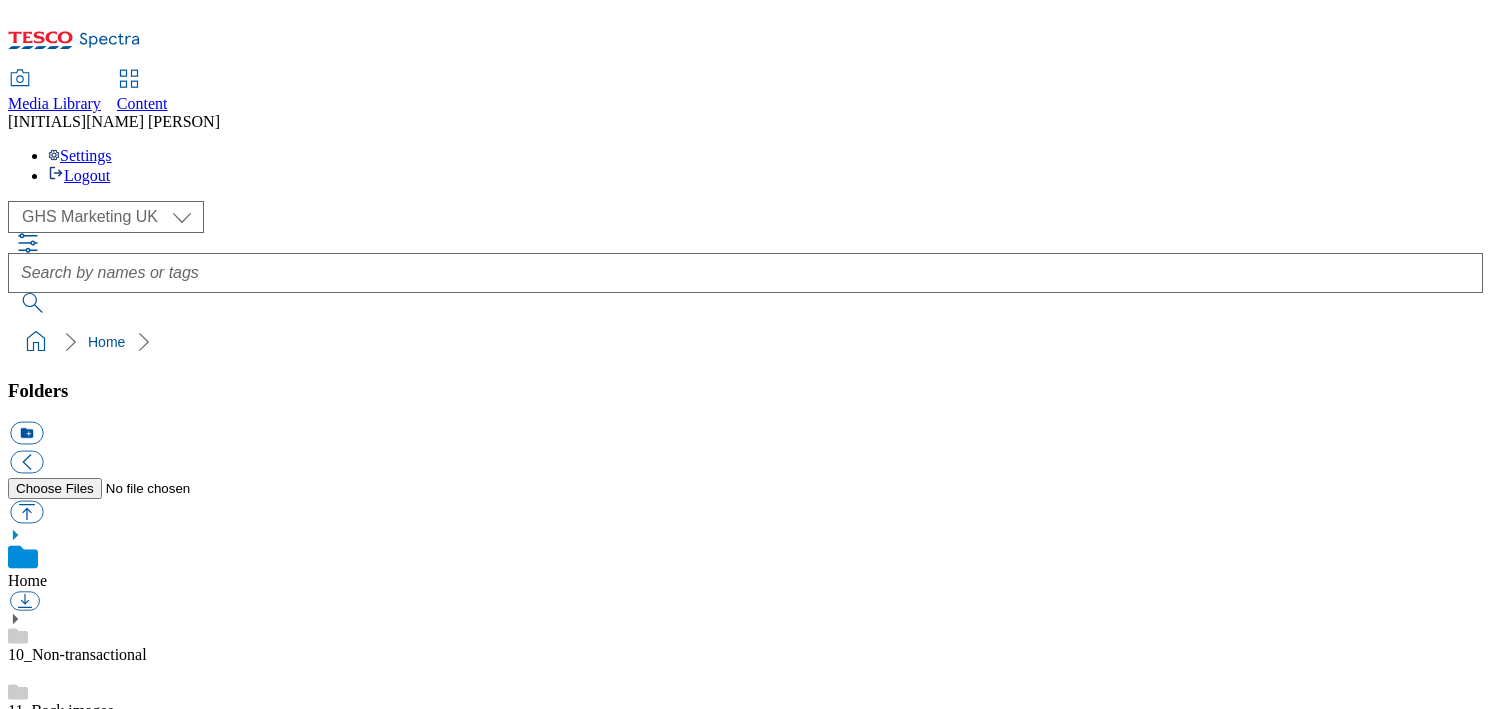 click 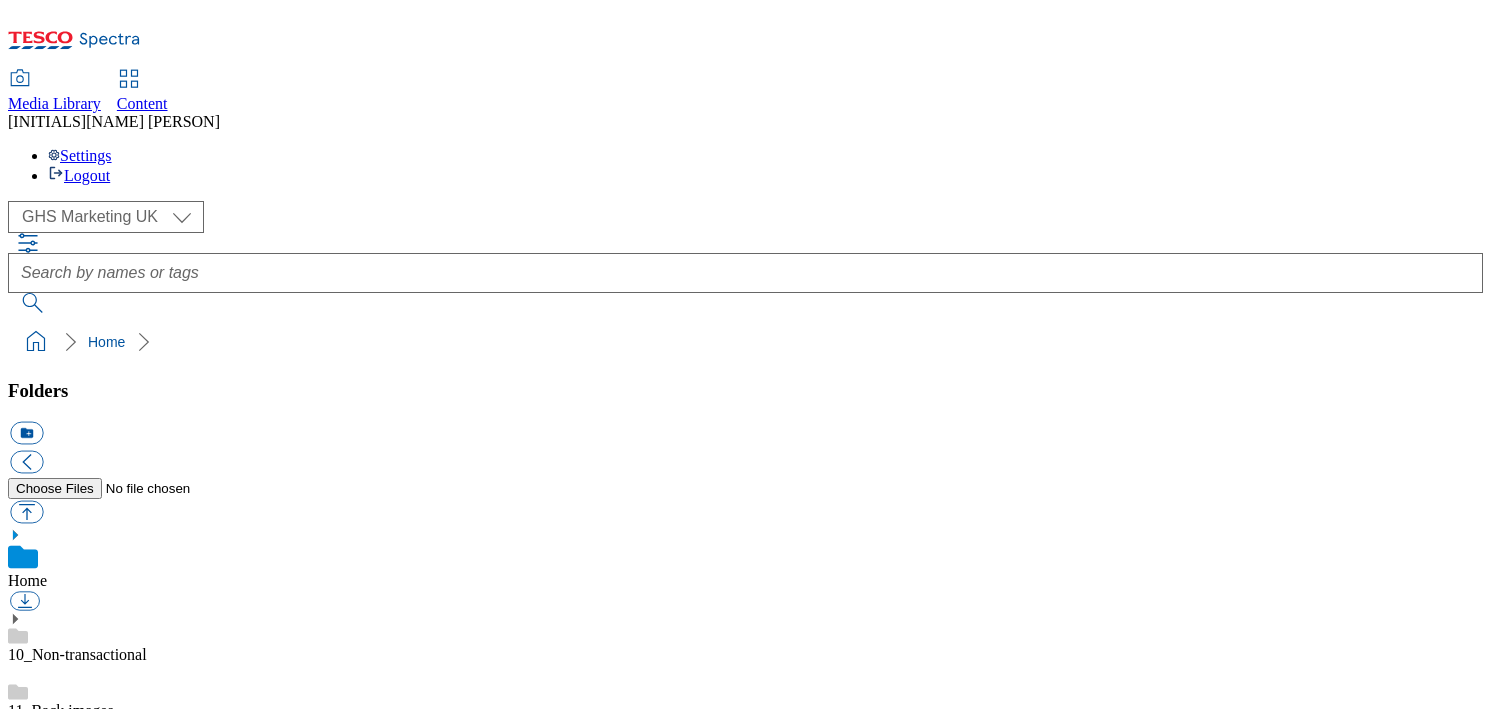 click on "BuylistHeaders" at bounding box center (57, 1554) 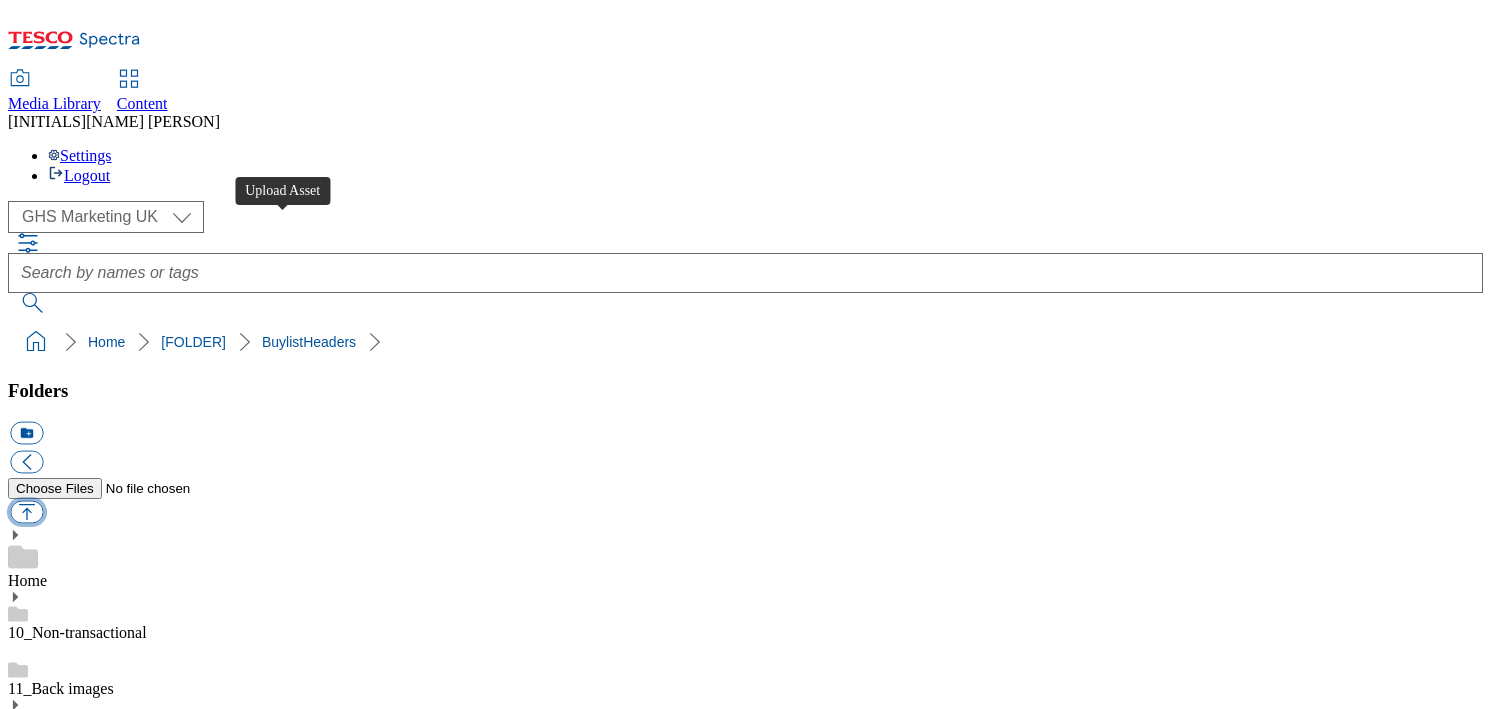 click at bounding box center (26, 512) 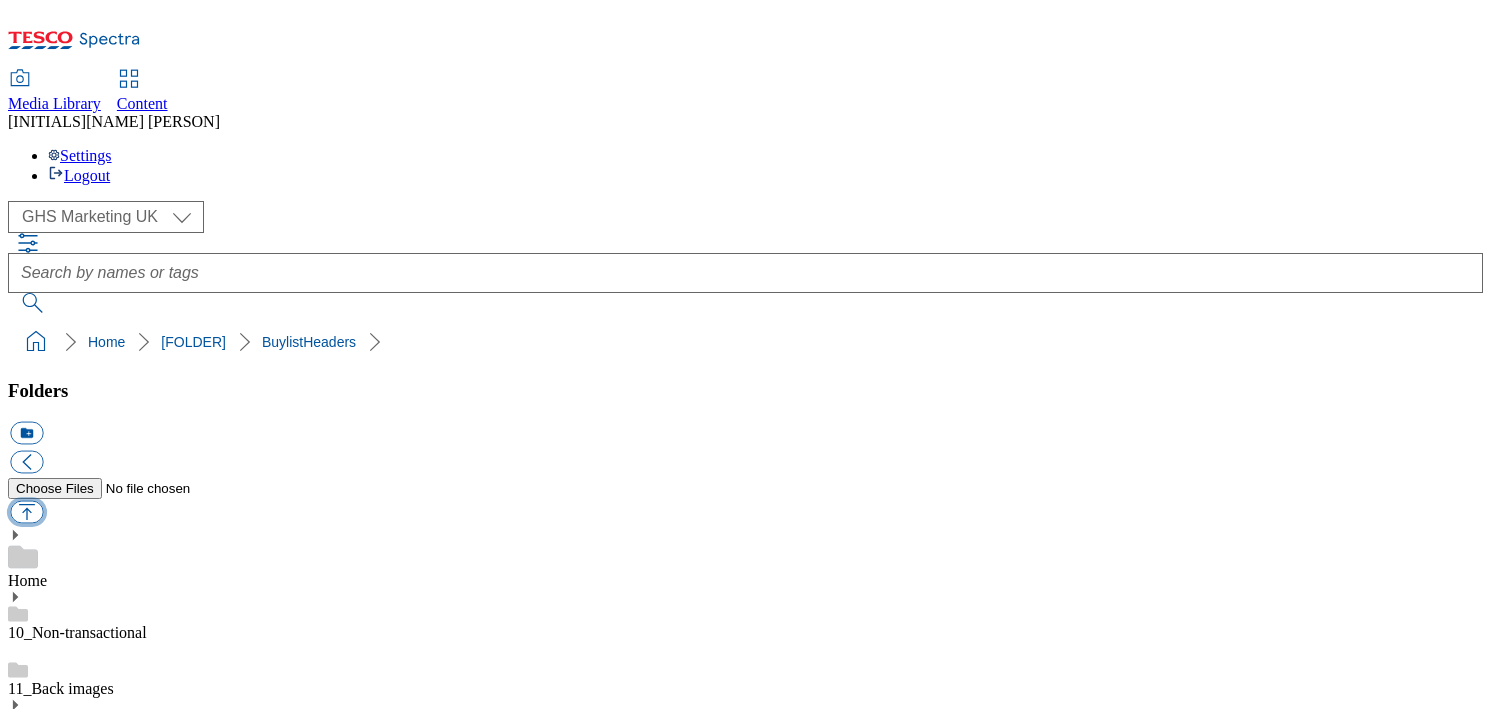 type on "C:\fakepath\1753340302739-ad541526_Garnier_LegoBrand_H_1184x333_V1.jpg" 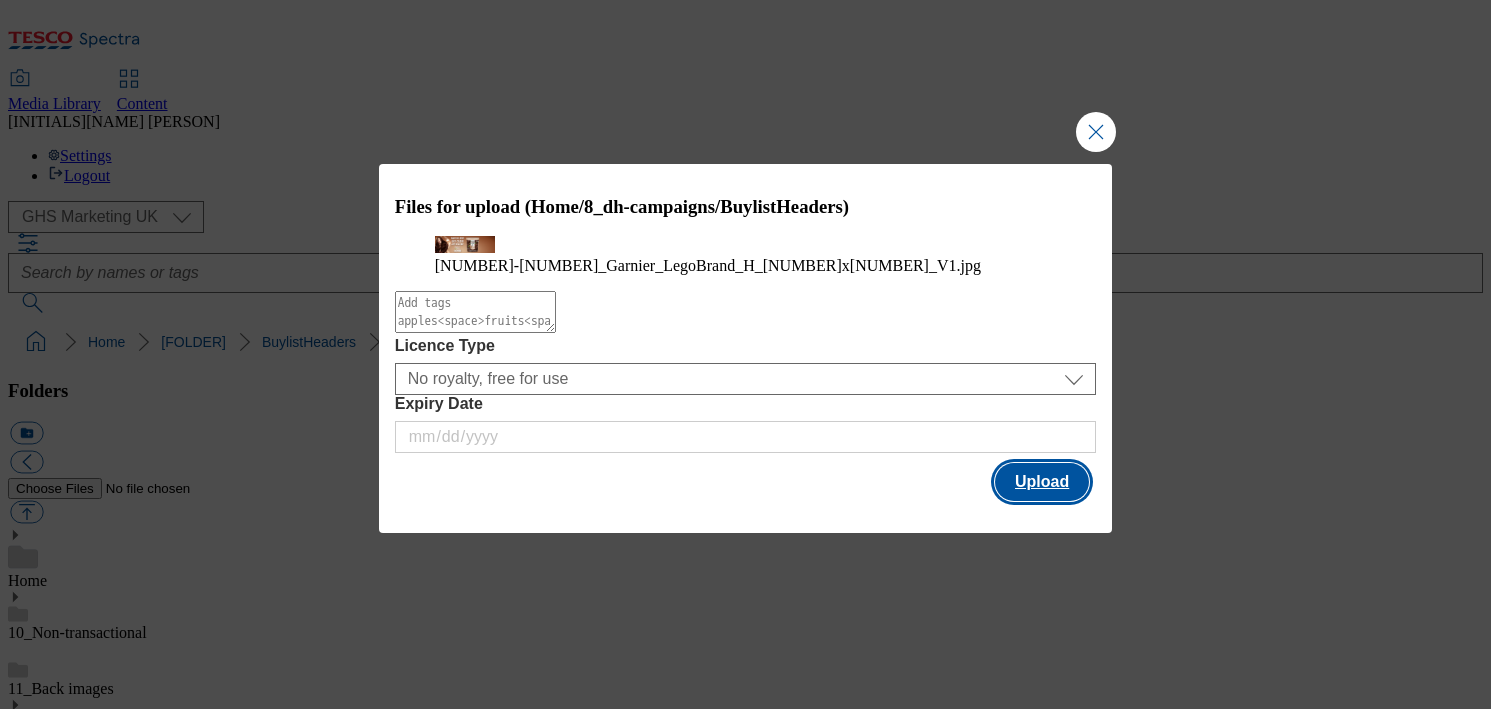 click on "Upload" at bounding box center [1042, 482] 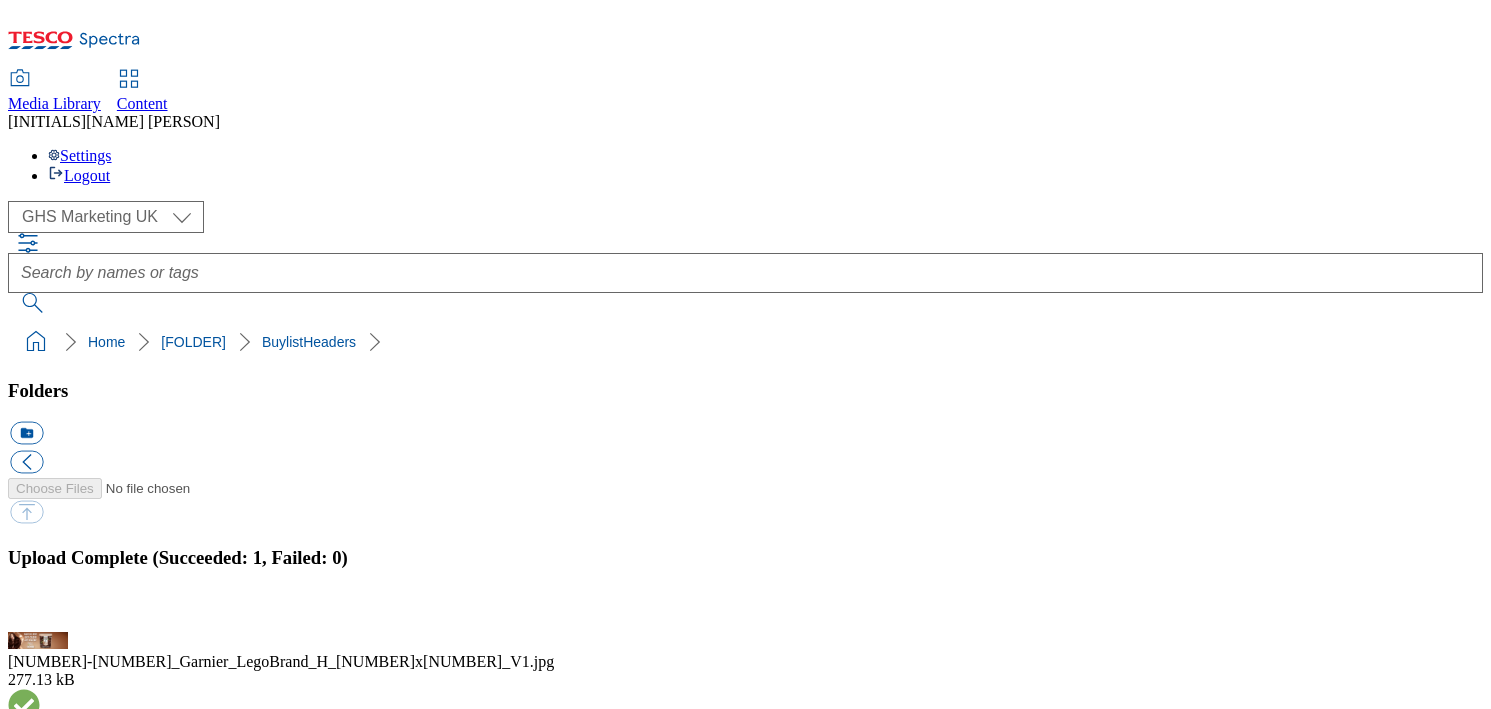 click on "BuylistHeaders" at bounding box center [57, 1747] 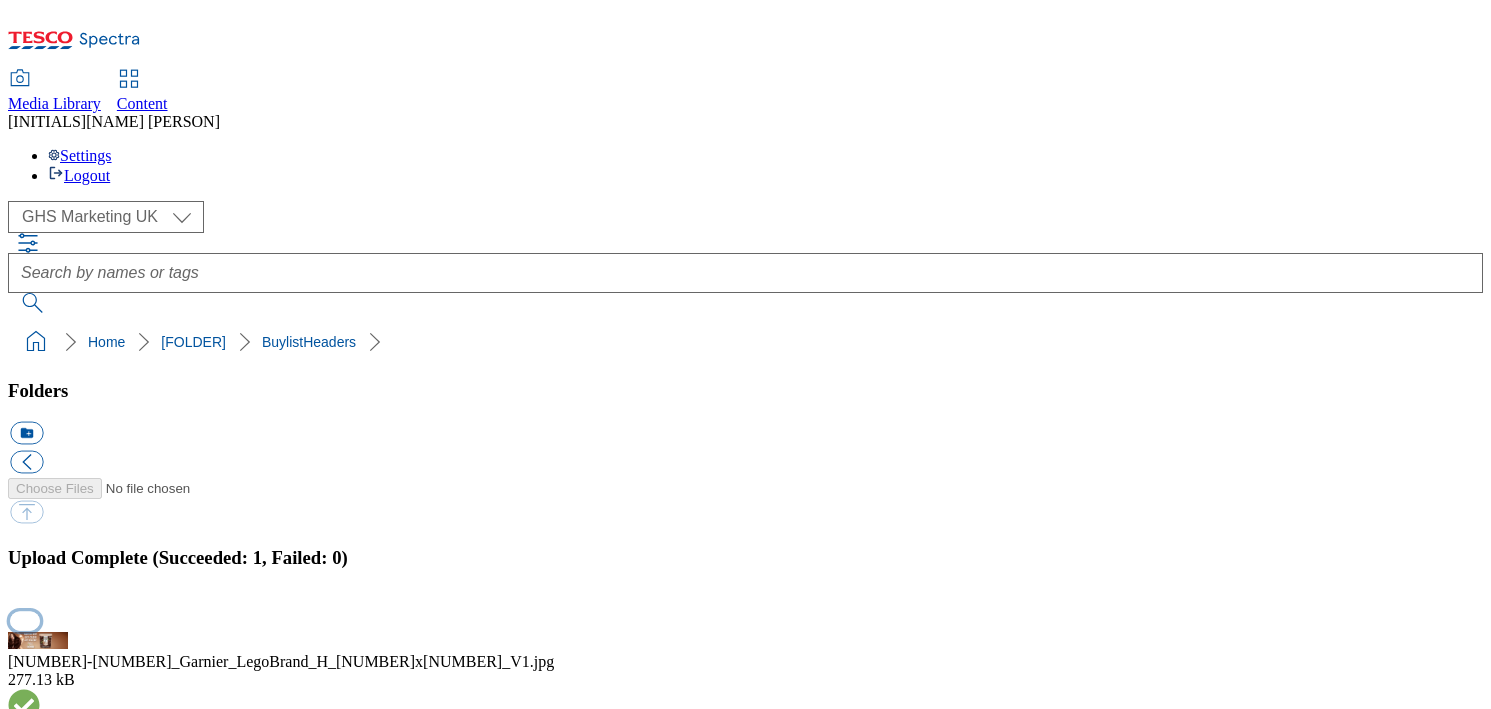 click at bounding box center [25, 620] 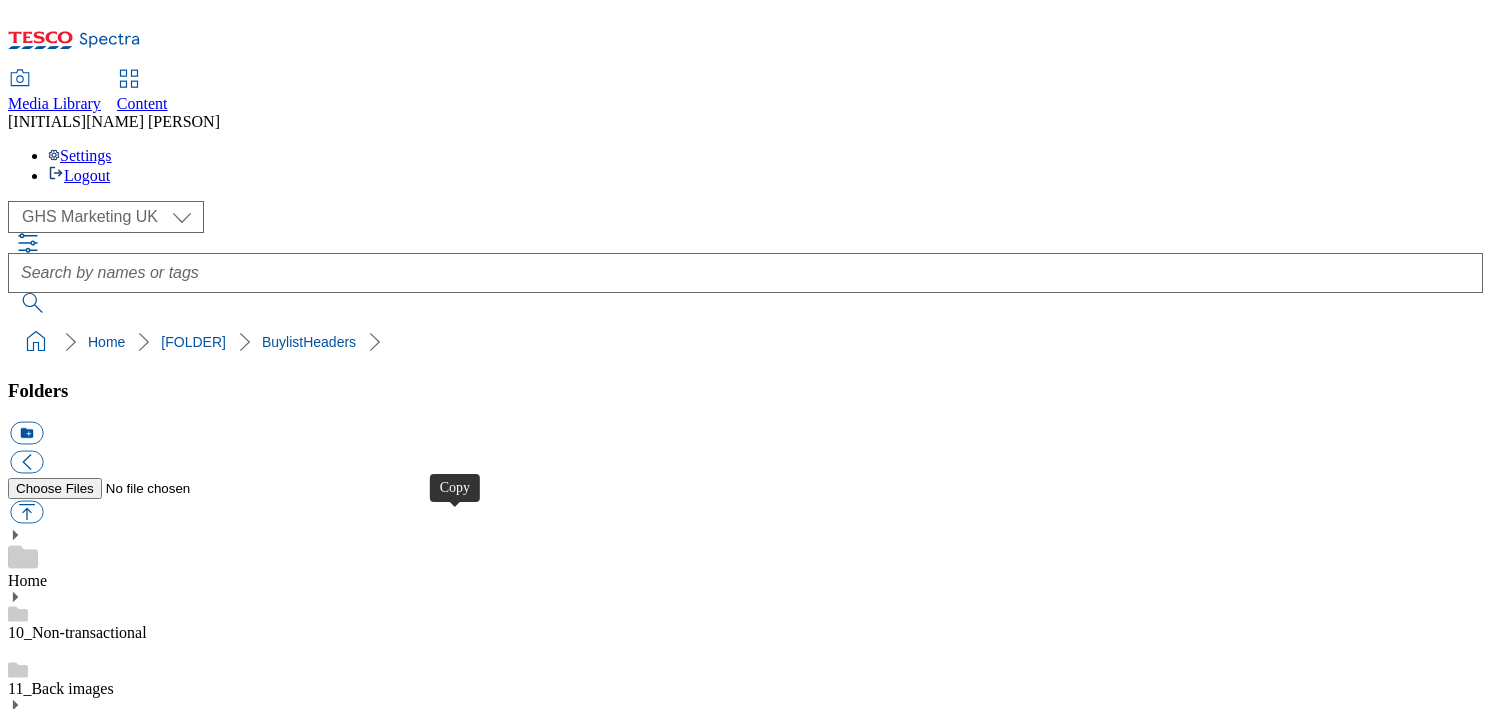 click at bounding box center [26, 4048] 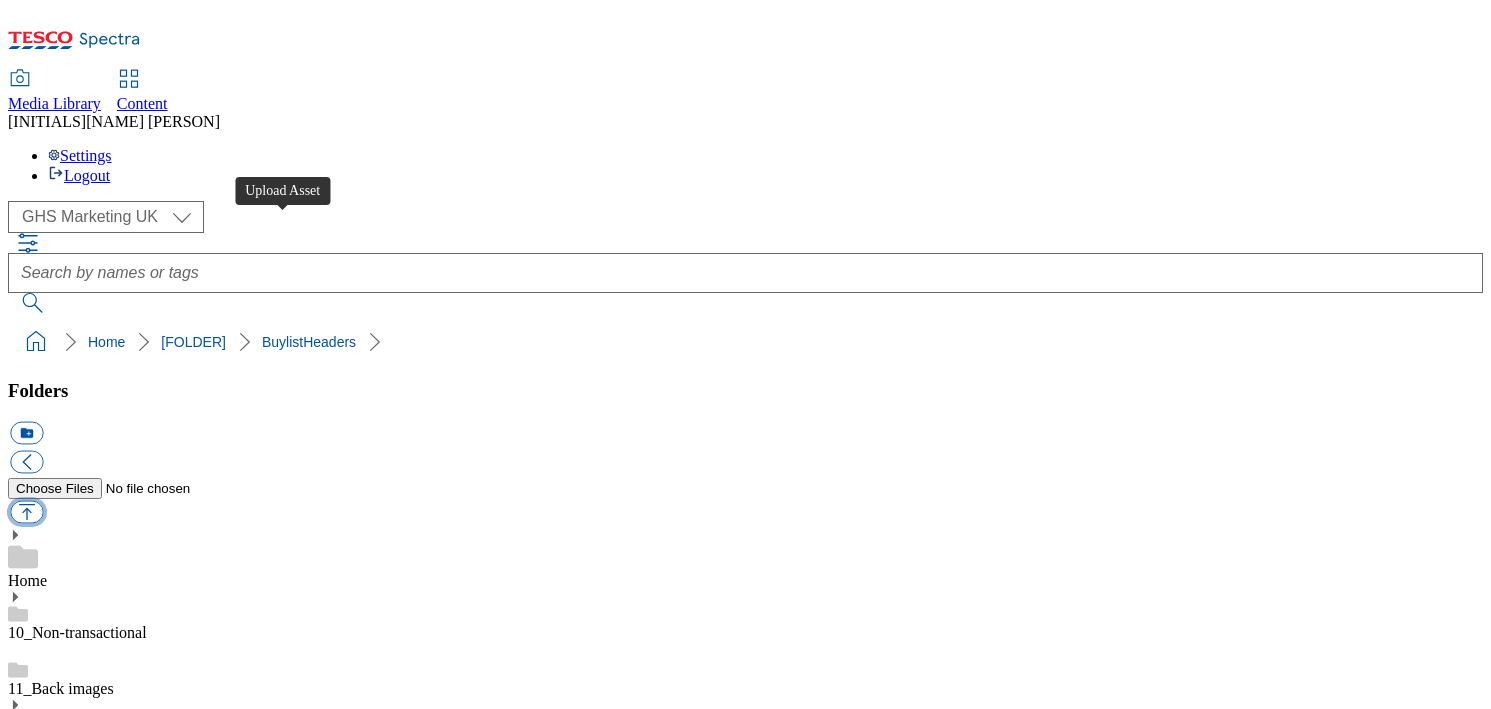 click at bounding box center (26, 512) 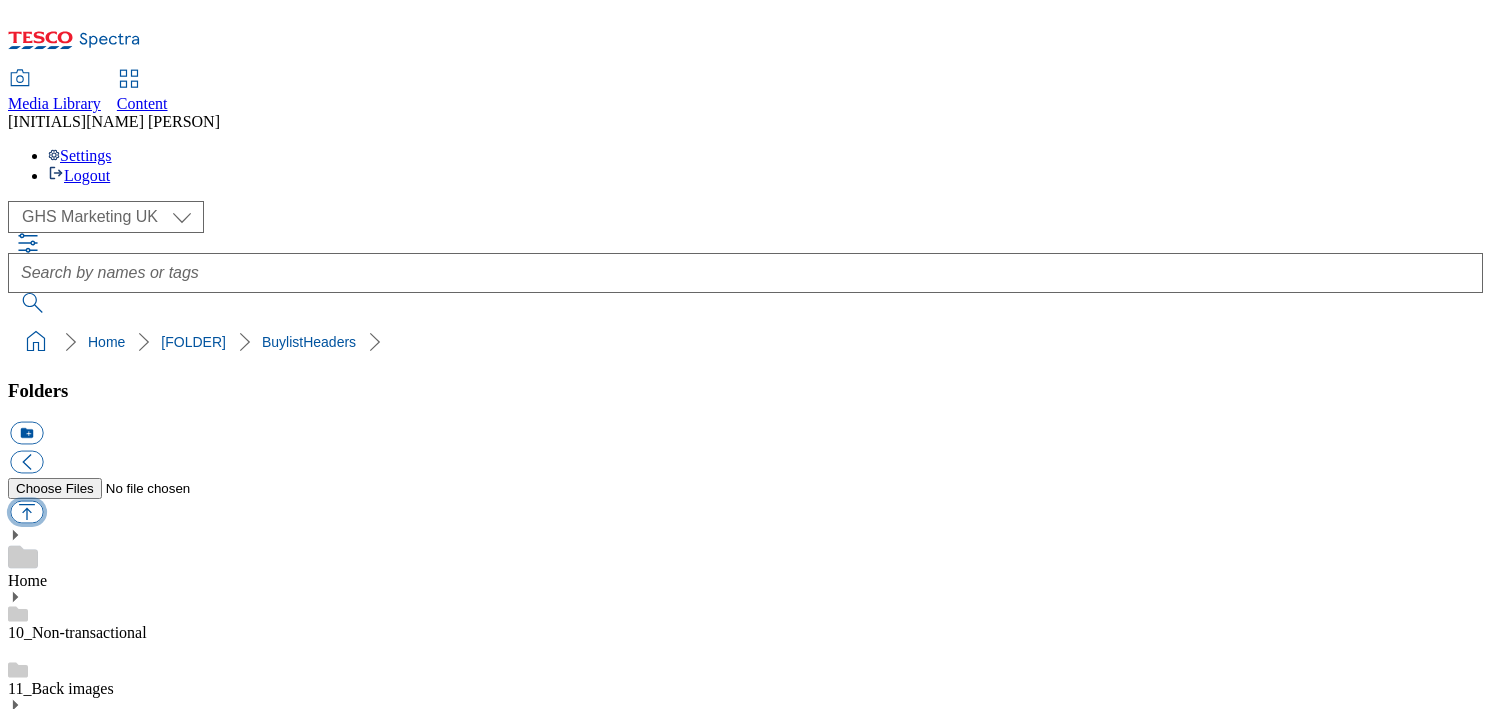 type on "C:\fakepath\[UUID]_[NUMBER].jpg" 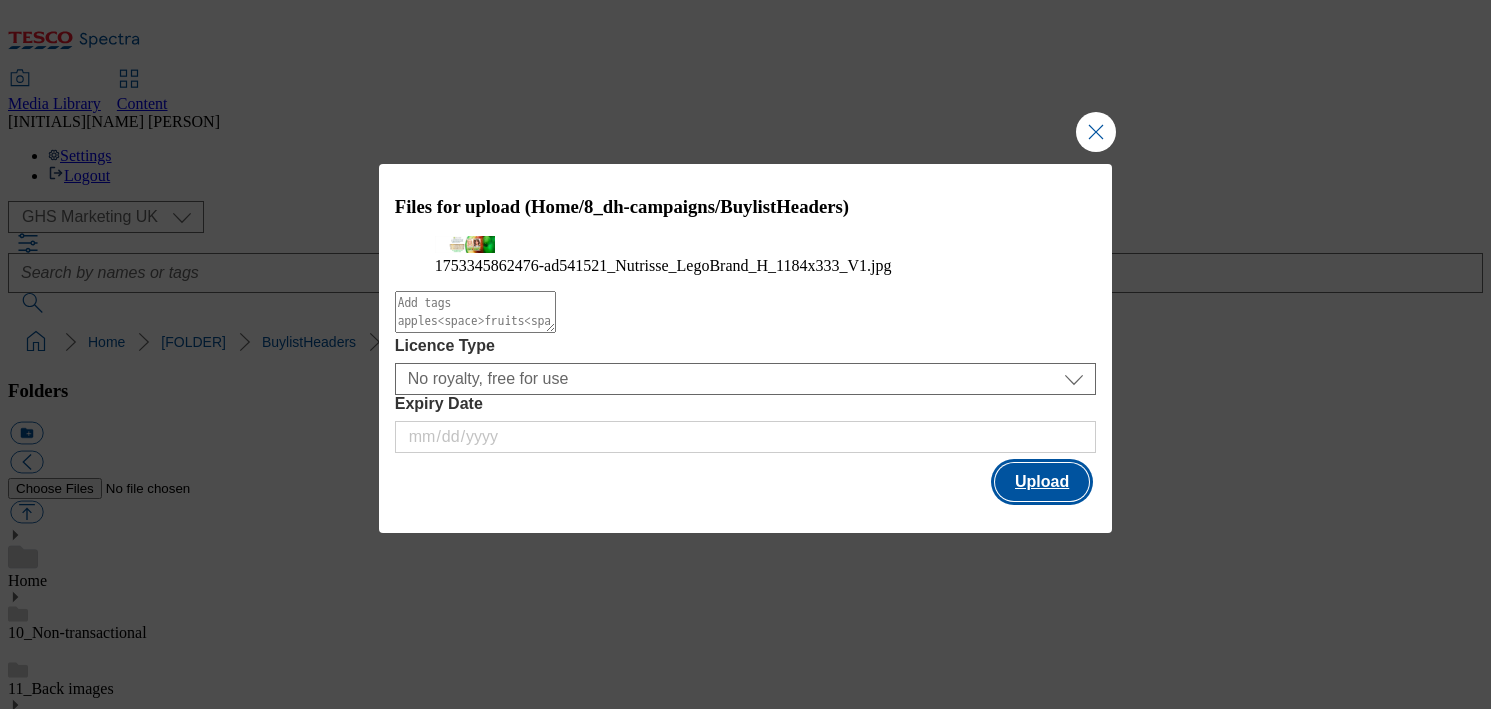 click on "Upload" at bounding box center [1042, 482] 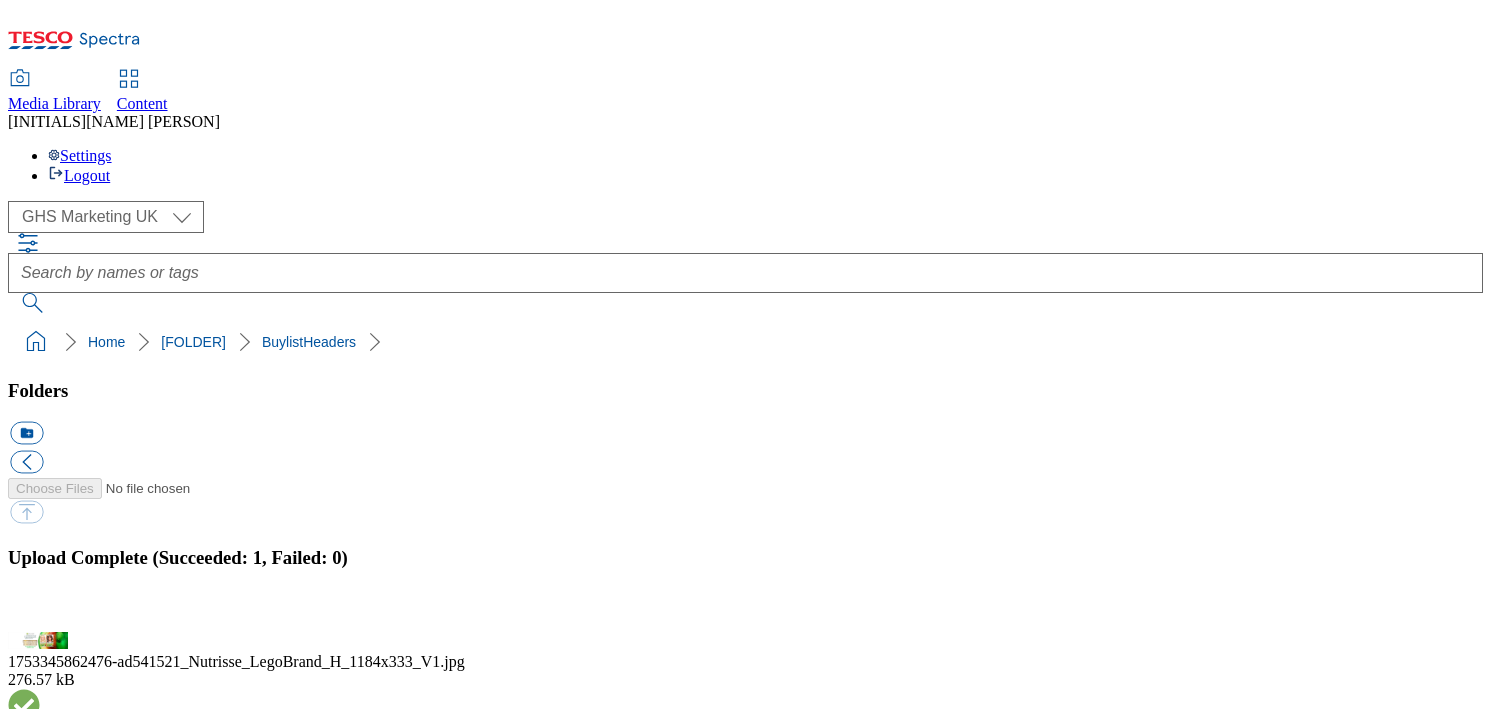 click on "BuylistHeaders" at bounding box center (57, 1747) 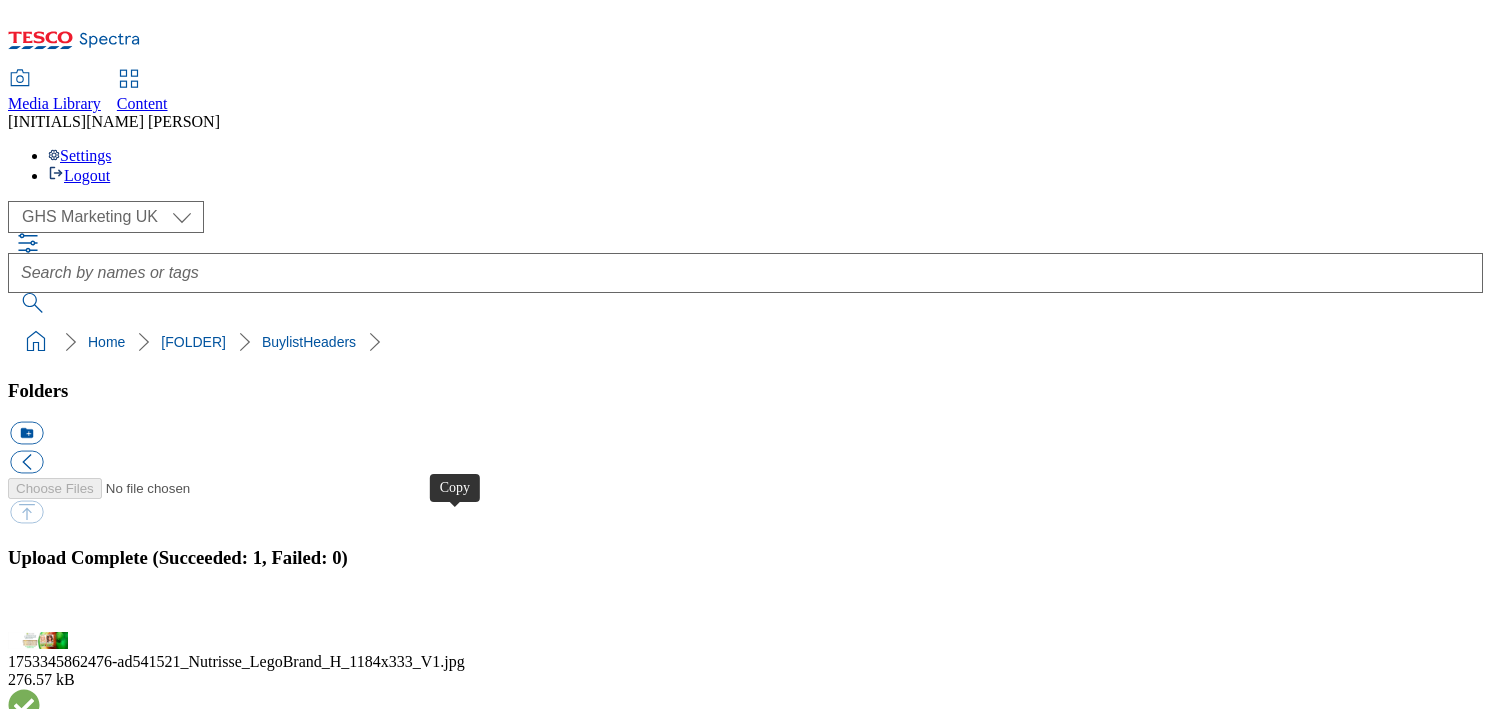 click at bounding box center (26, 4263) 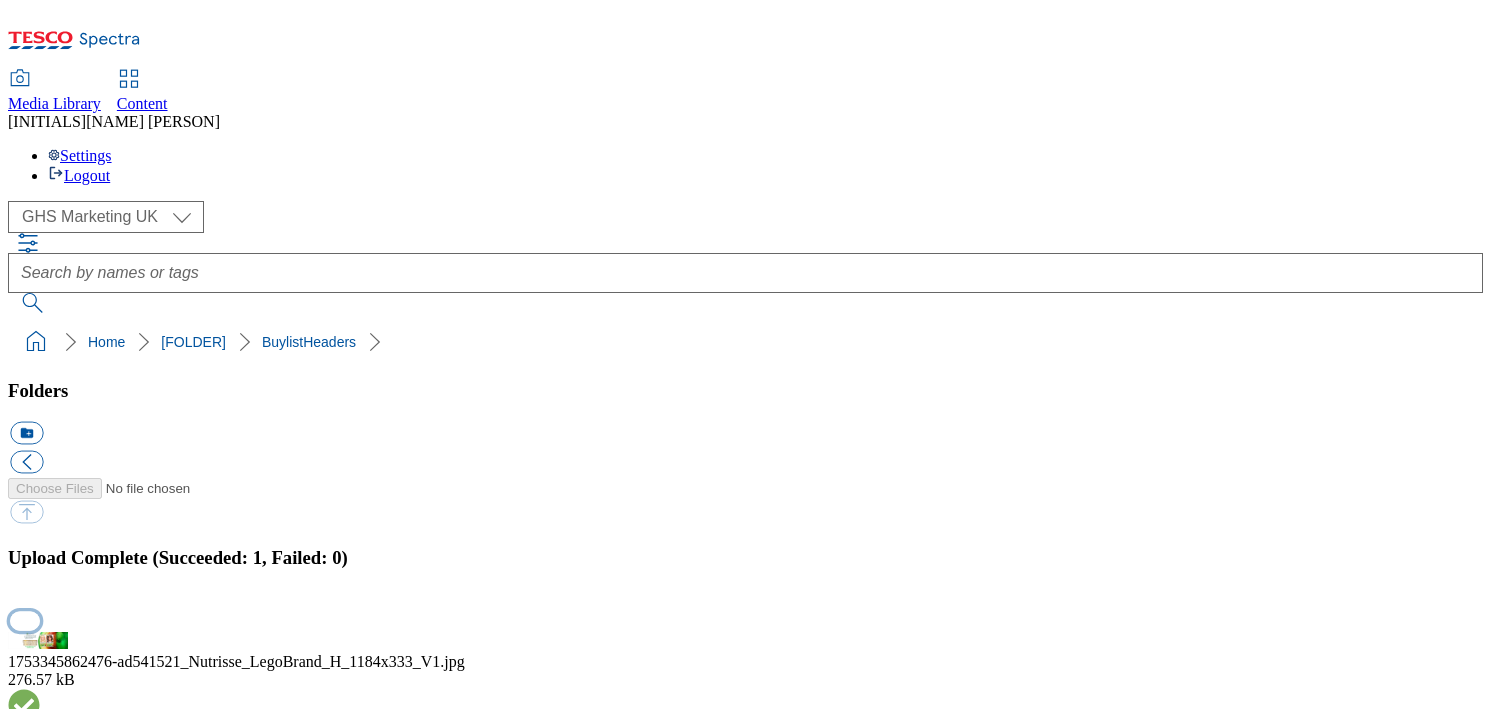 click at bounding box center [25, 620] 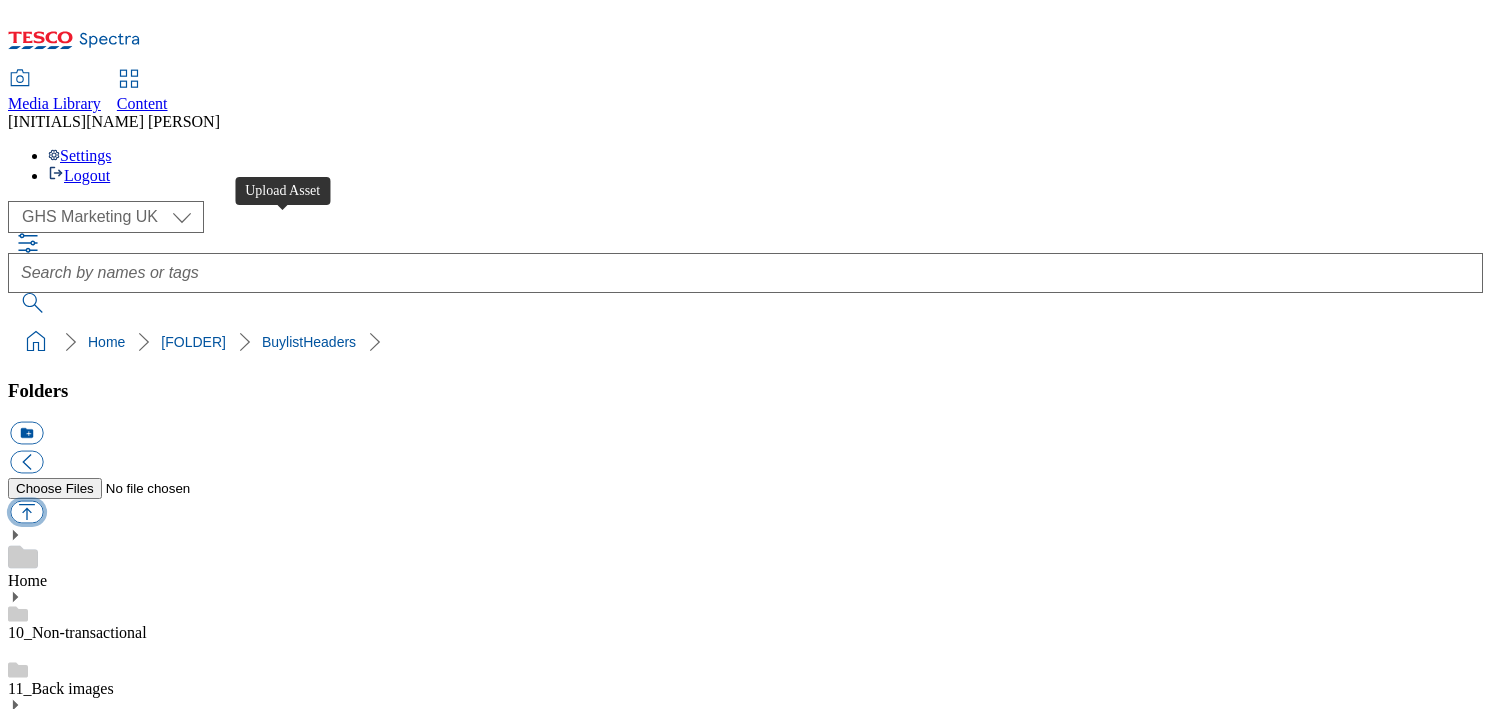 click at bounding box center (26, 512) 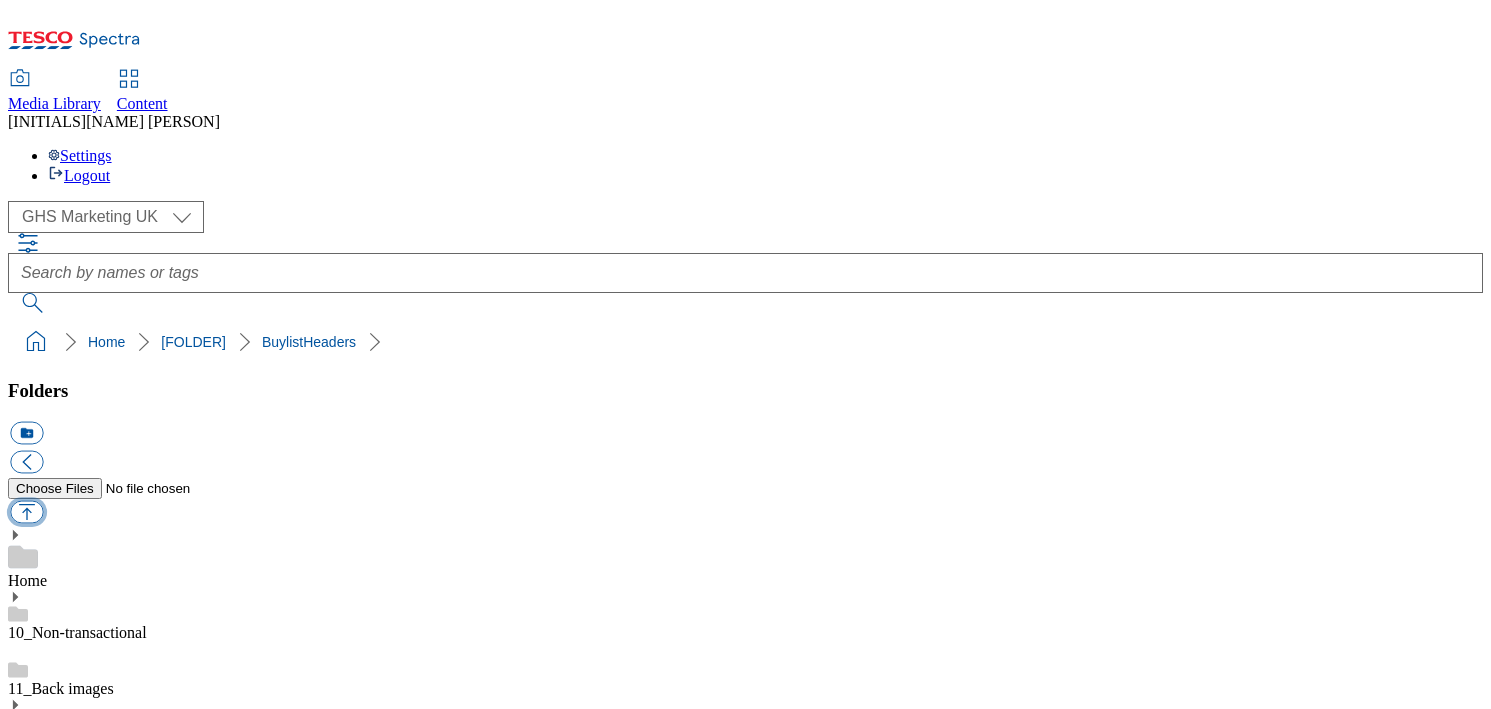 type on "C:\fakepath\1753346504876-ad541519_Casting_Creme_LegoBrand_H_1184x333_V1.jpg" 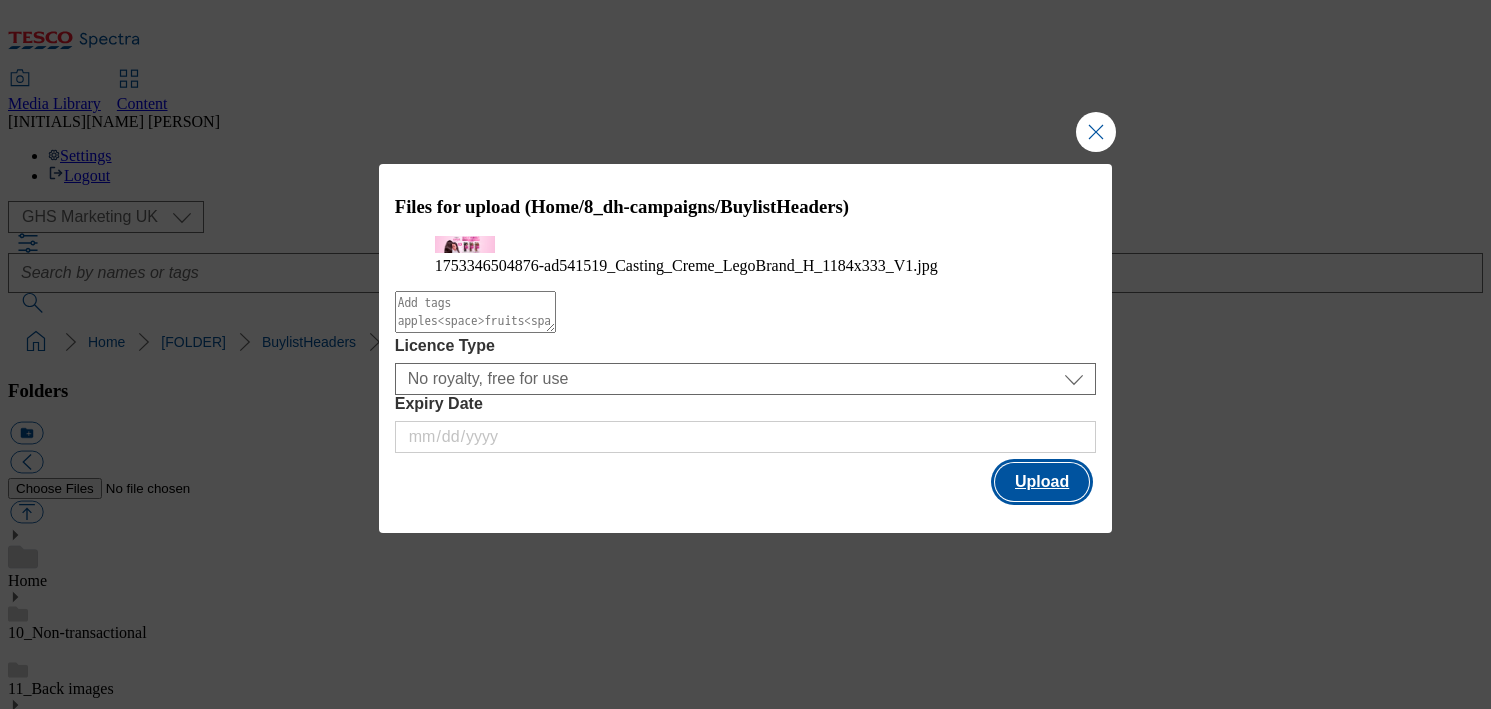 click on "Upload" at bounding box center [1042, 482] 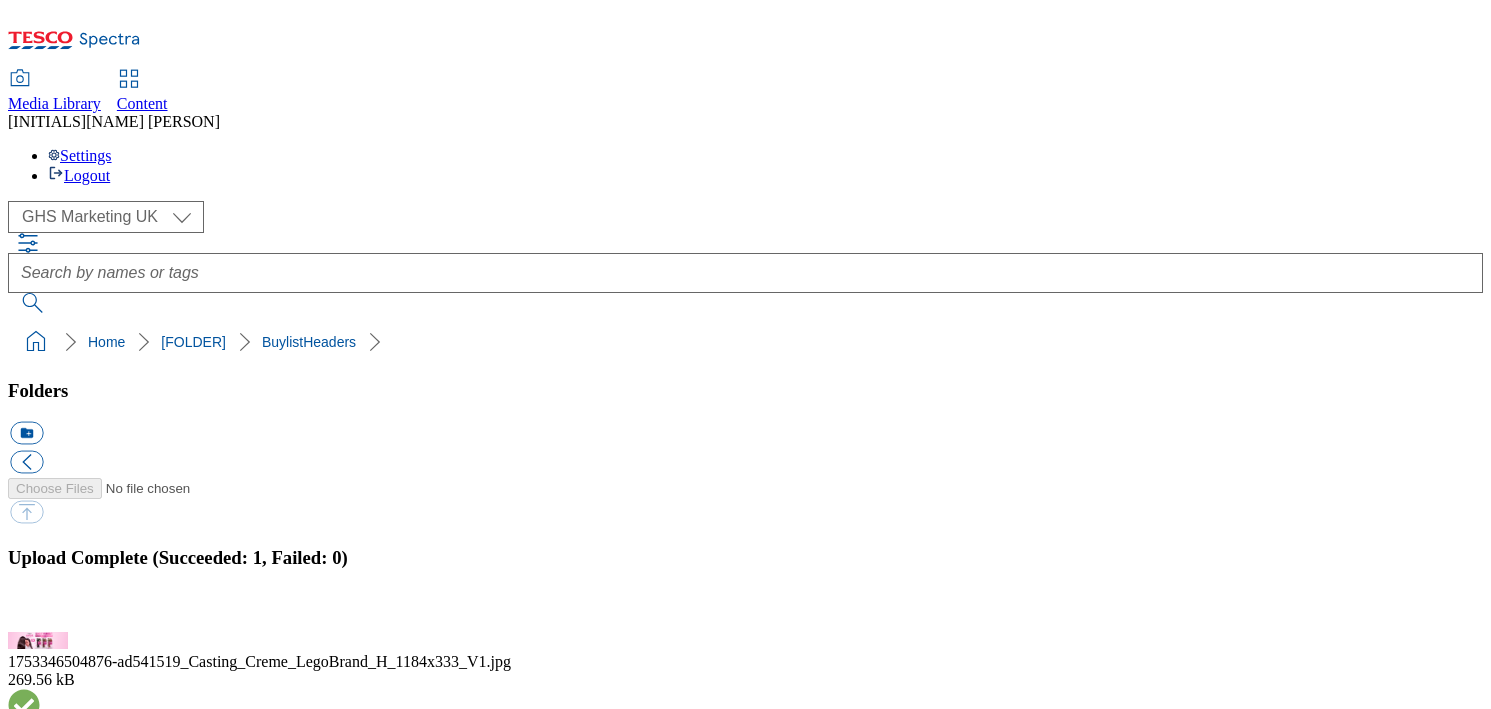 click on "BuylistHeaders" at bounding box center [57, 1747] 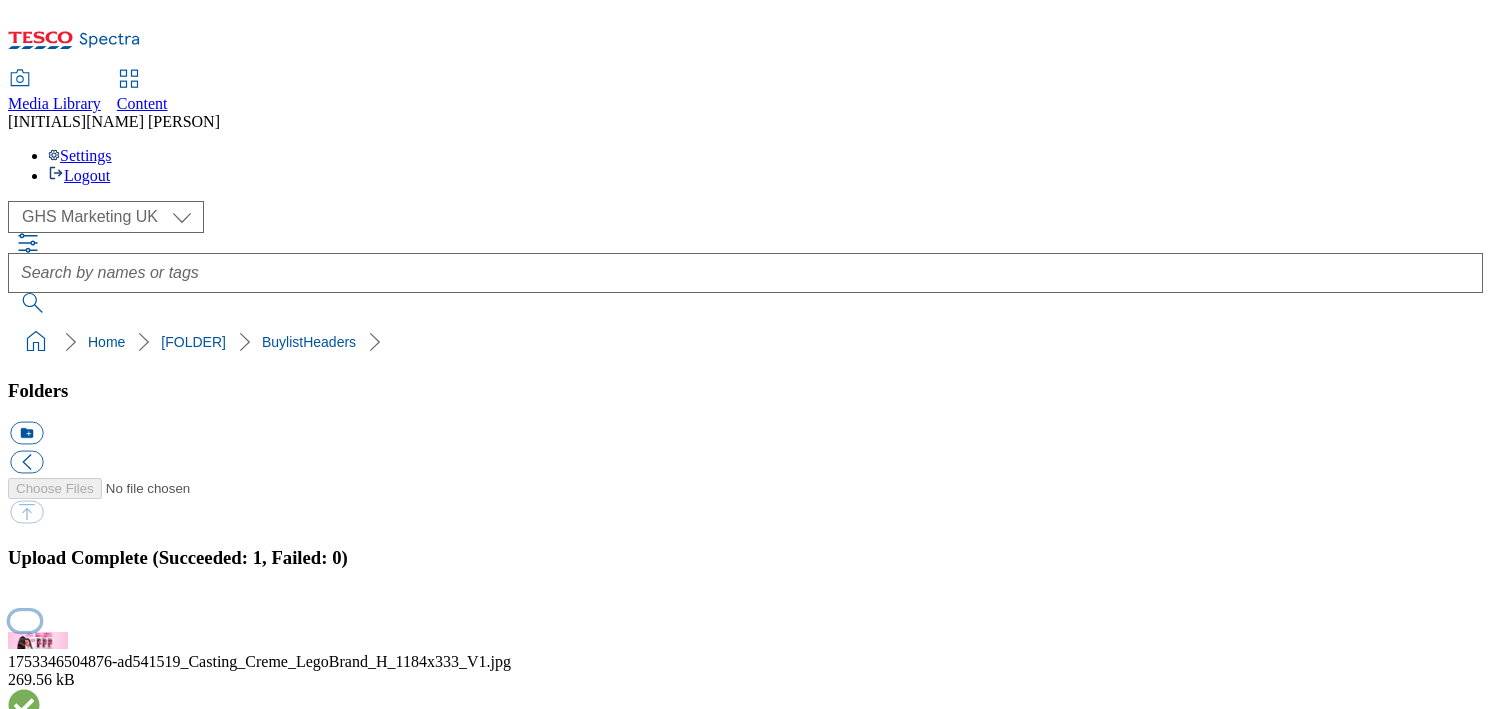 click at bounding box center (25, 620) 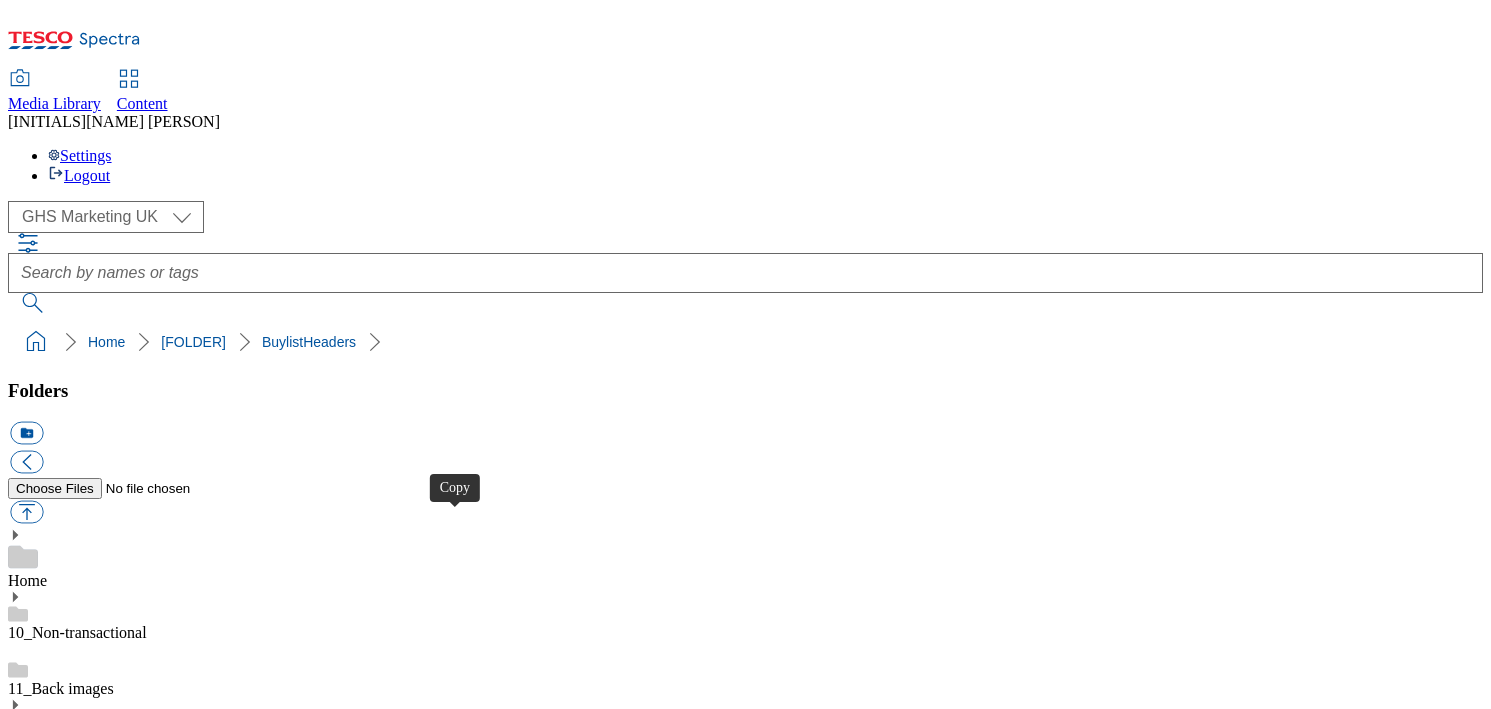 click at bounding box center (26, 4048) 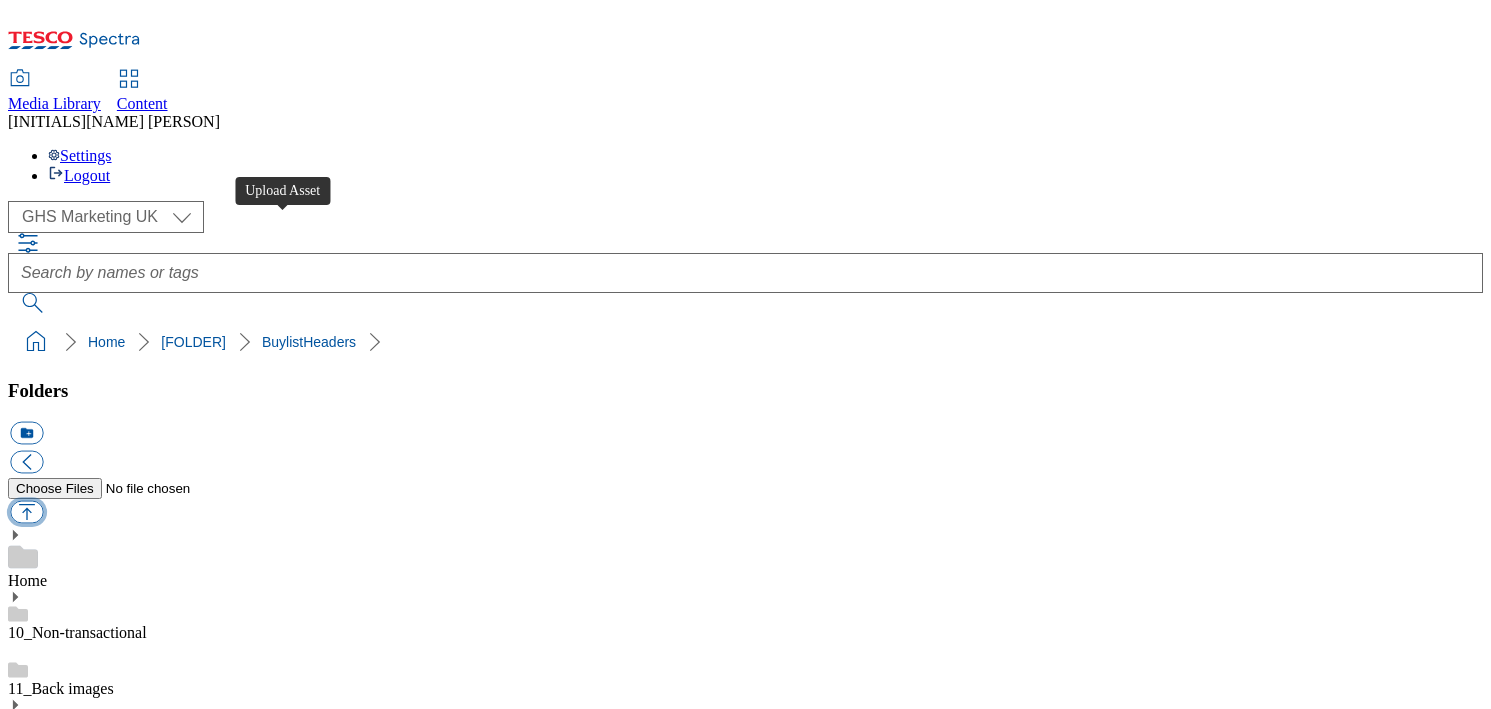 click at bounding box center [26, 512] 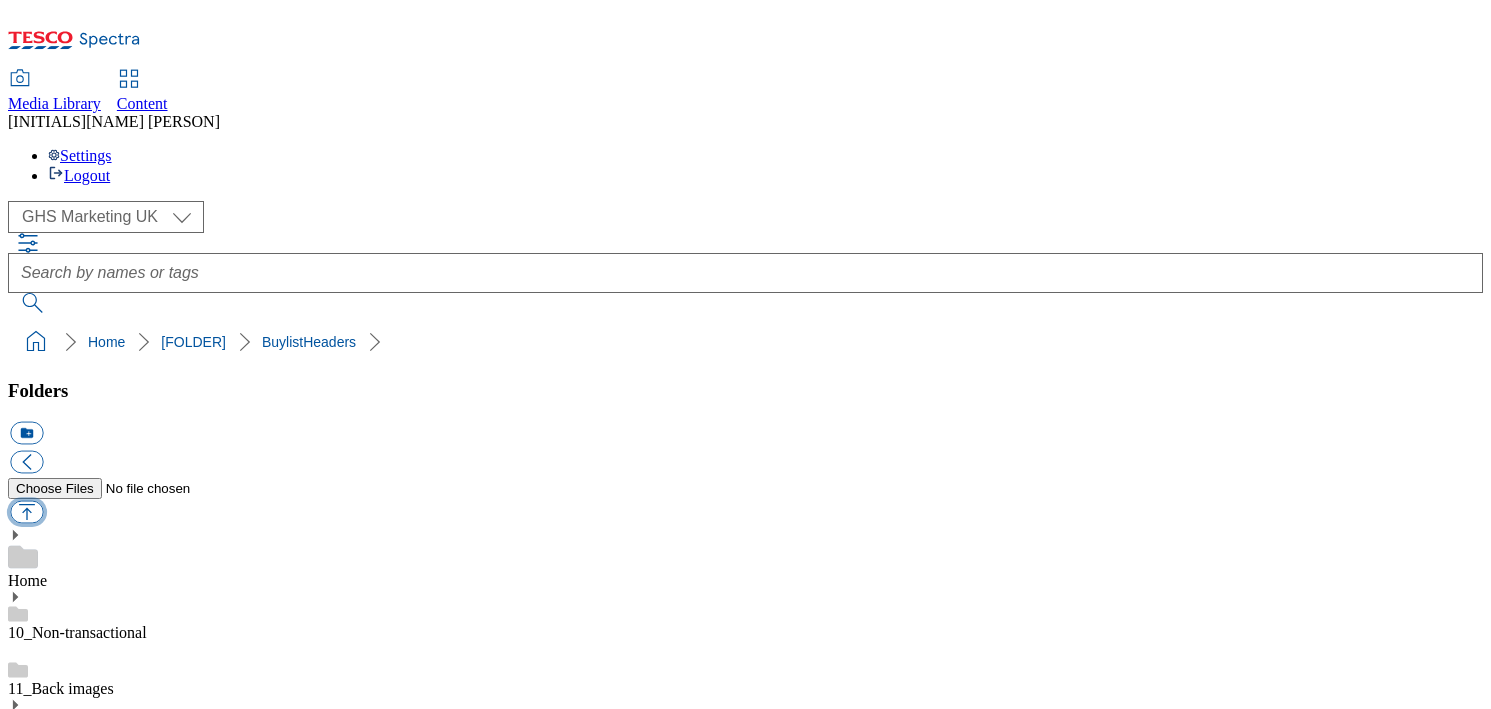 type on "C:\fakepath\[UUID]_[NUMBER].jpg" 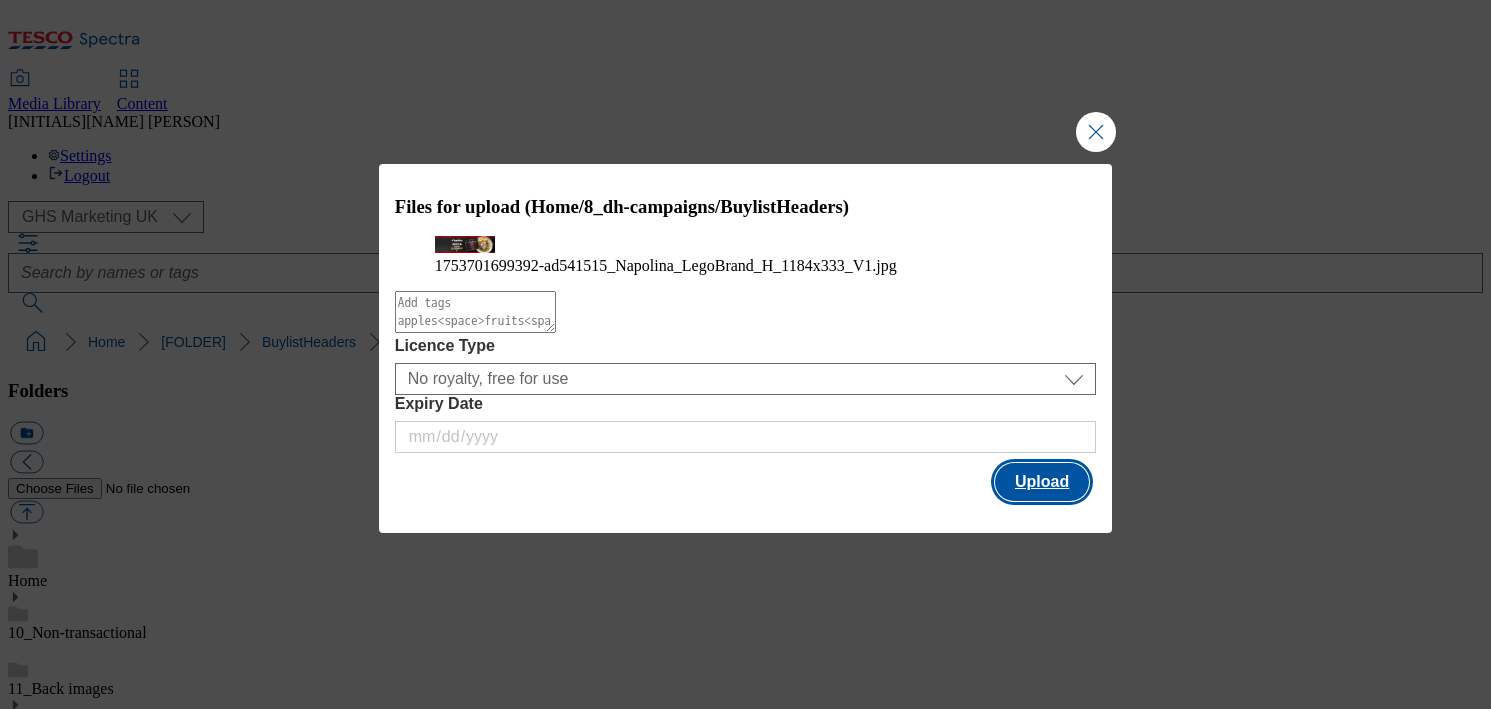 click on "Upload" at bounding box center (1042, 482) 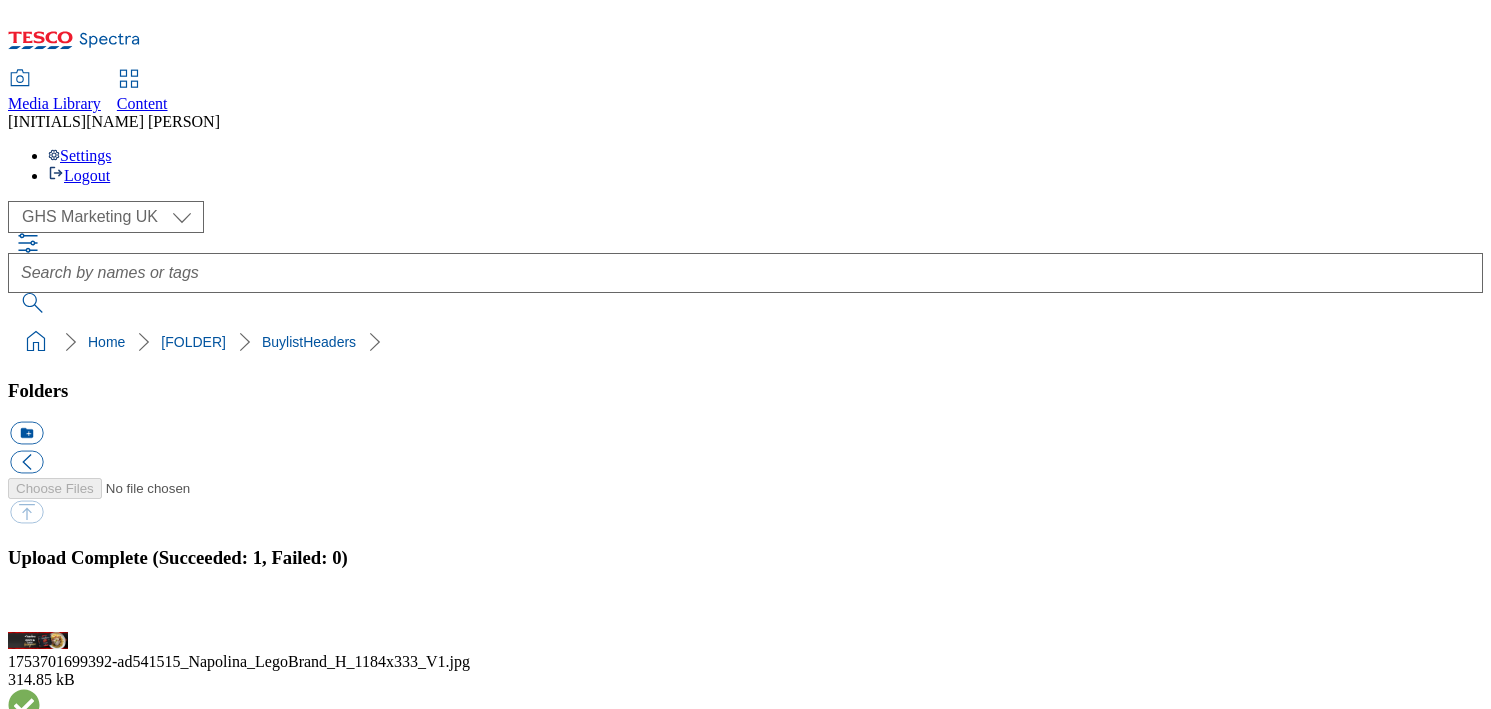 click on "BuylistHeaders" at bounding box center (57, 1747) 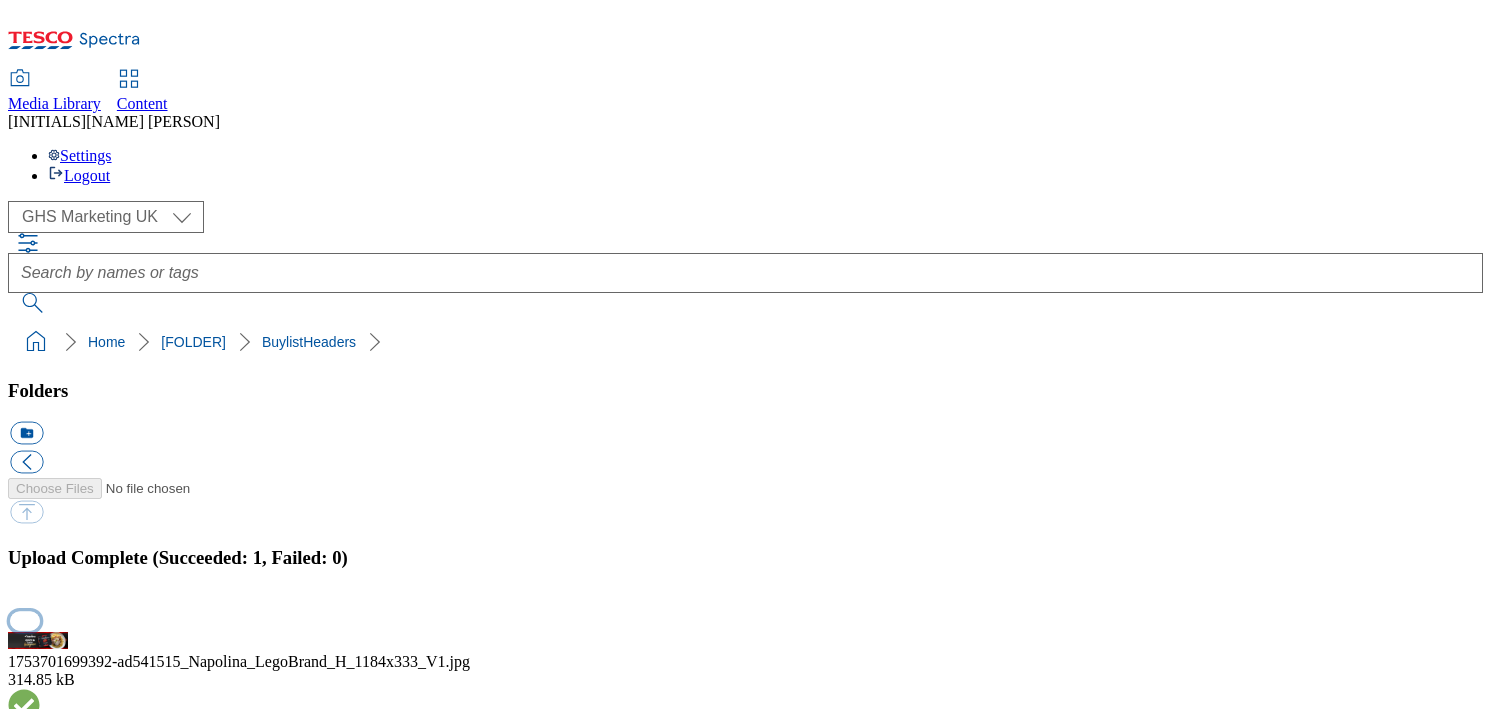click at bounding box center [25, 620] 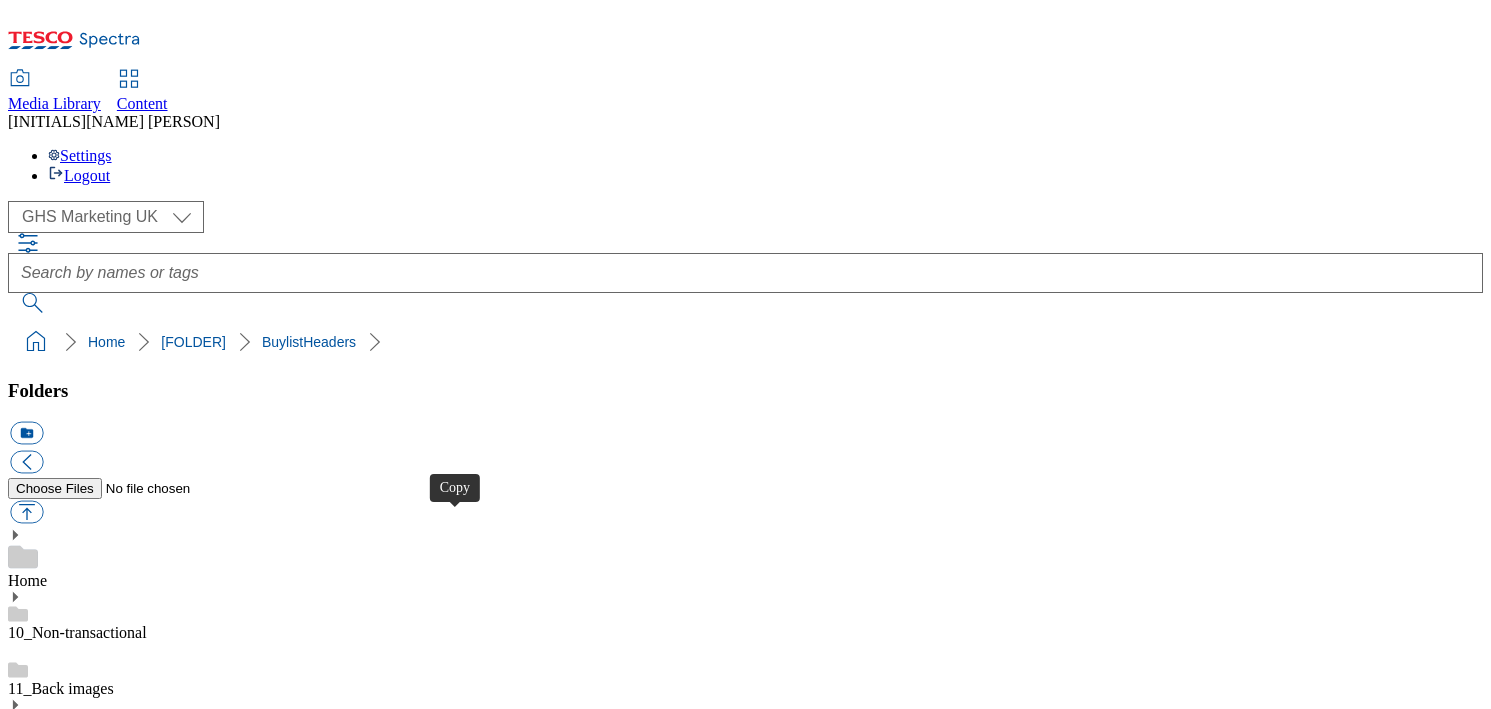 click at bounding box center (26, 4048) 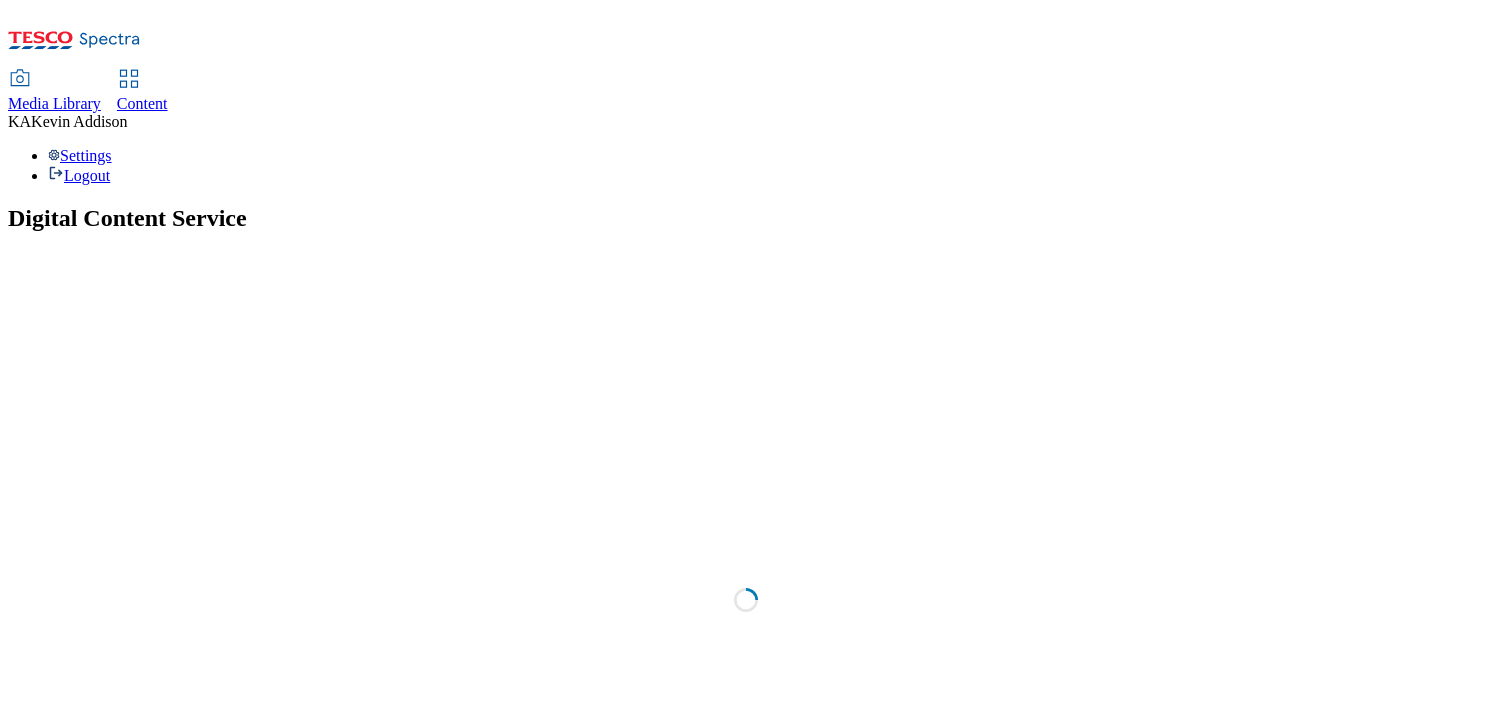 scroll, scrollTop: 0, scrollLeft: 0, axis: both 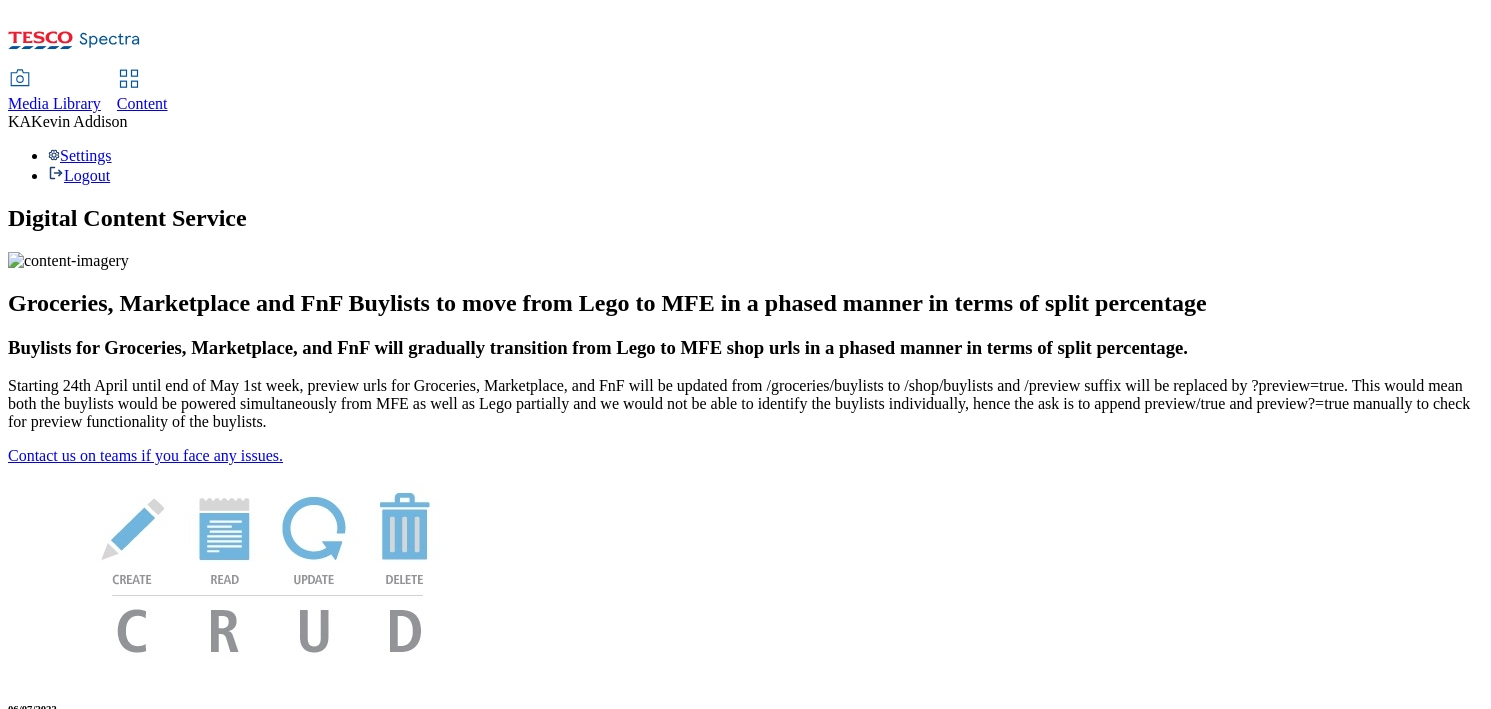 click on "Content" at bounding box center (142, 92) 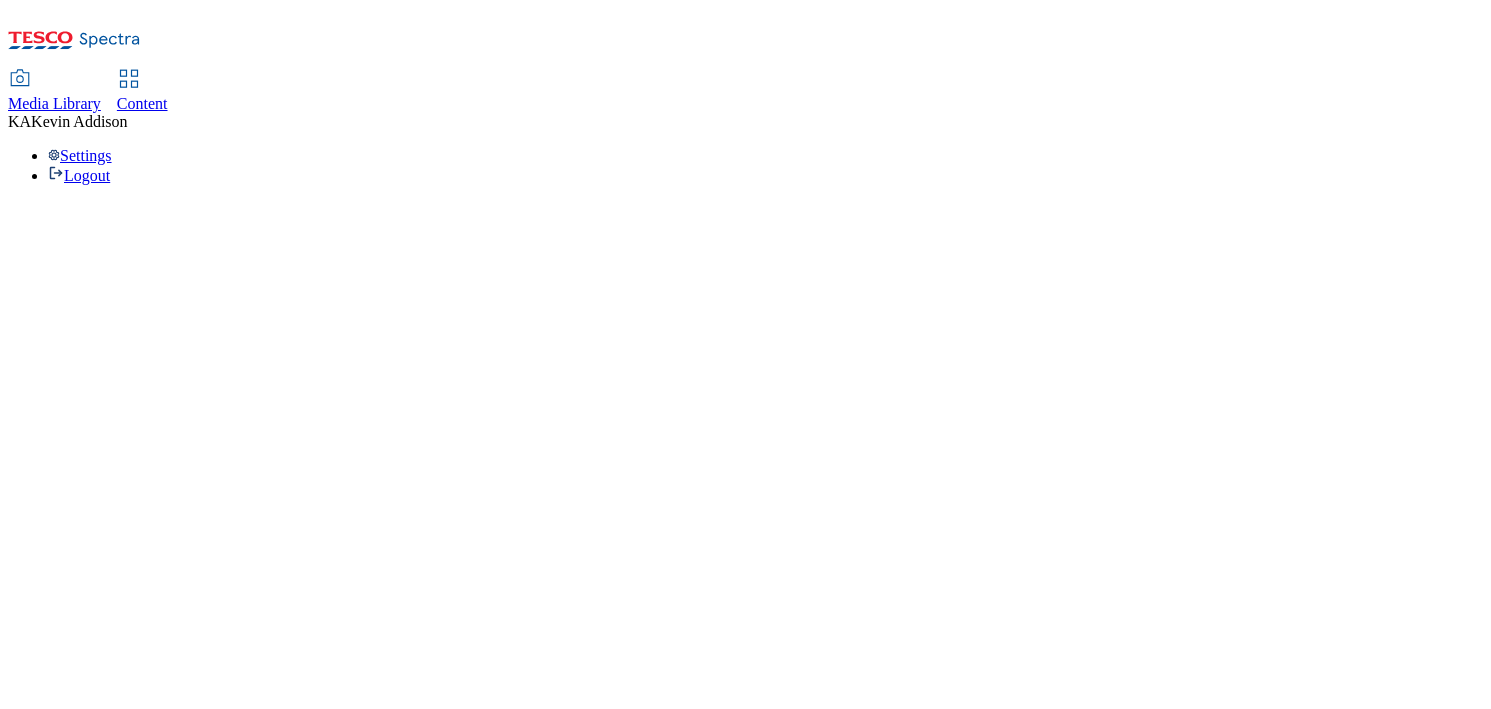 select on "ghs-uk" 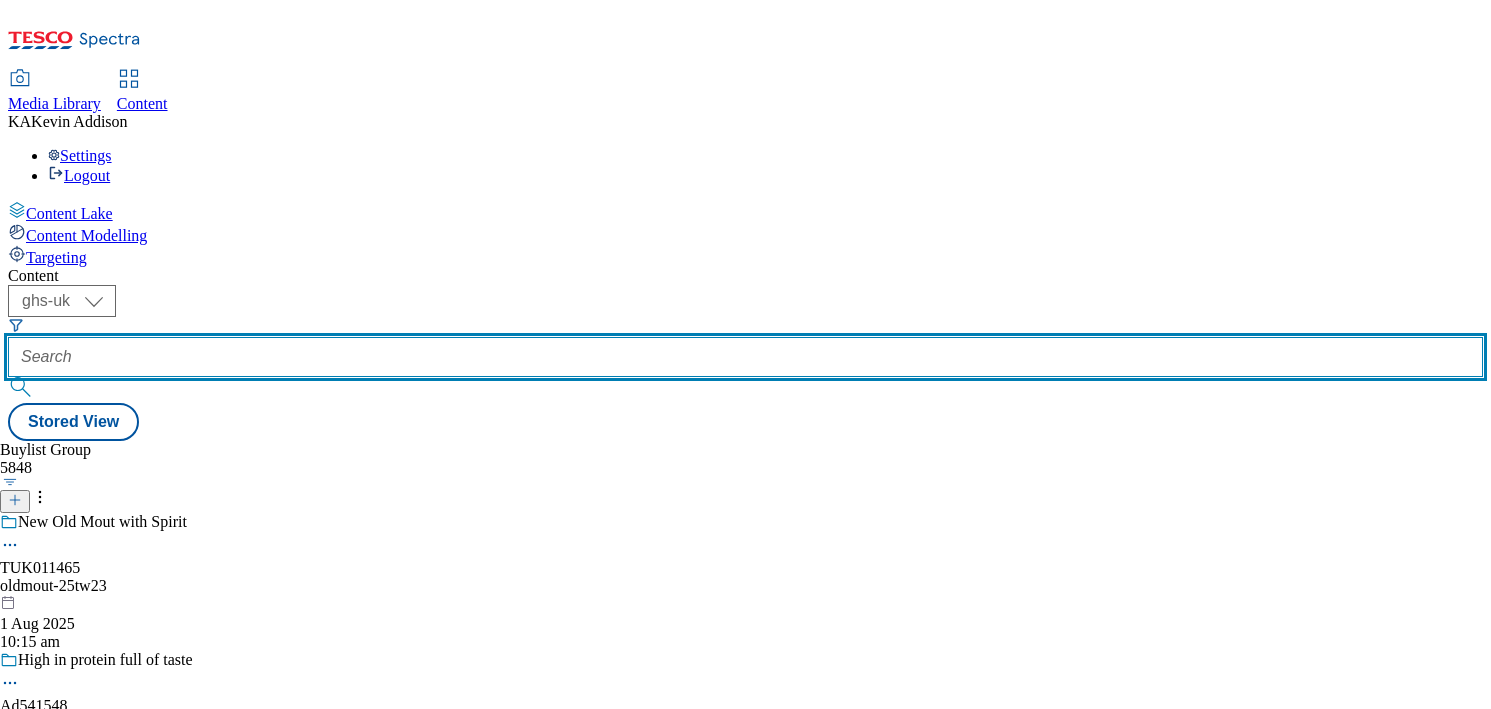 click at bounding box center (745, 357) 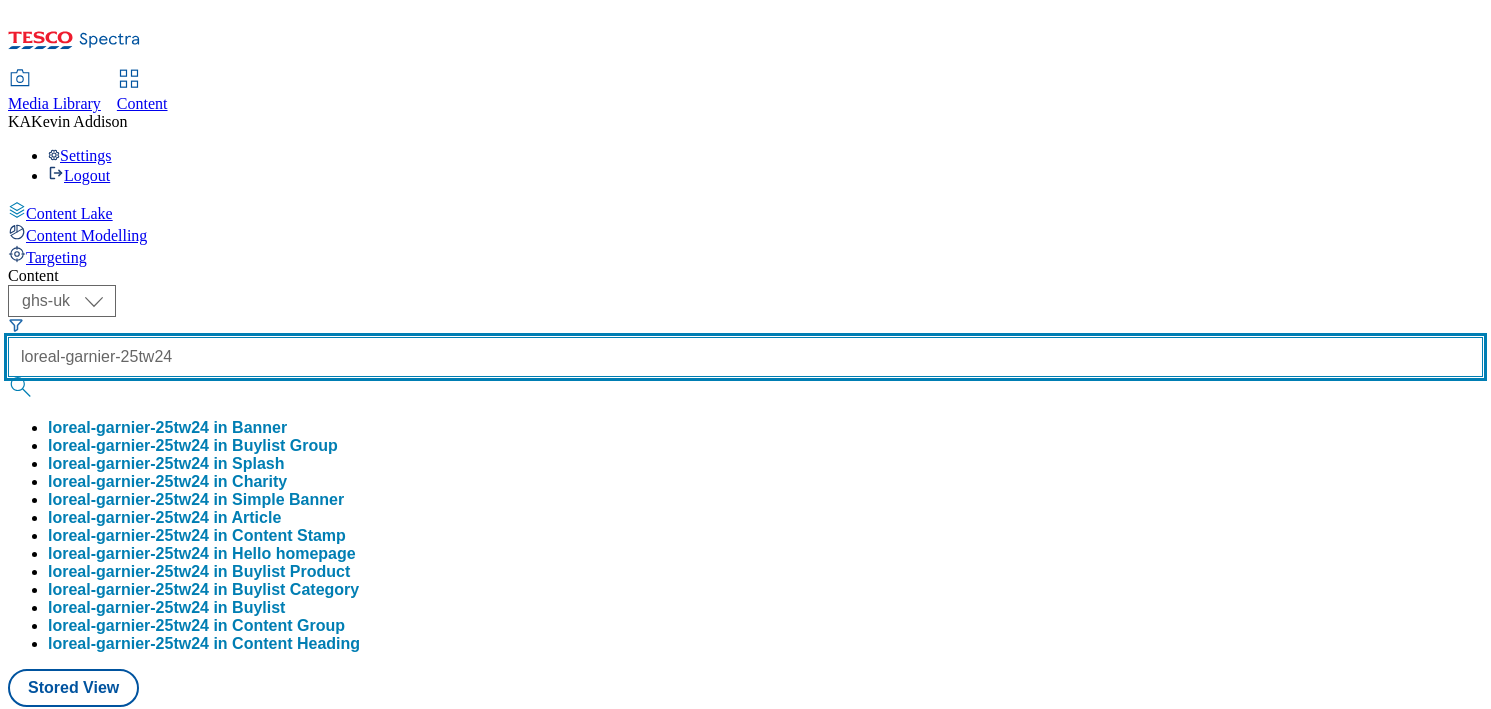 type on "loreal-garnier-25tw24" 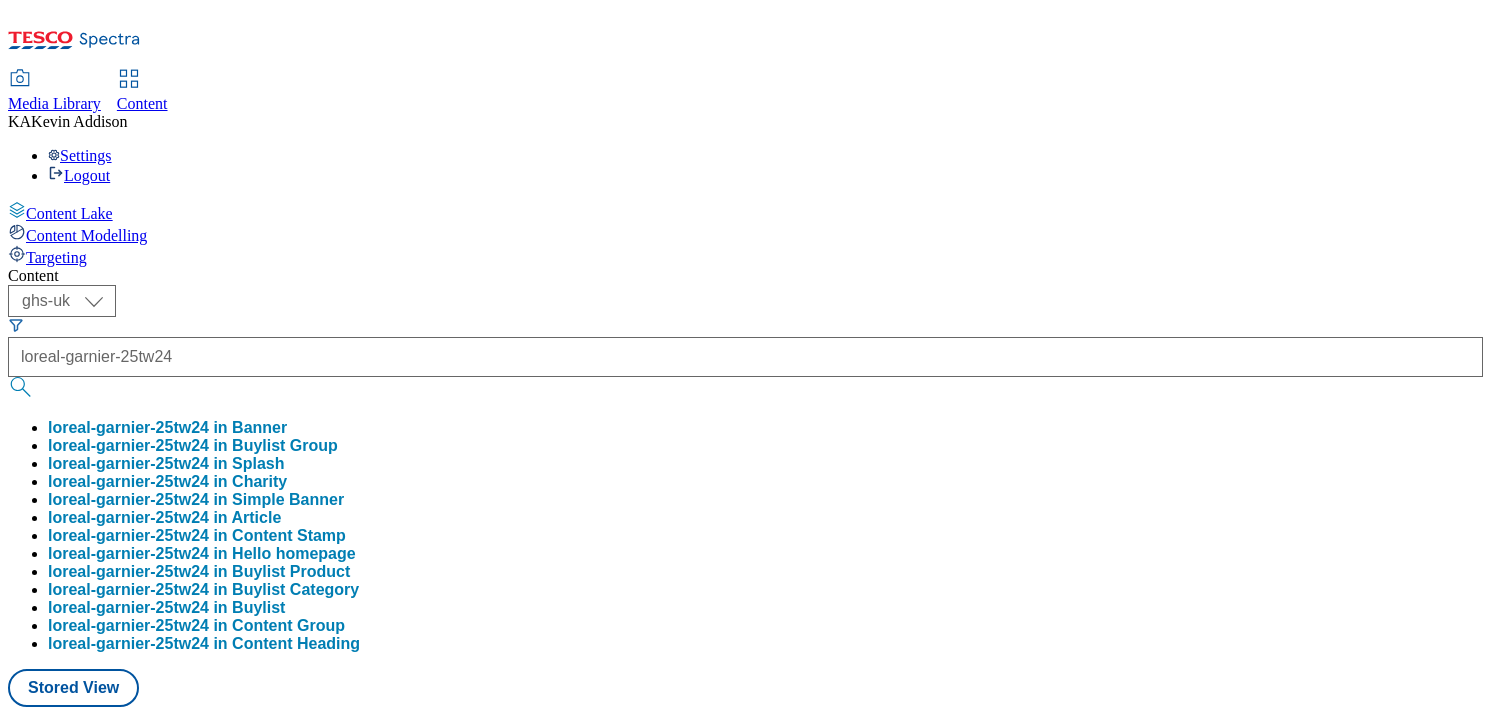 click on "loreal-garnier-25tw24 in   Buylist Group" at bounding box center (193, 446) 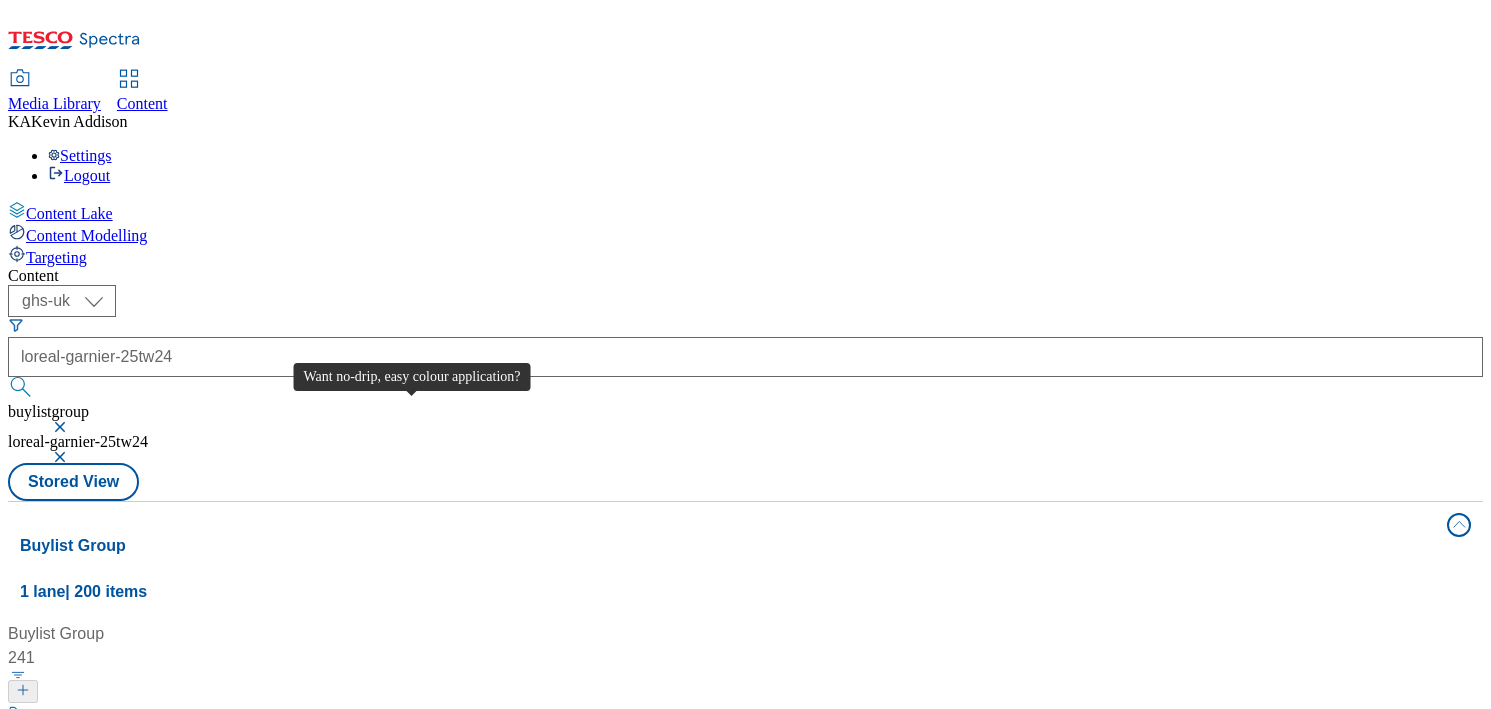 click on "Want no-drip, easy colour application?" at bounding box center [162, 716] 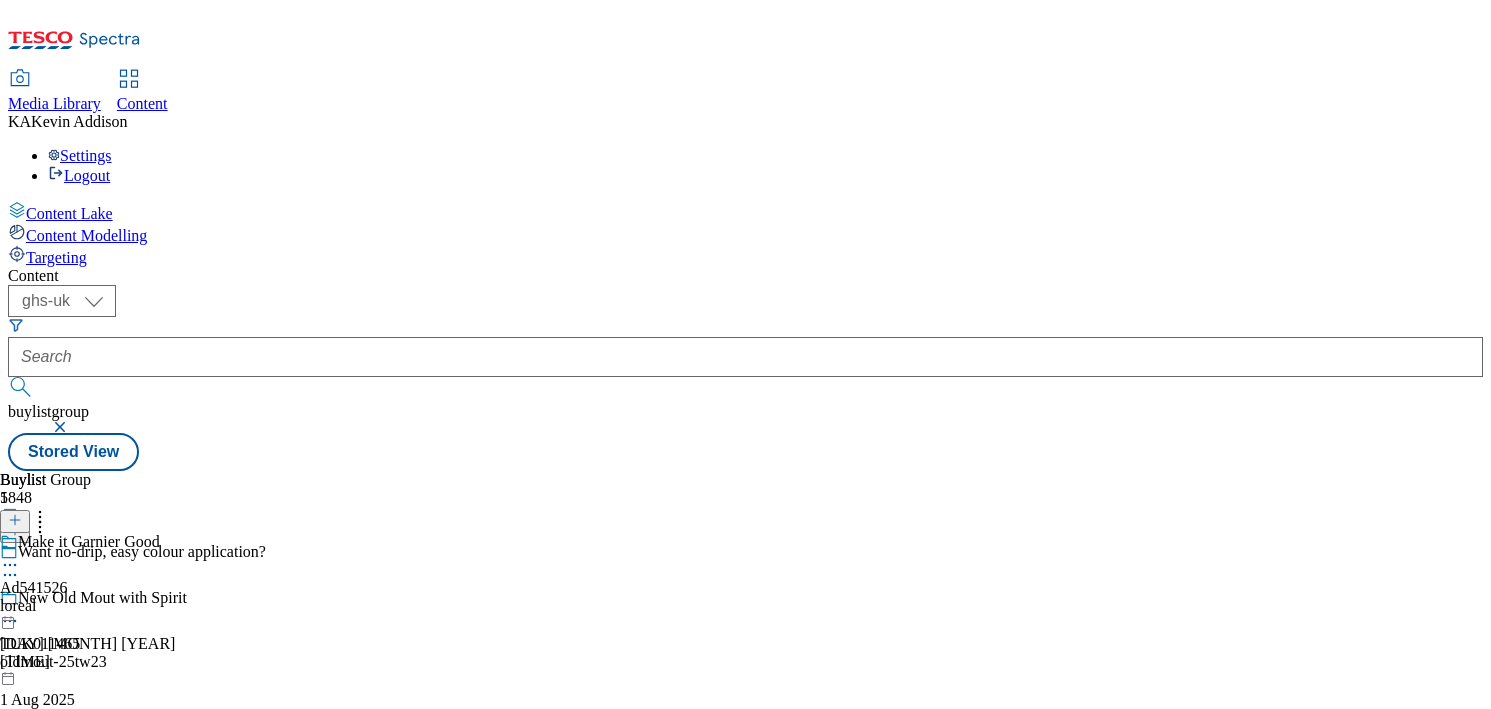 click 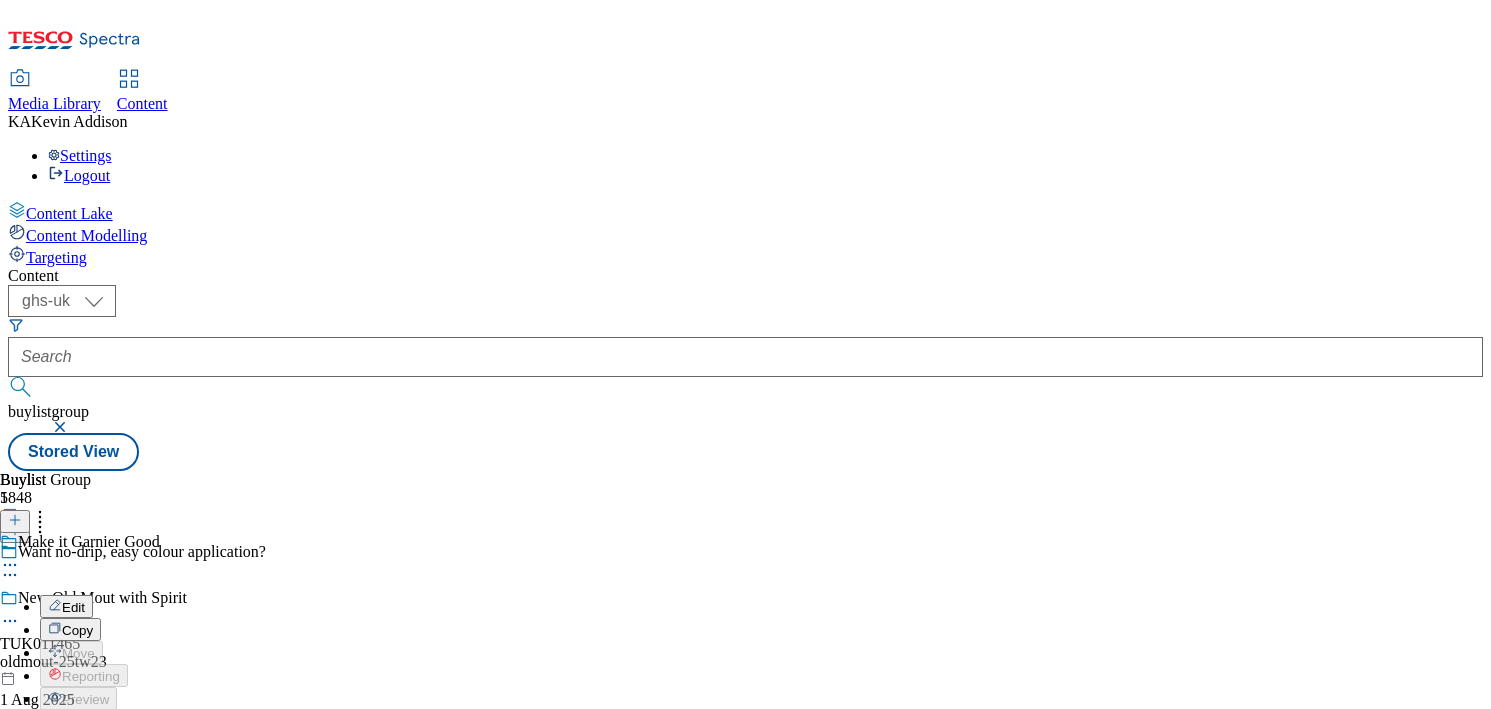 click on "Edit" at bounding box center [73, 607] 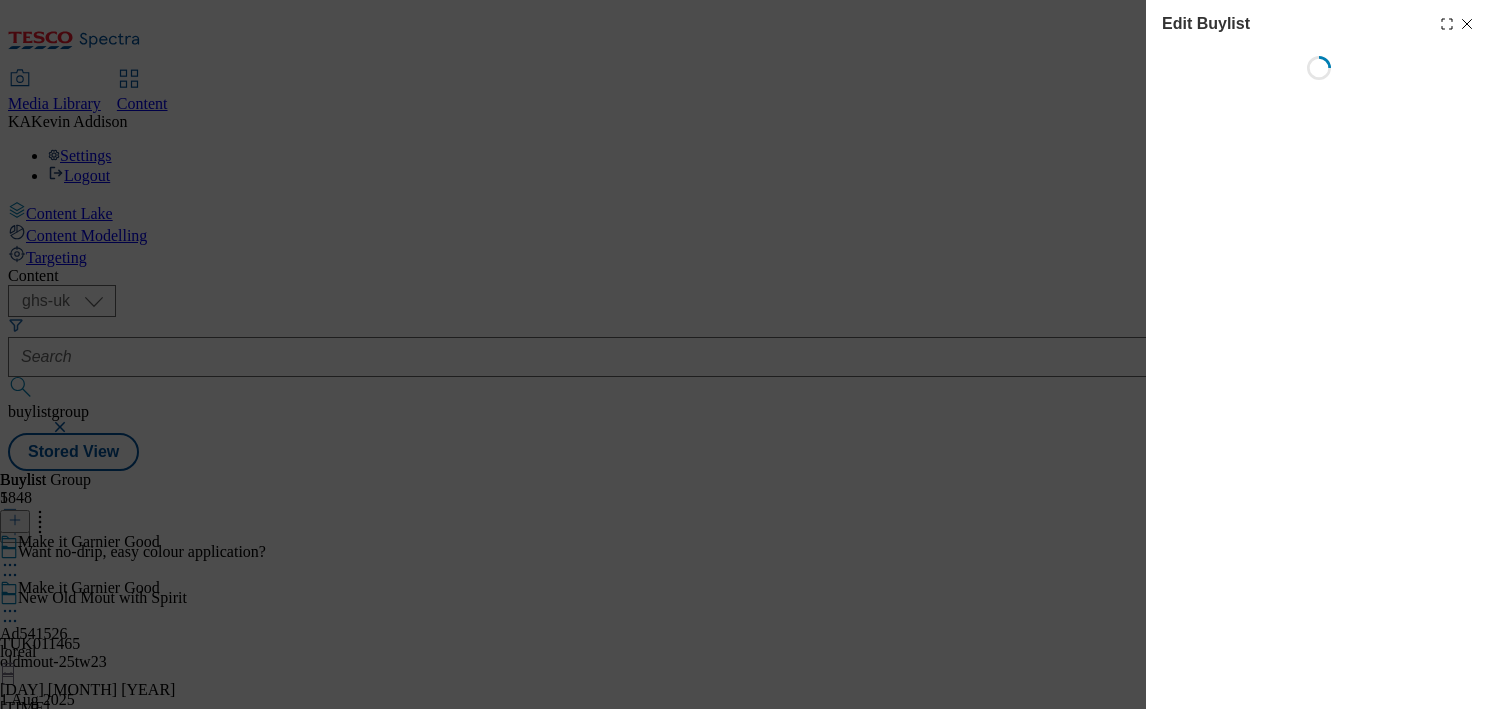 select on "tactical" 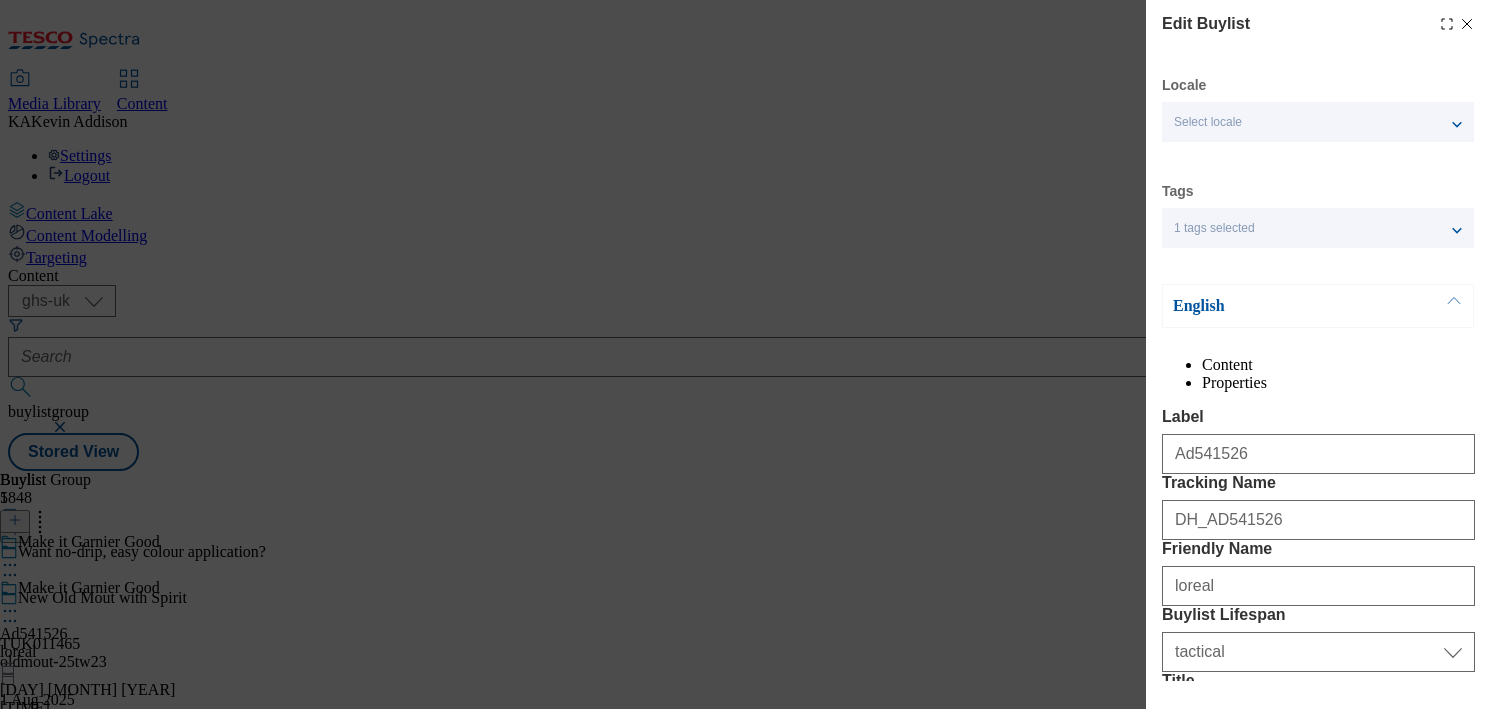 select on "Banner" 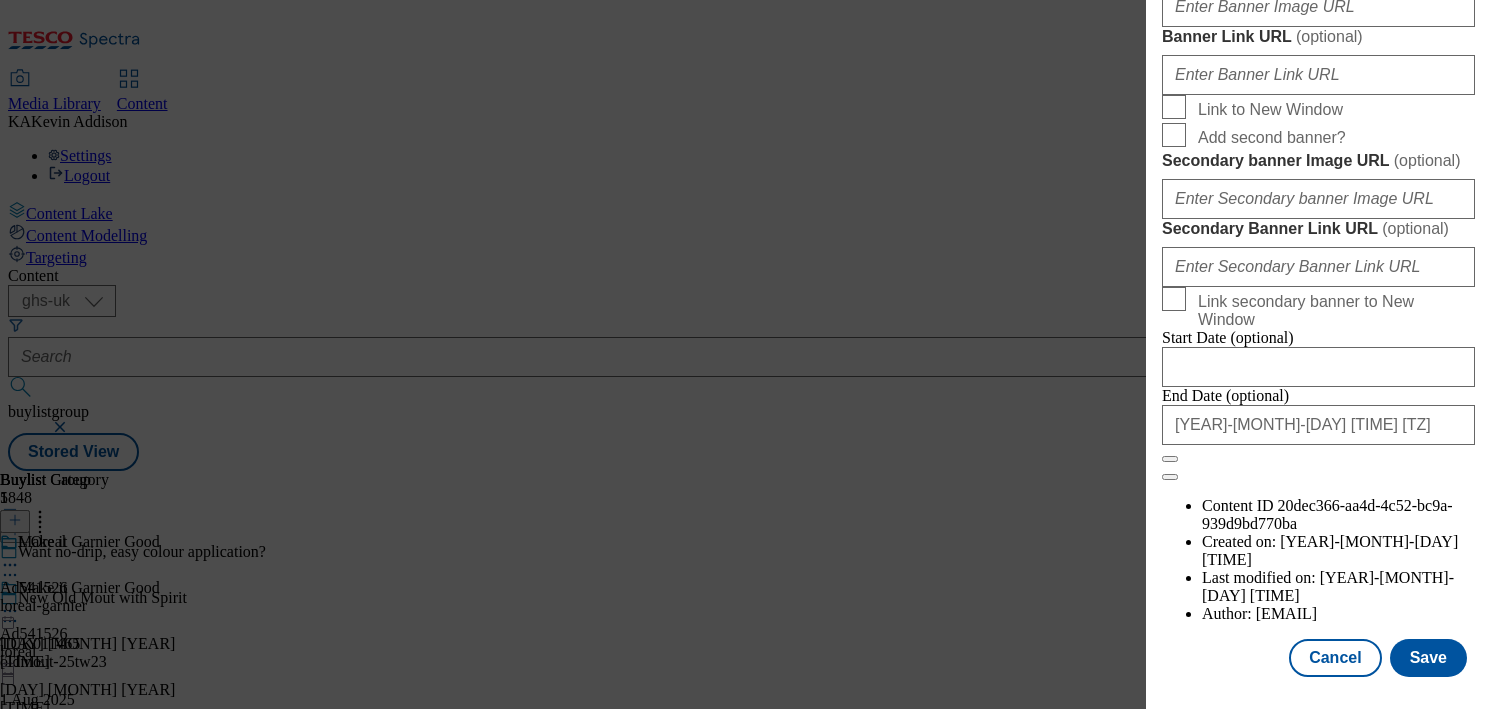 scroll, scrollTop: 1925, scrollLeft: 0, axis: vertical 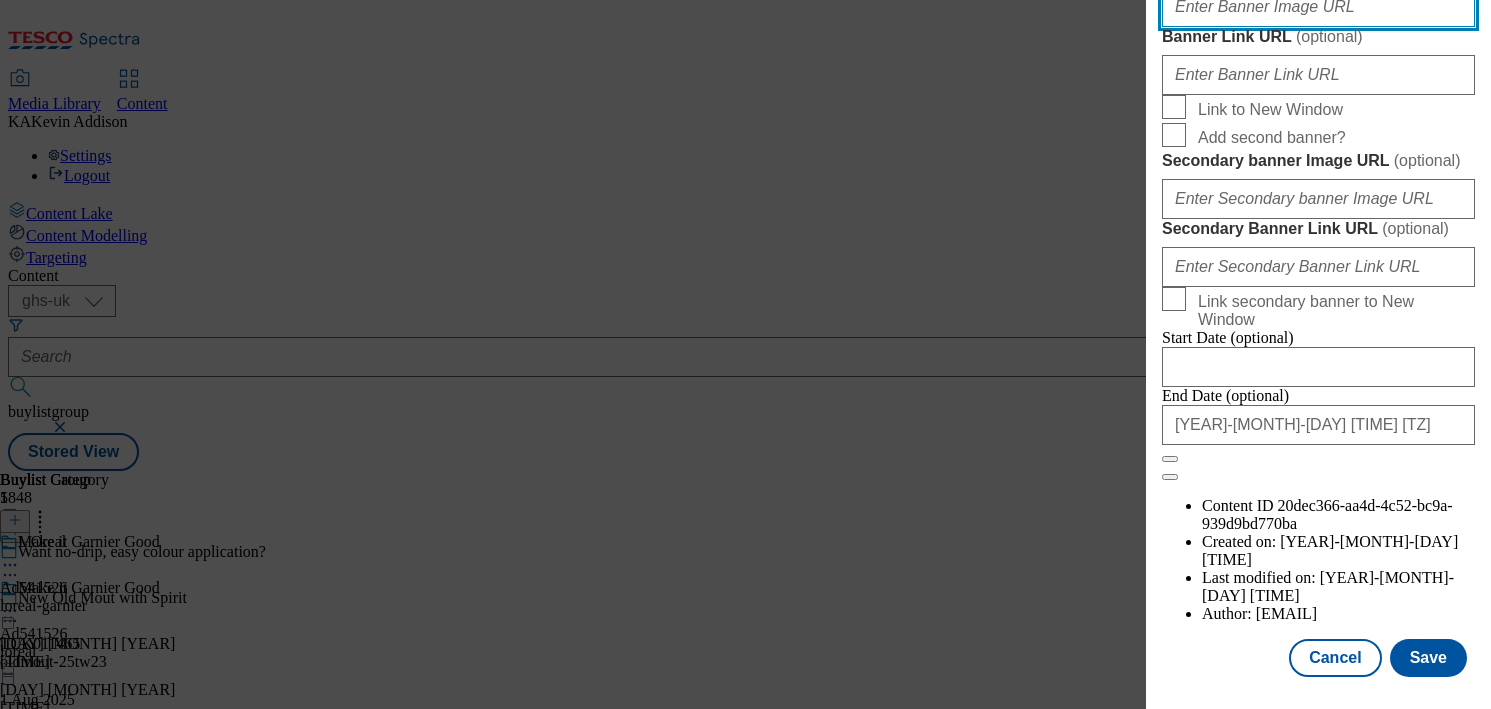 click on "Banner Image URL   ( optional )" at bounding box center (1318, 7) 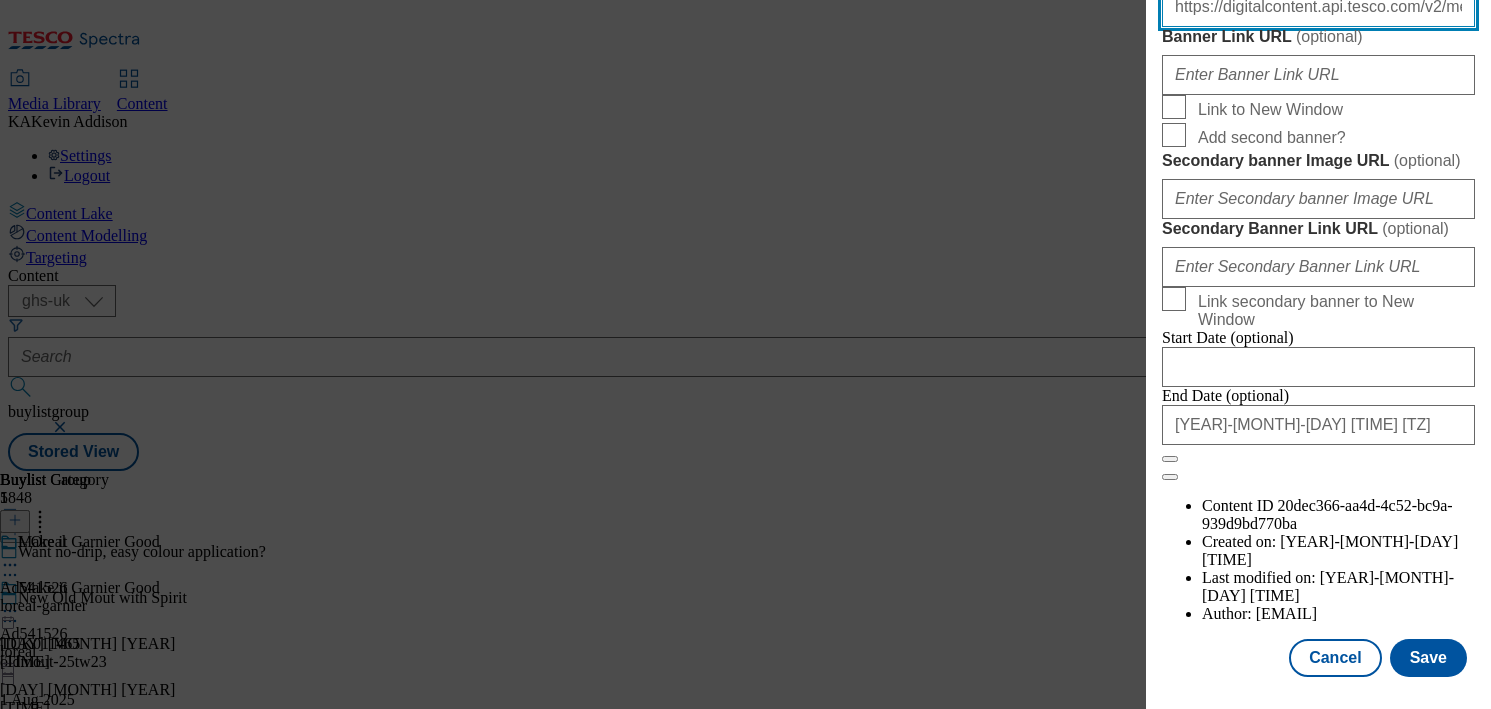 scroll, scrollTop: 0, scrollLeft: 618, axis: horizontal 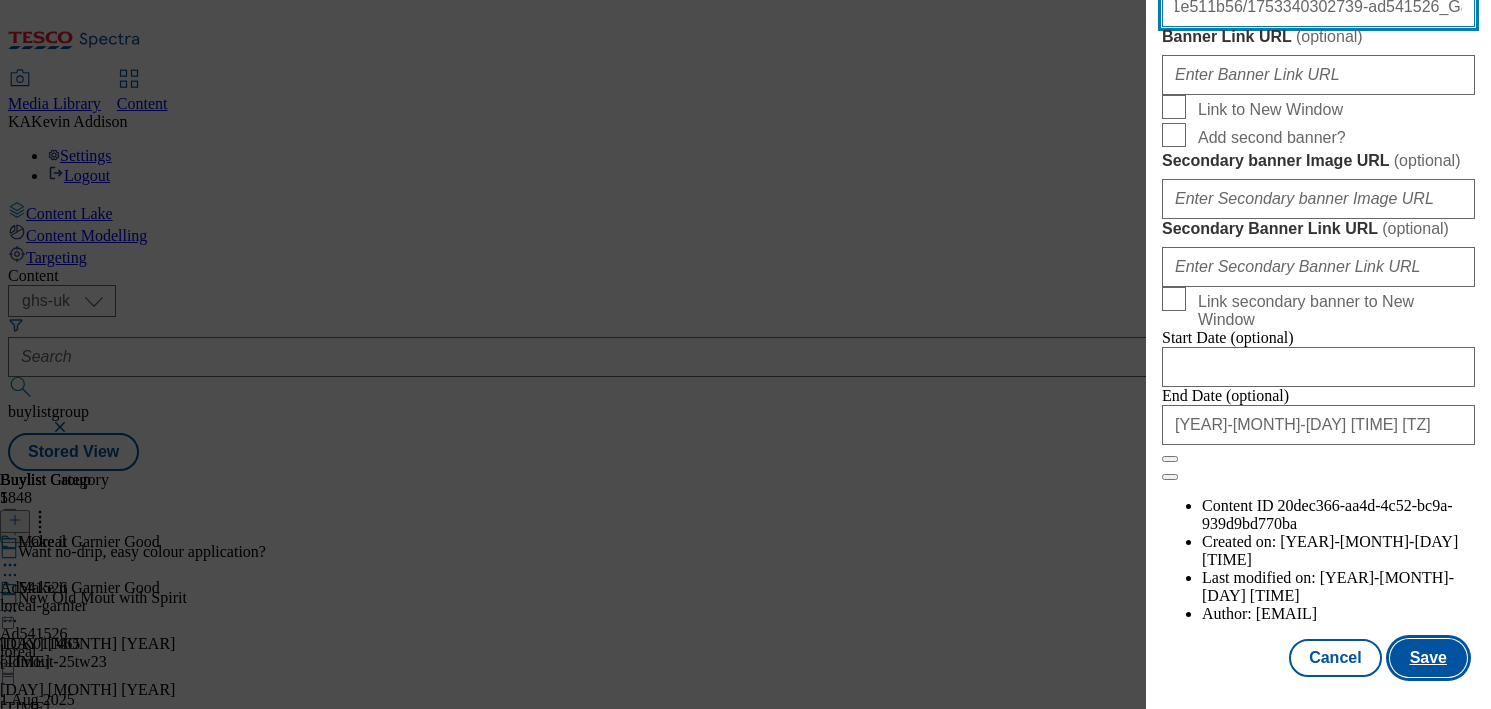 type on "https://digitalcontent.api.tesco.com/v2/media/ghs-mktg/b8151213-2f9b-4844-95fb-0ca91e511b56/1753340302739-ad541526_Garnier_LegoBrand_H_1184x333_V1.jpeg" 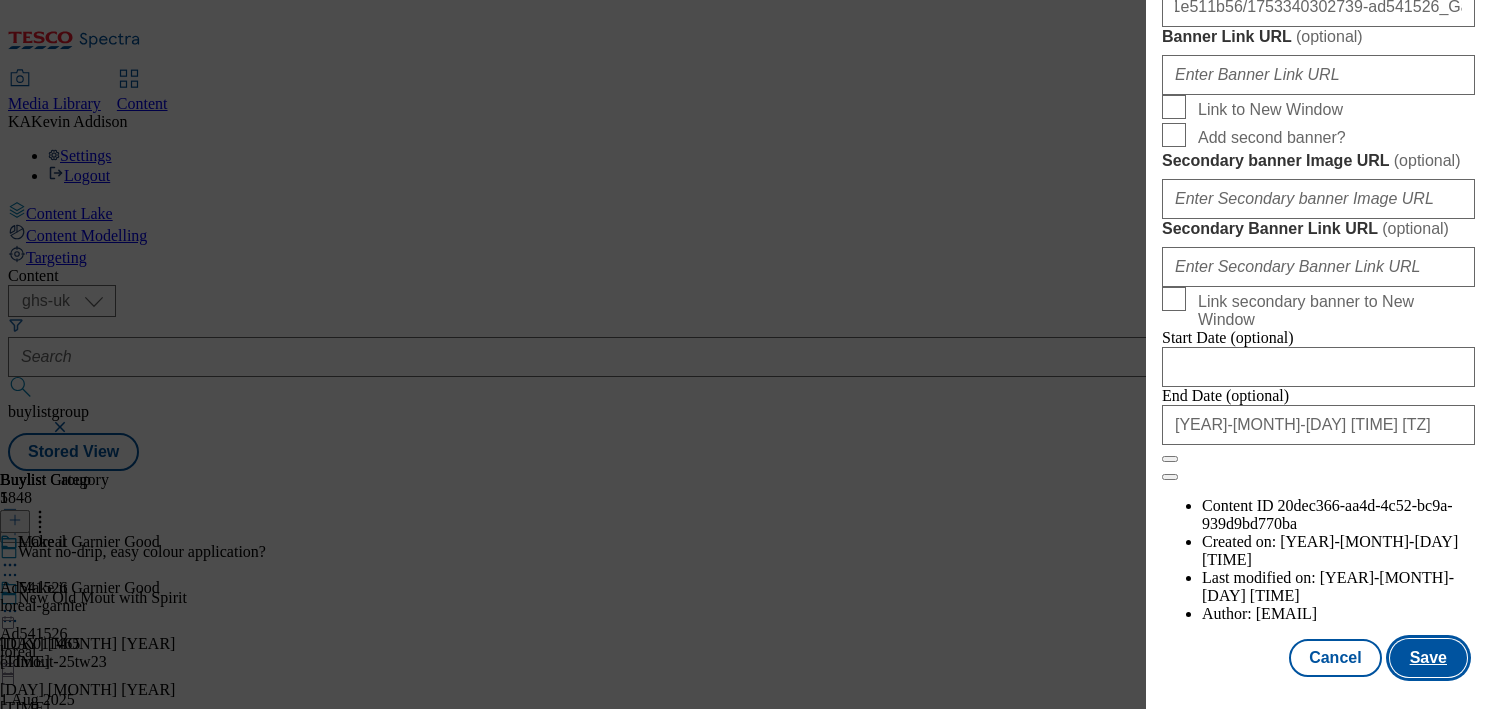 click on "Save" at bounding box center (1428, 658) 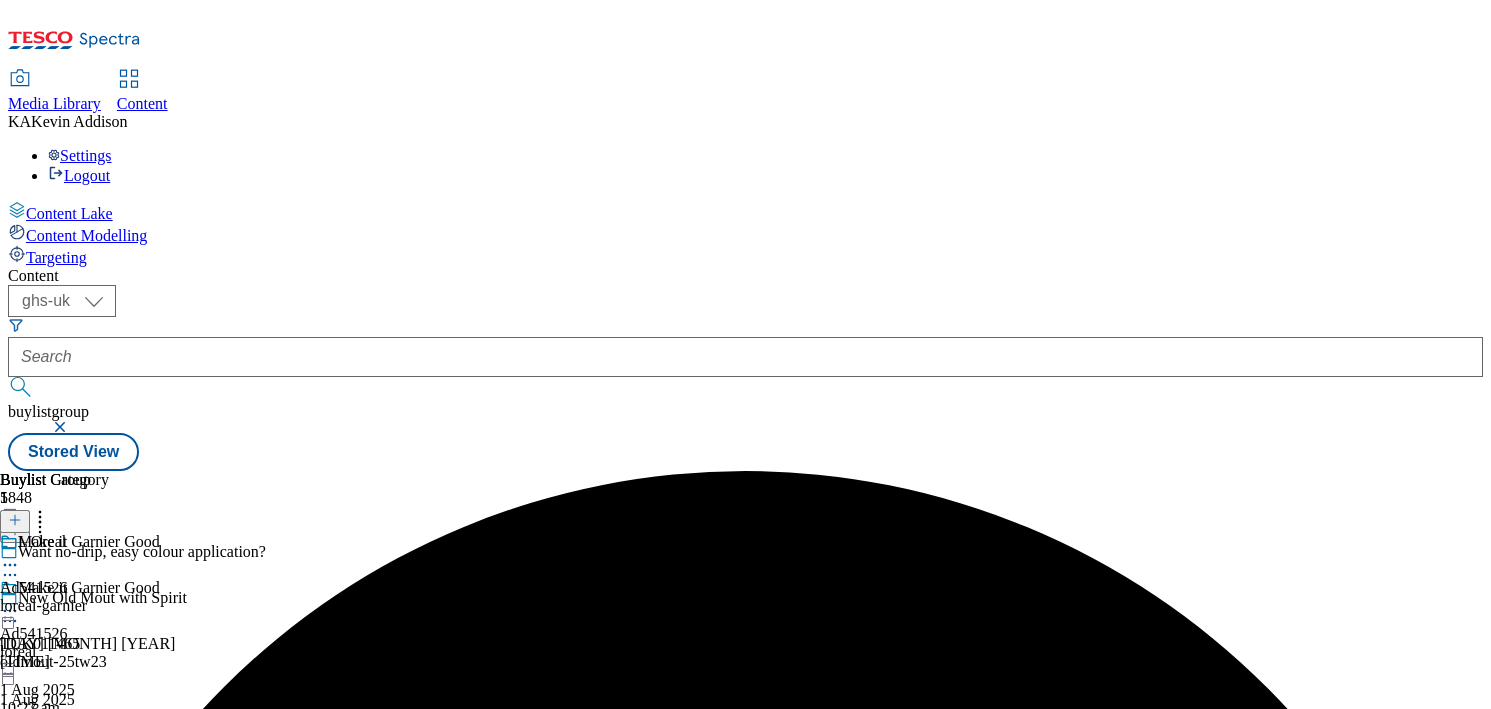 click 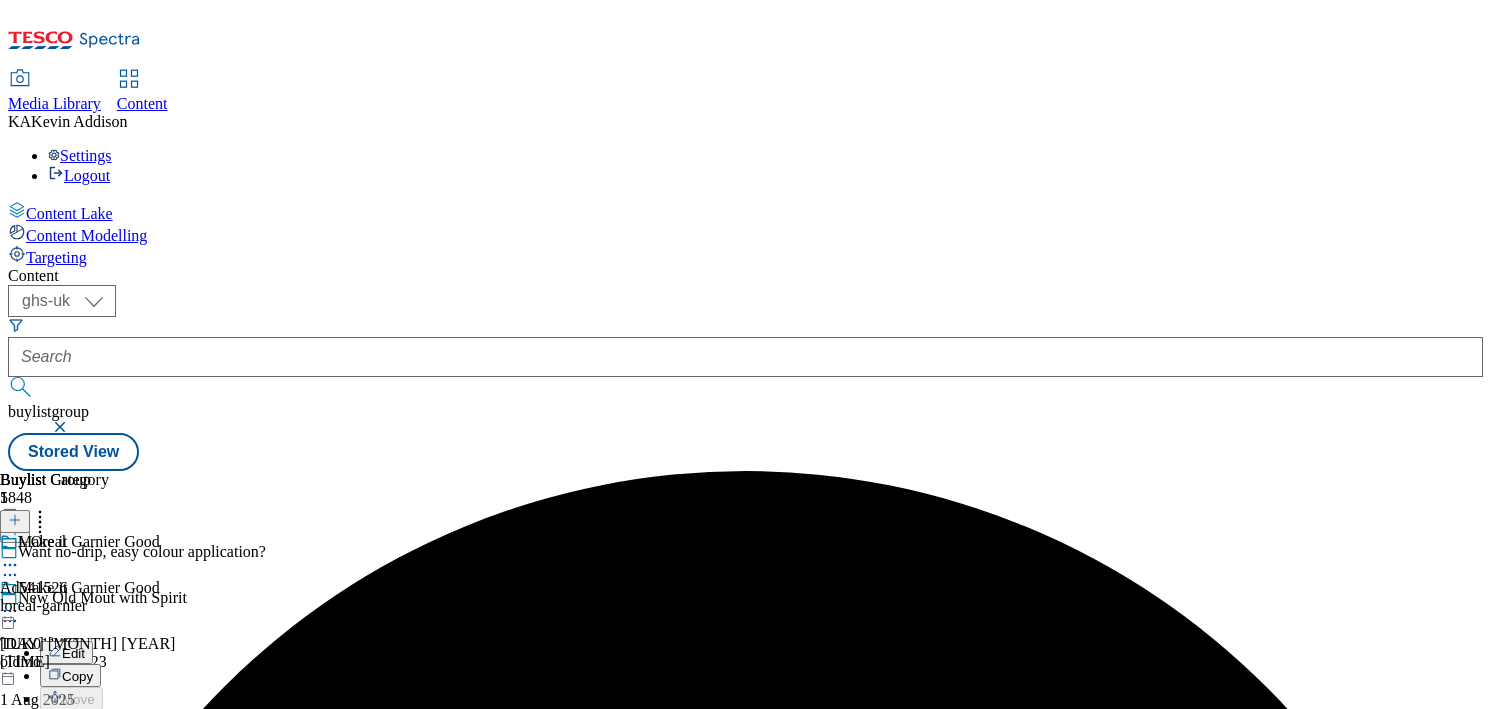 click on "Preview" at bounding box center (85, 745) 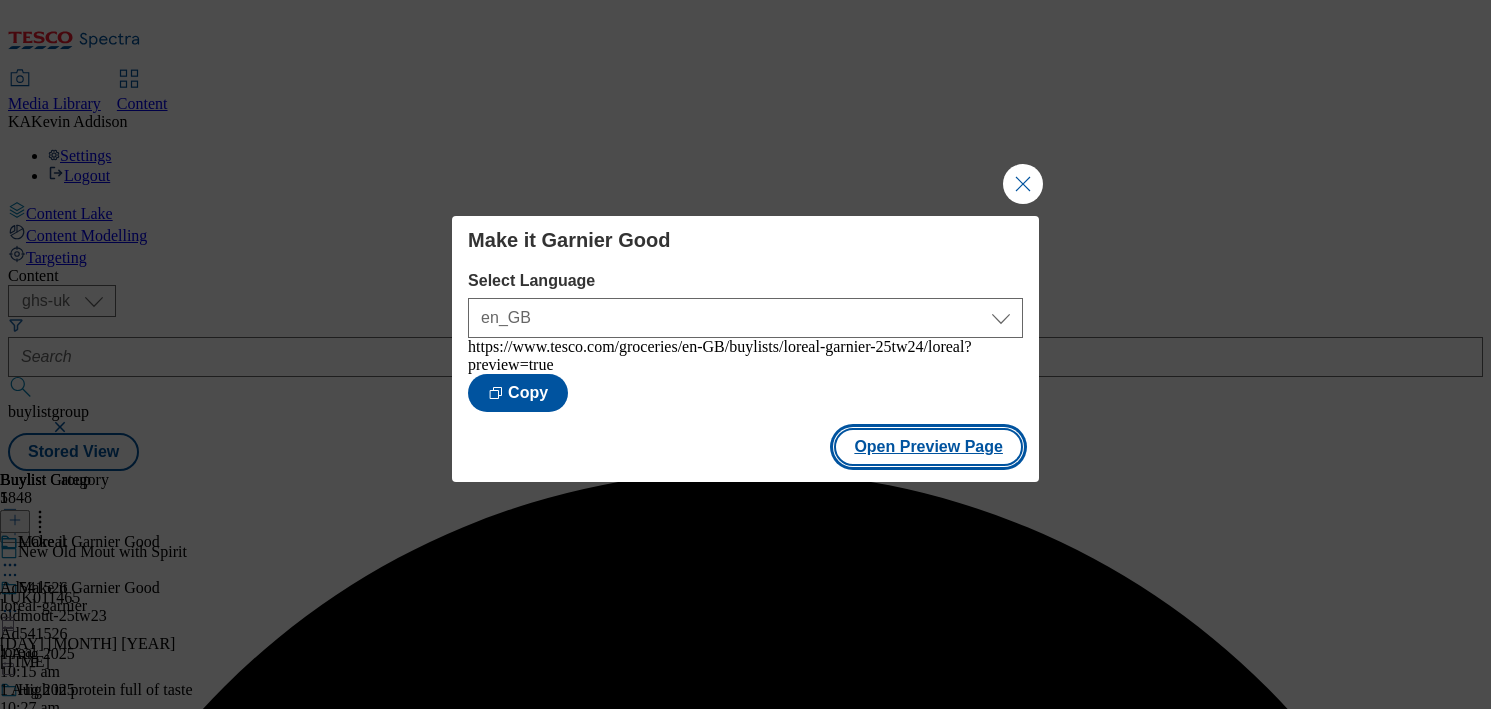 click on "Open Preview Page" at bounding box center (928, 447) 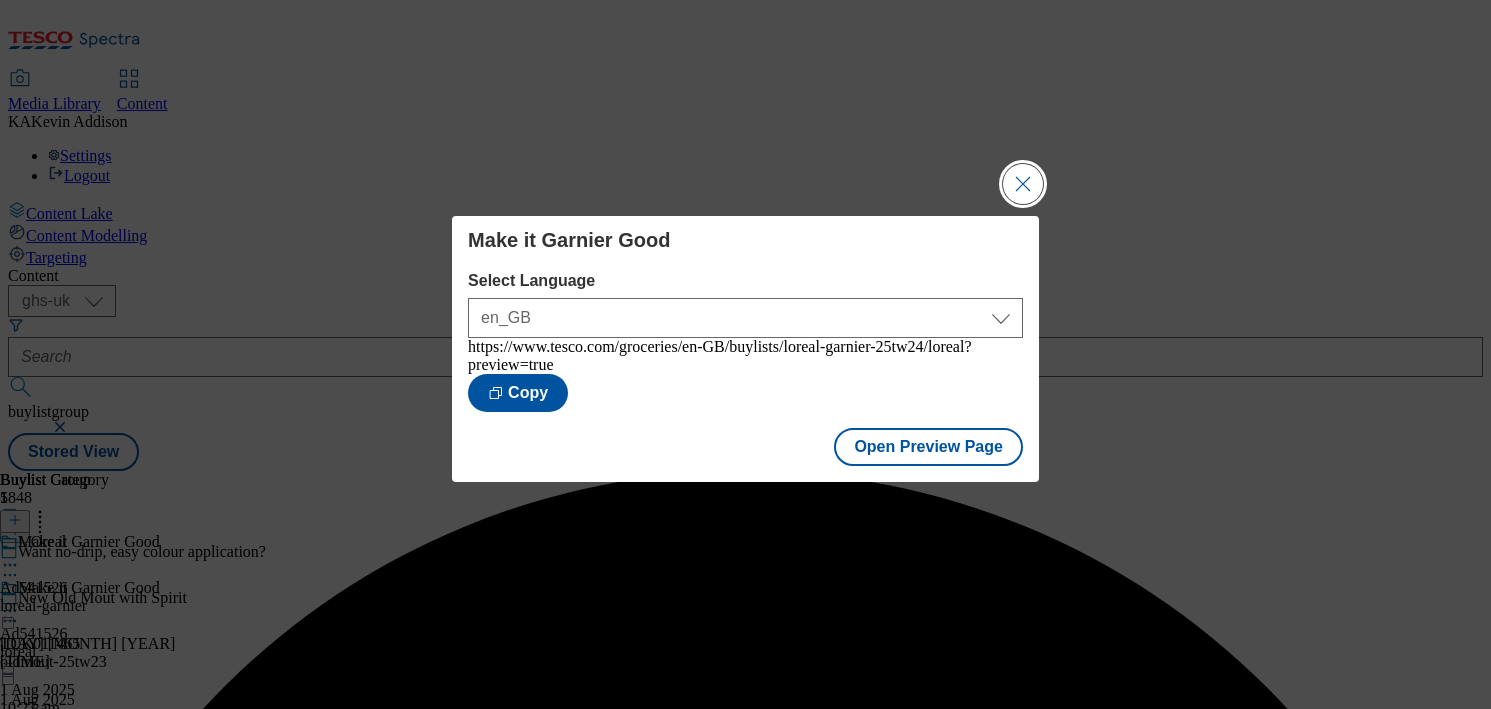 click at bounding box center (1023, 184) 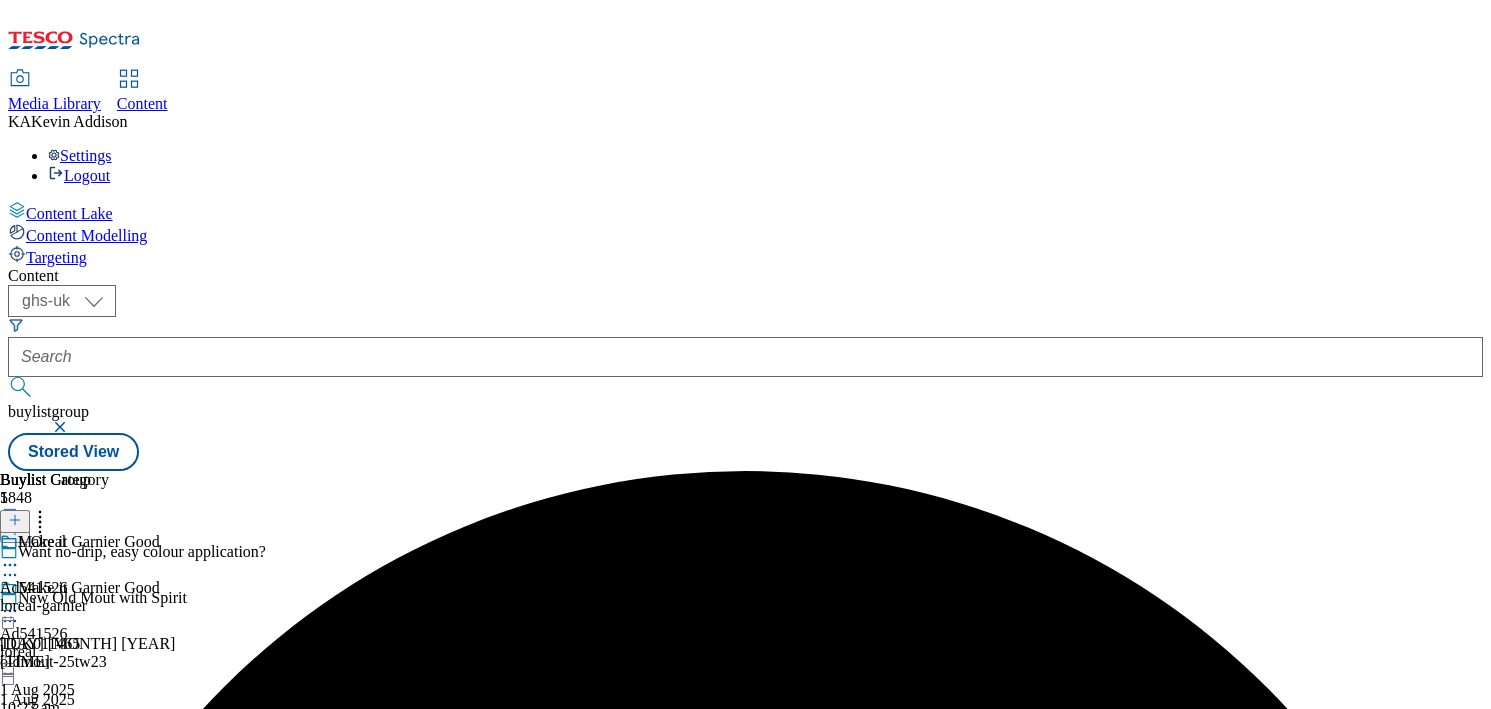 click 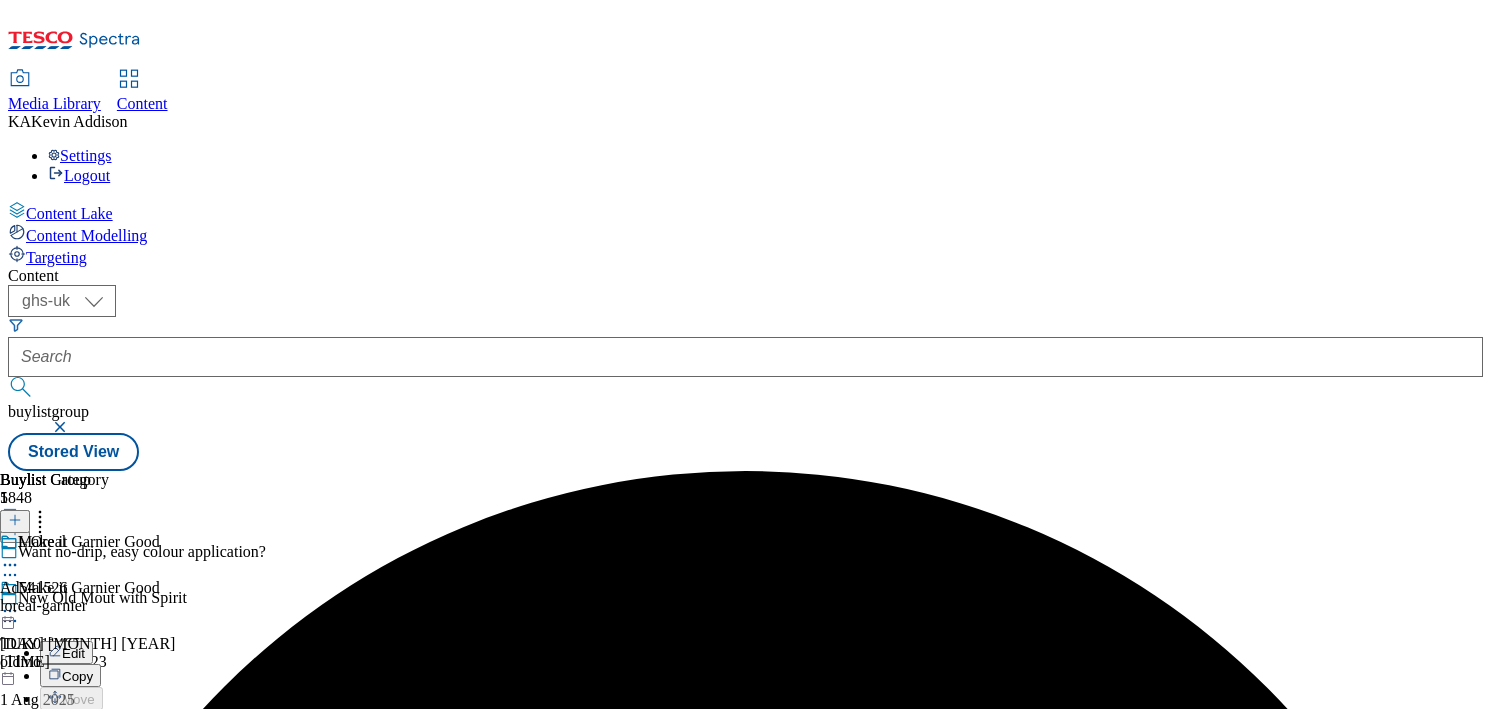 click on "Publish" at bounding box center [84, 814] 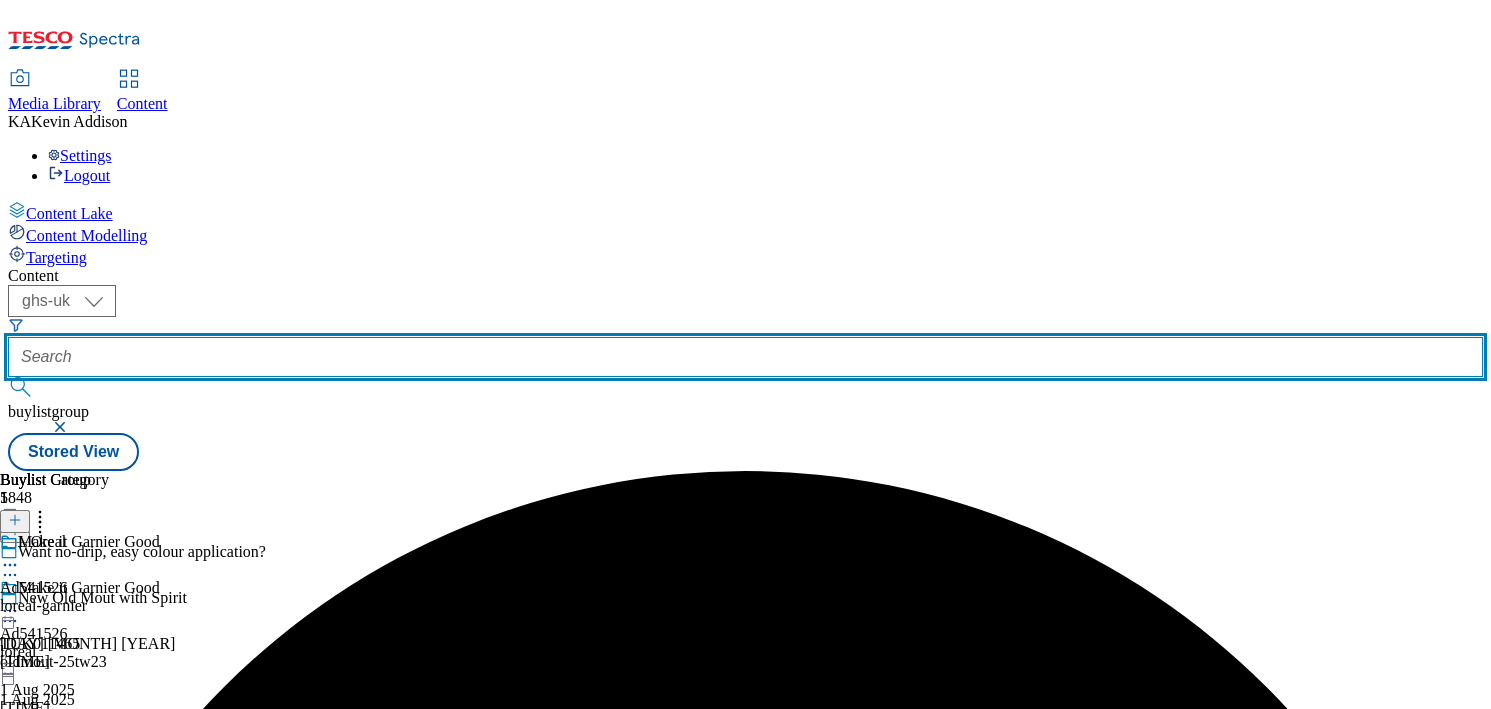 click at bounding box center [745, 357] 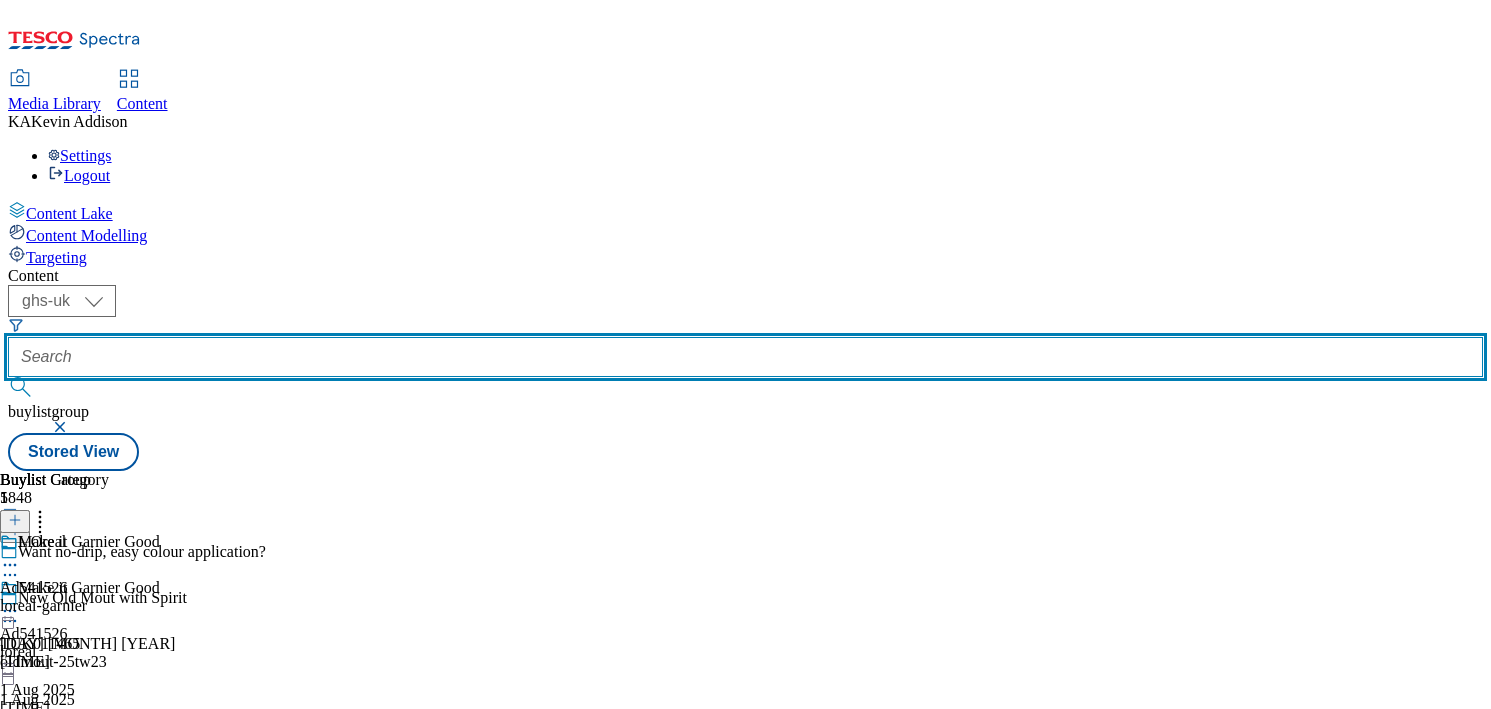 paste on "loreal-garnier-nutrisse-25tw24" 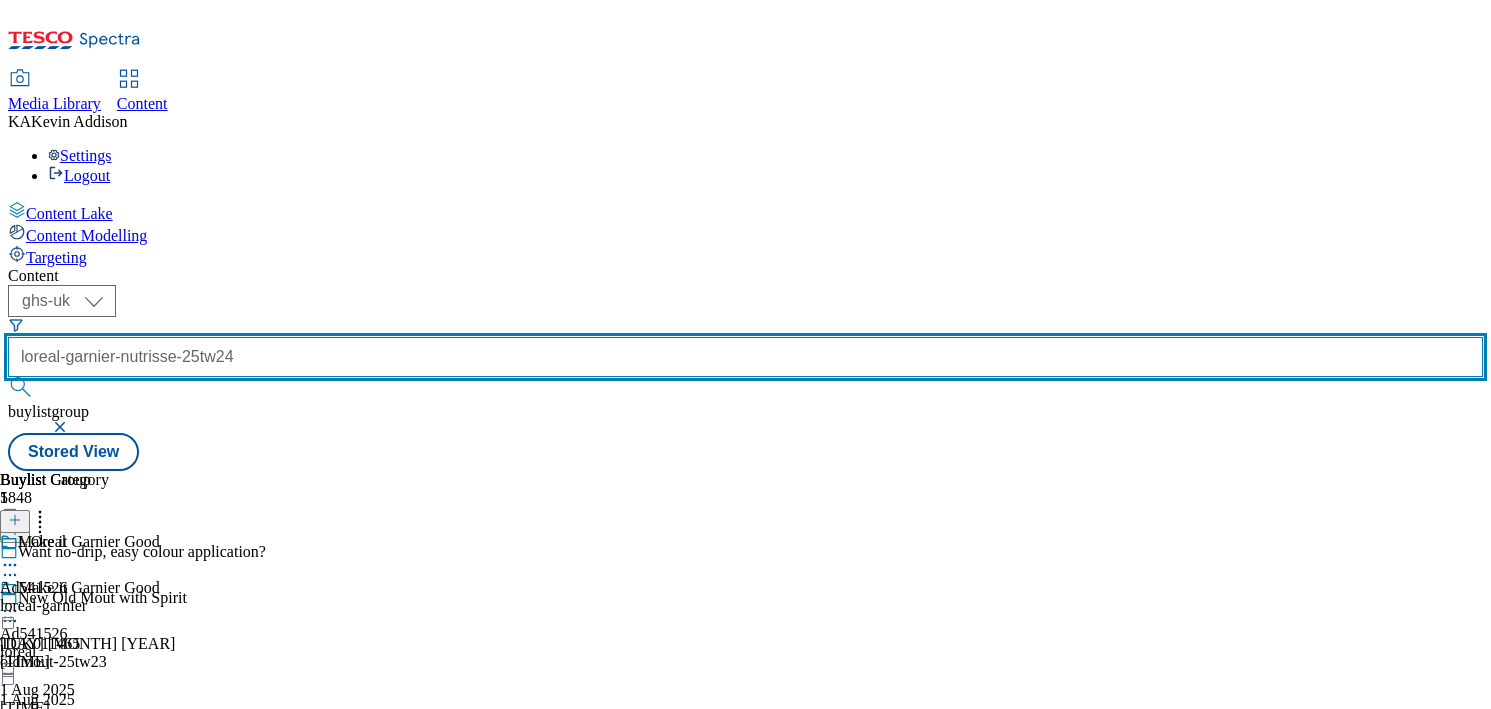 scroll, scrollTop: 0, scrollLeft: 47, axis: horizontal 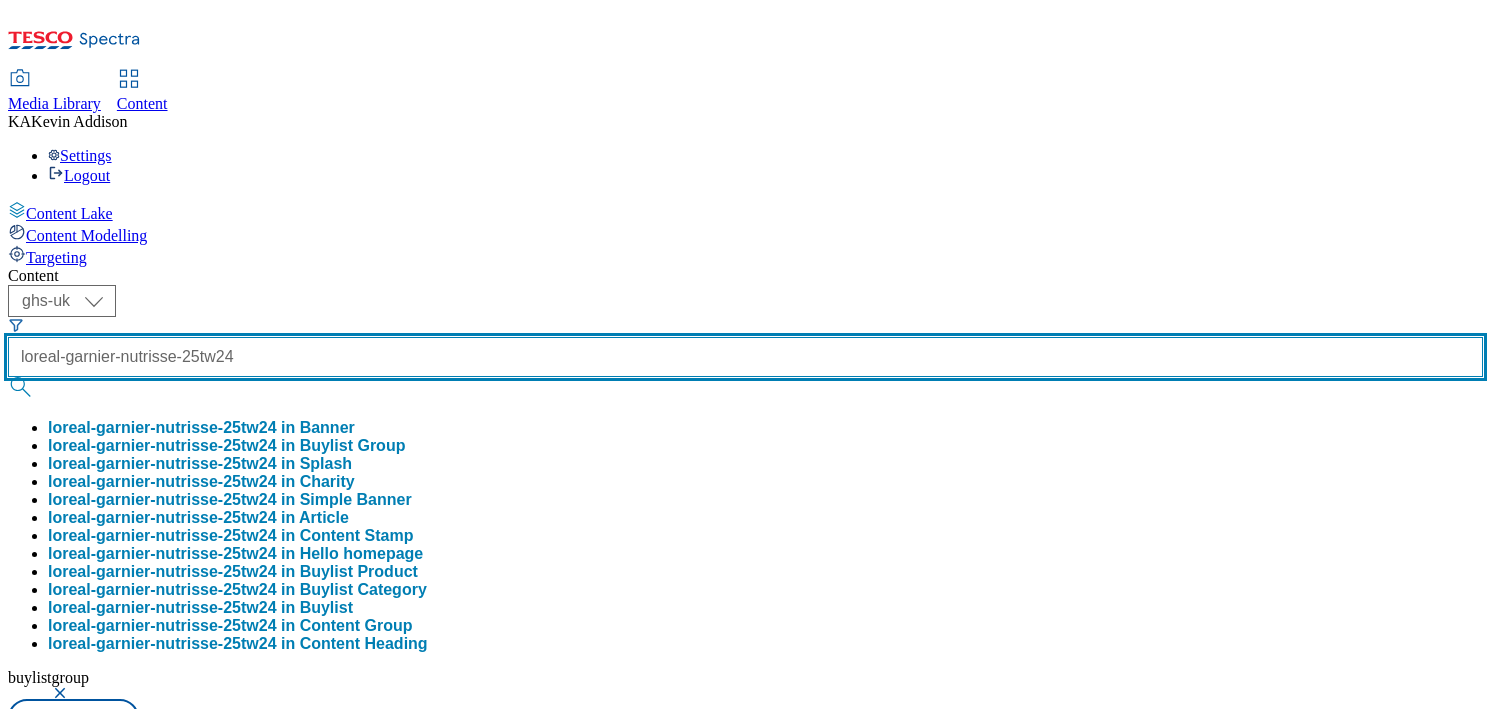type on "loreal-garnier-nutrisse-25tw24" 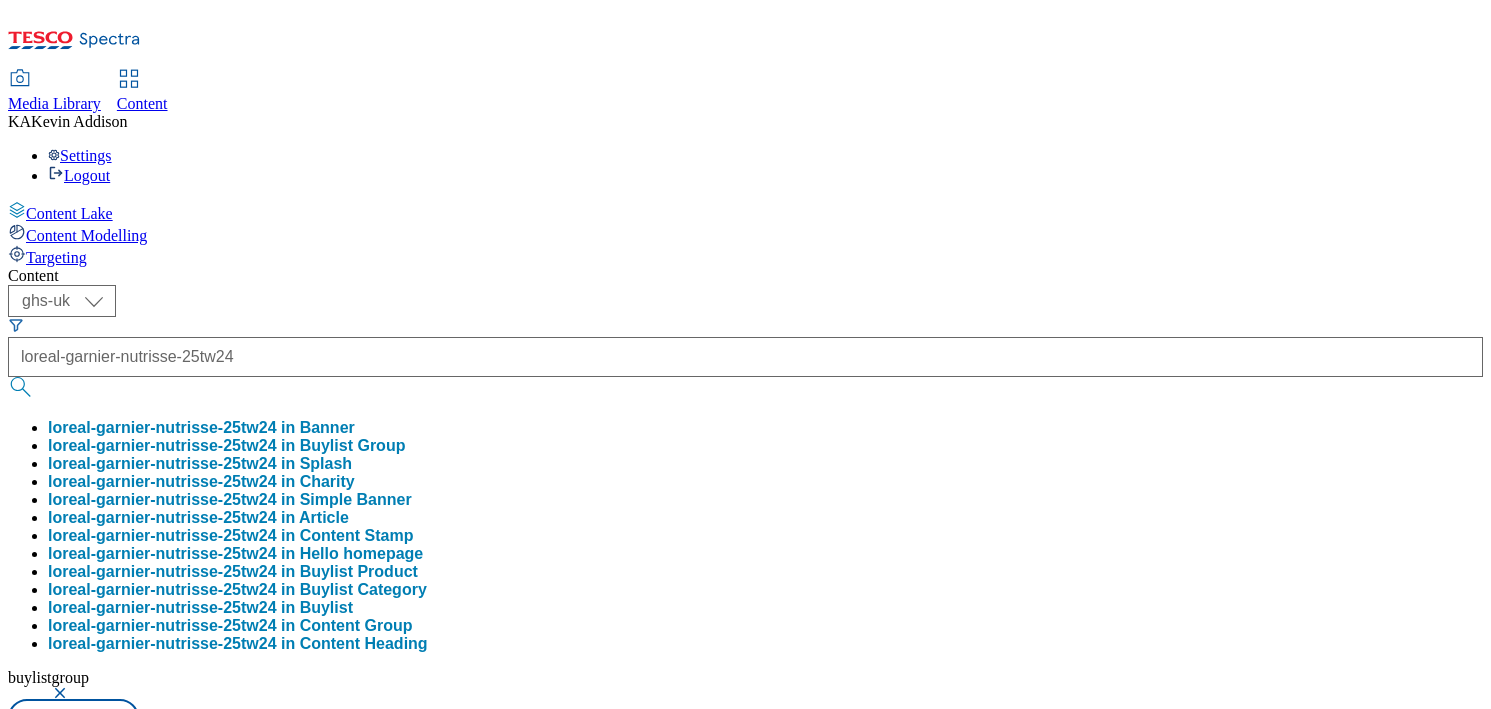 scroll, scrollTop: 0, scrollLeft: 0, axis: both 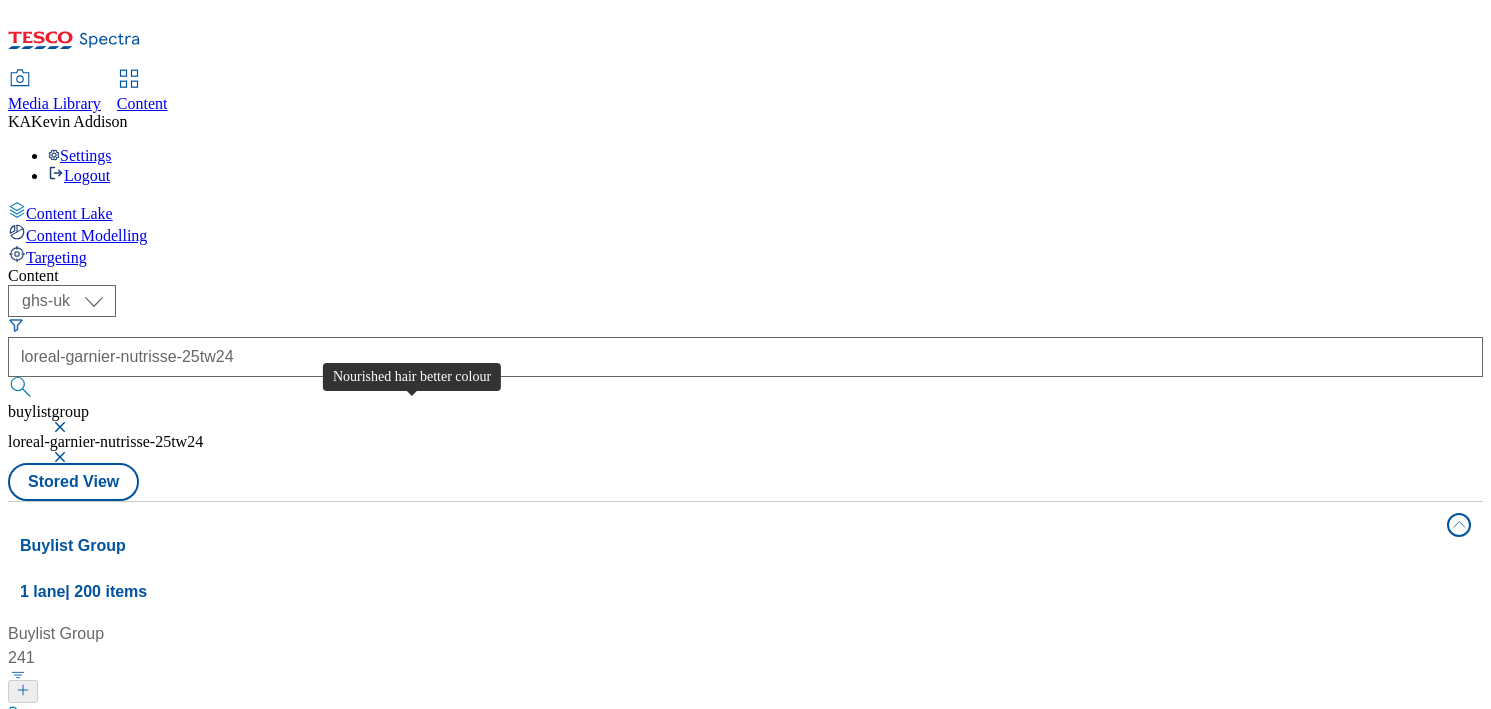 click on "Nourished hair better colour" at bounding box center [124, 716] 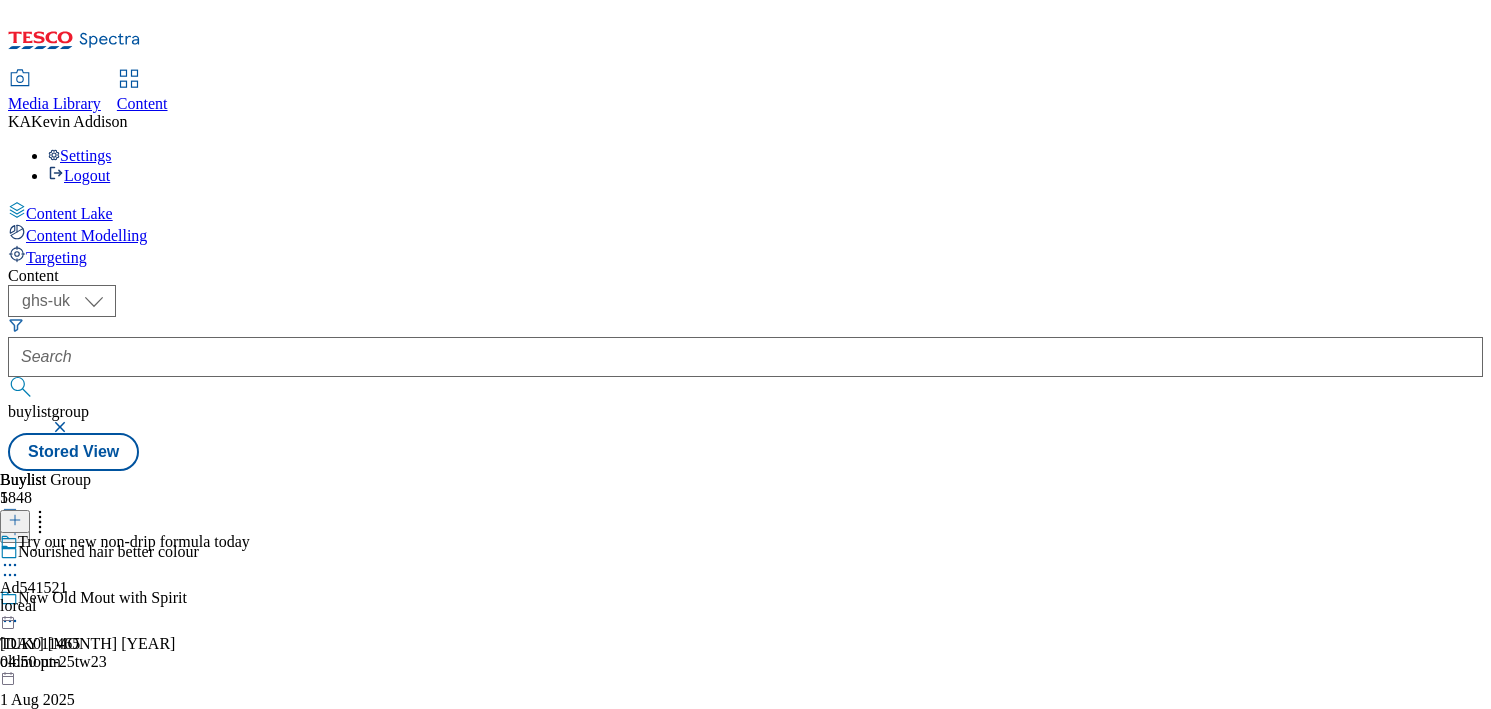 click 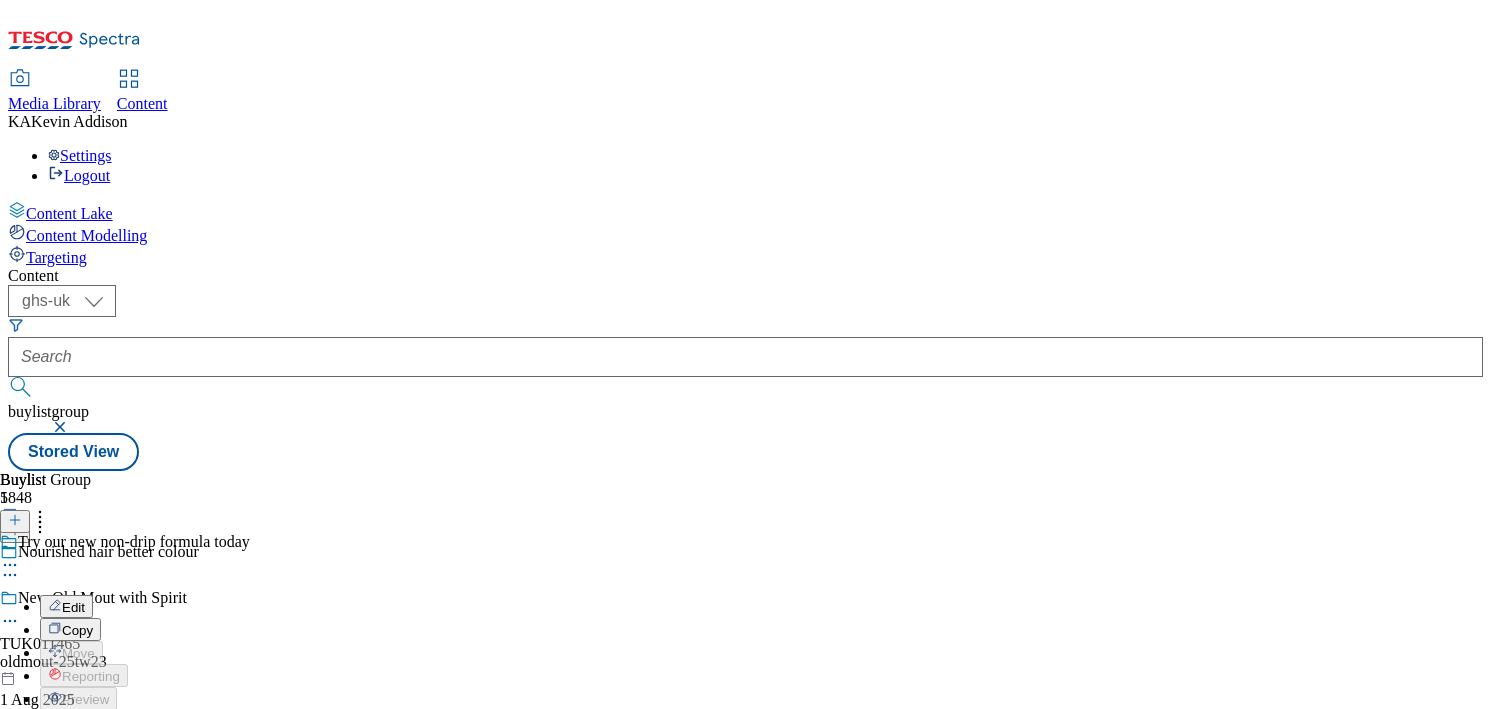 click on "Edit" at bounding box center [73, 607] 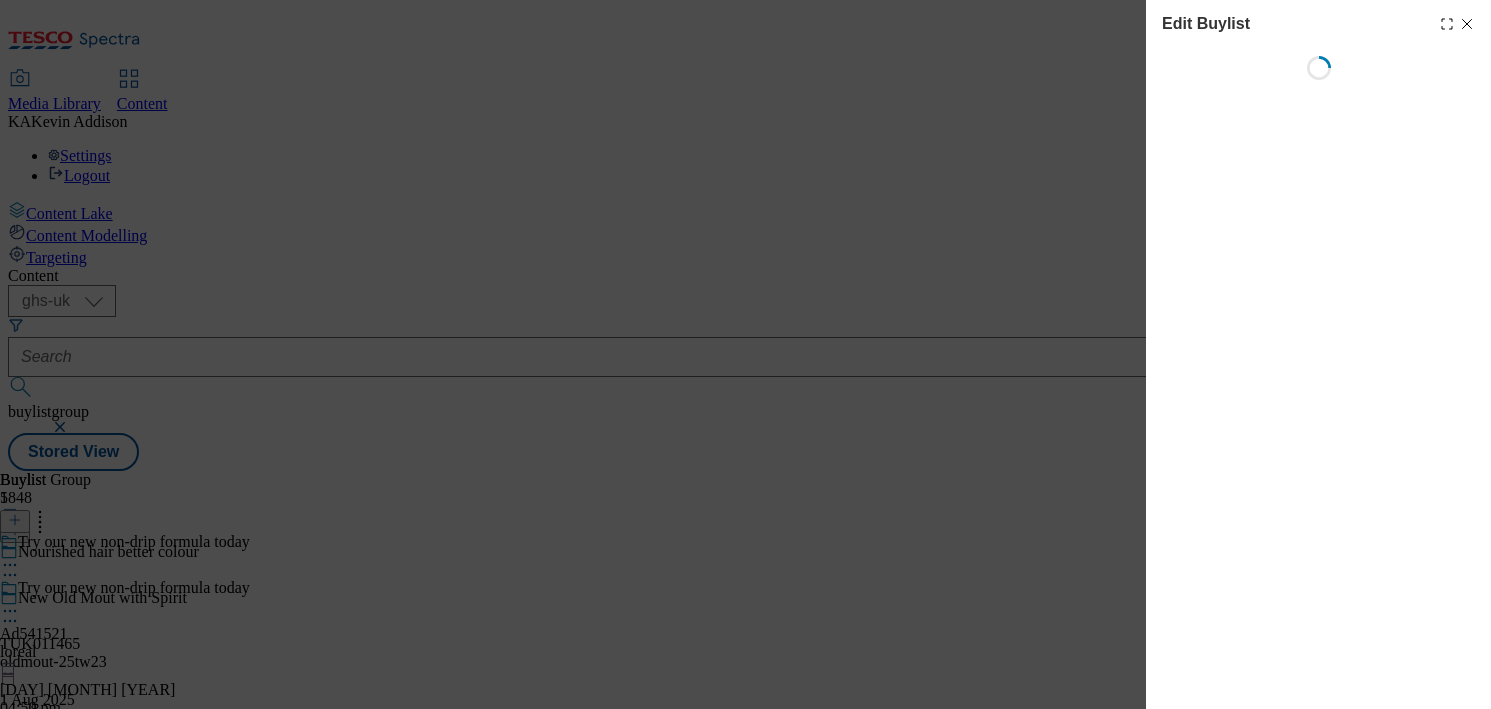 select on "tactical" 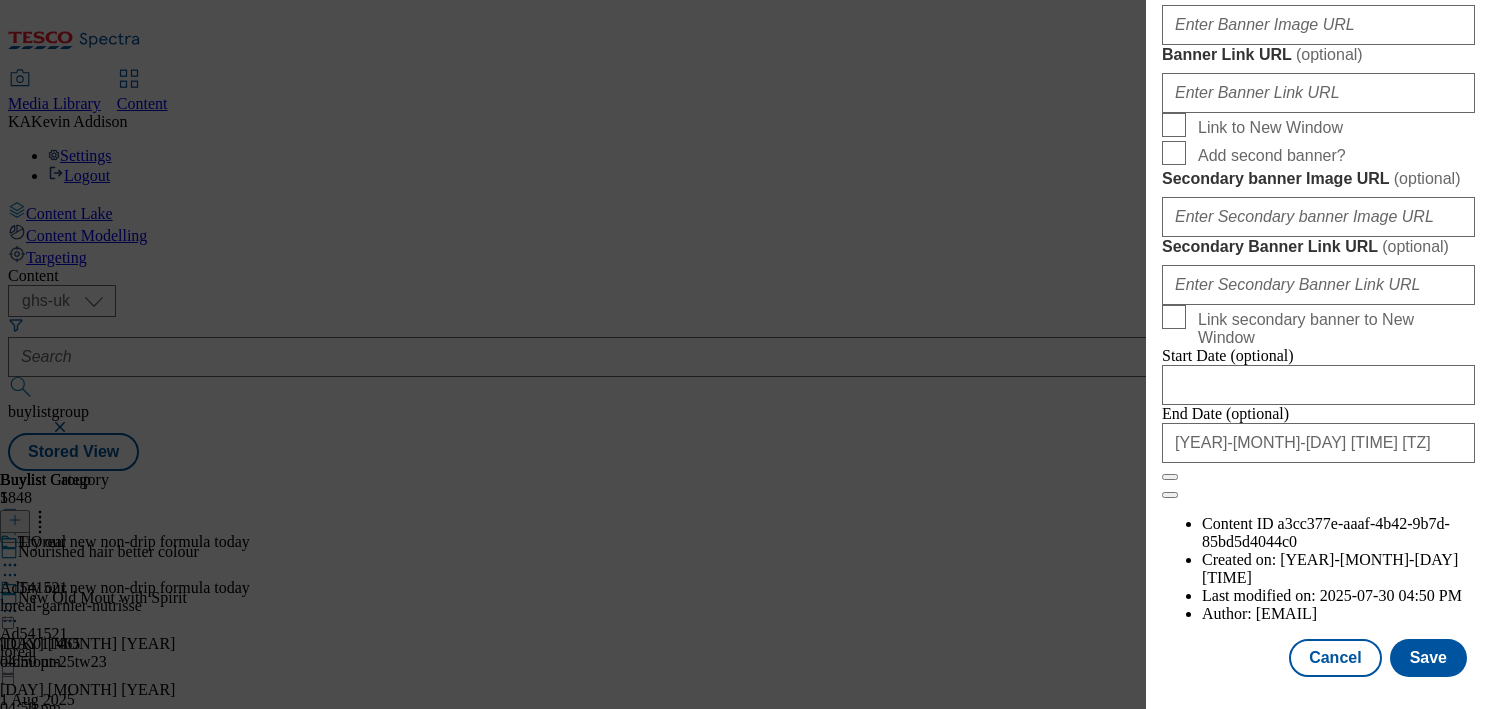 scroll, scrollTop: 1821, scrollLeft: 0, axis: vertical 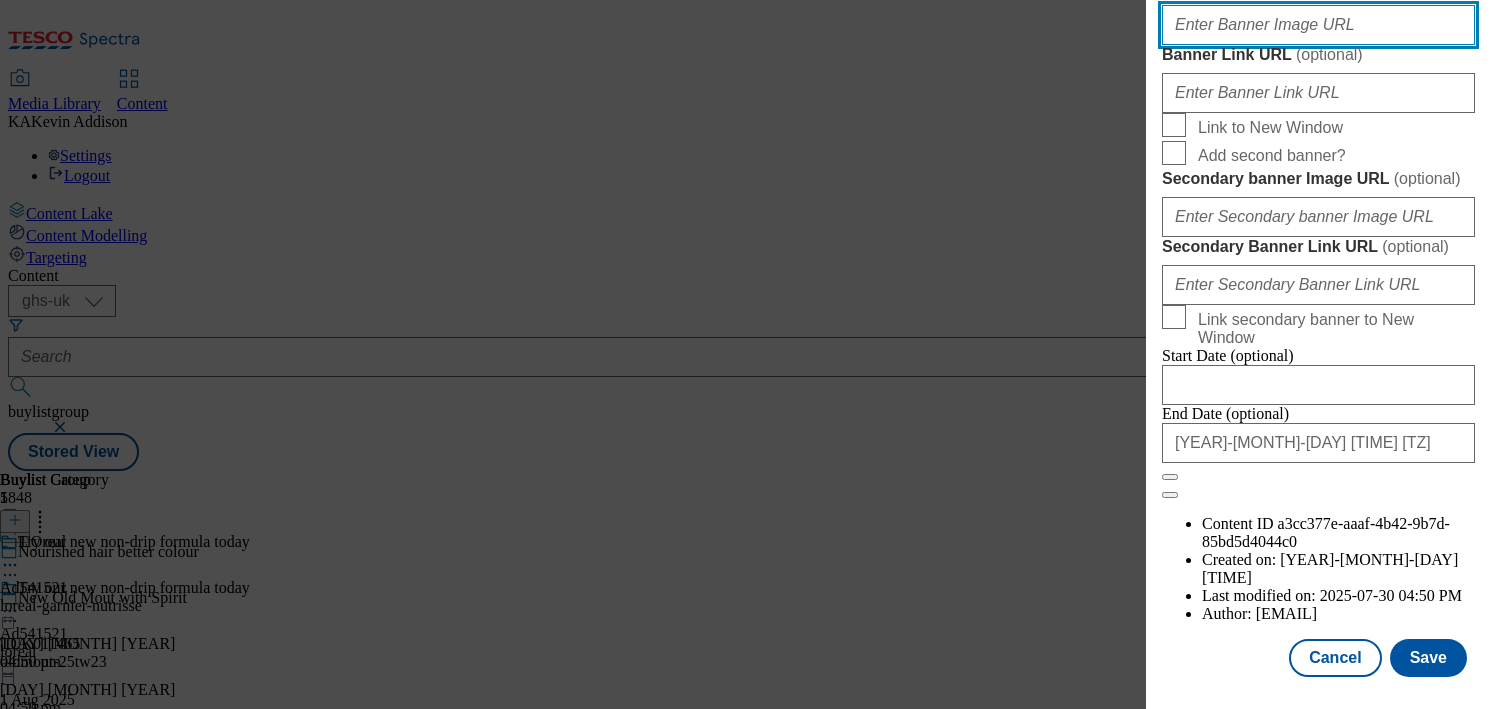 click on "Banner Image URL   ( optional )" at bounding box center (1318, 25) 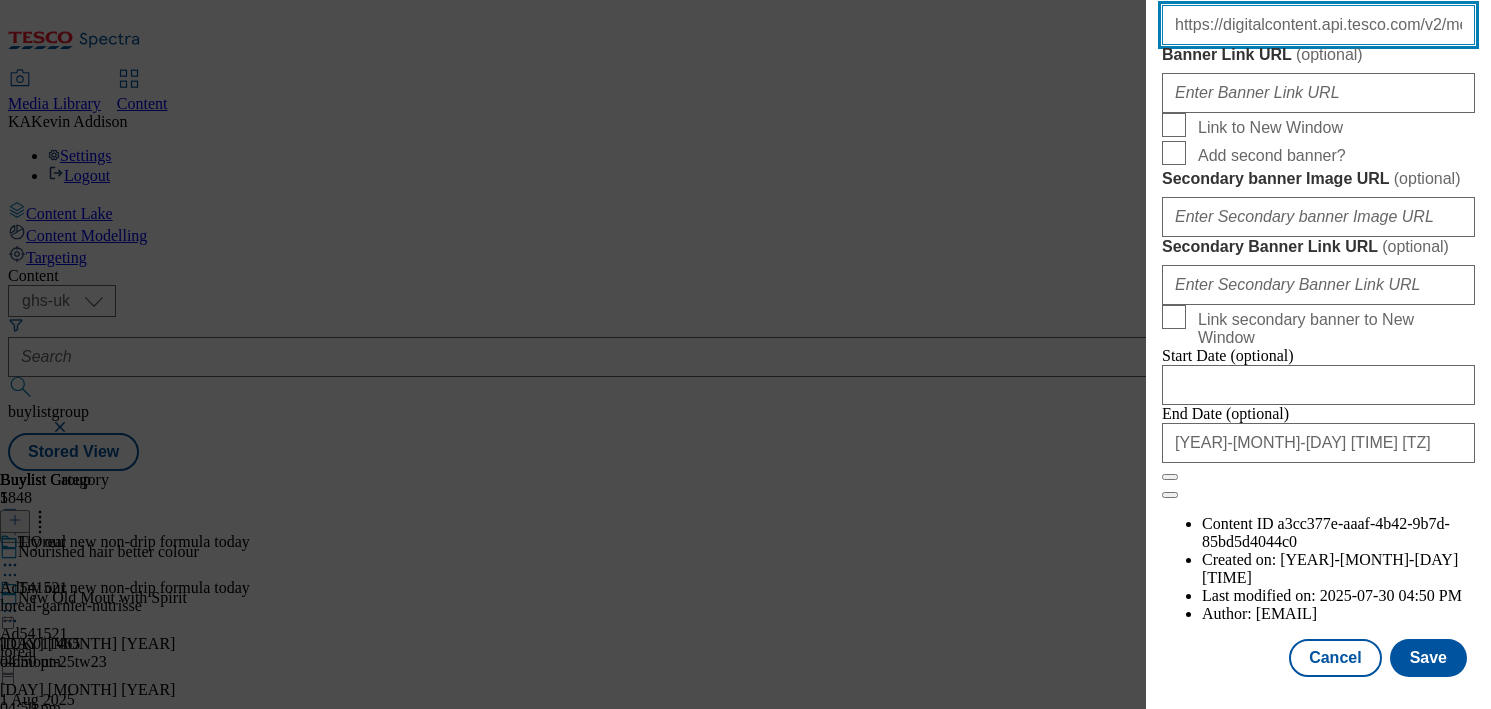 scroll, scrollTop: 0, scrollLeft: 614, axis: horizontal 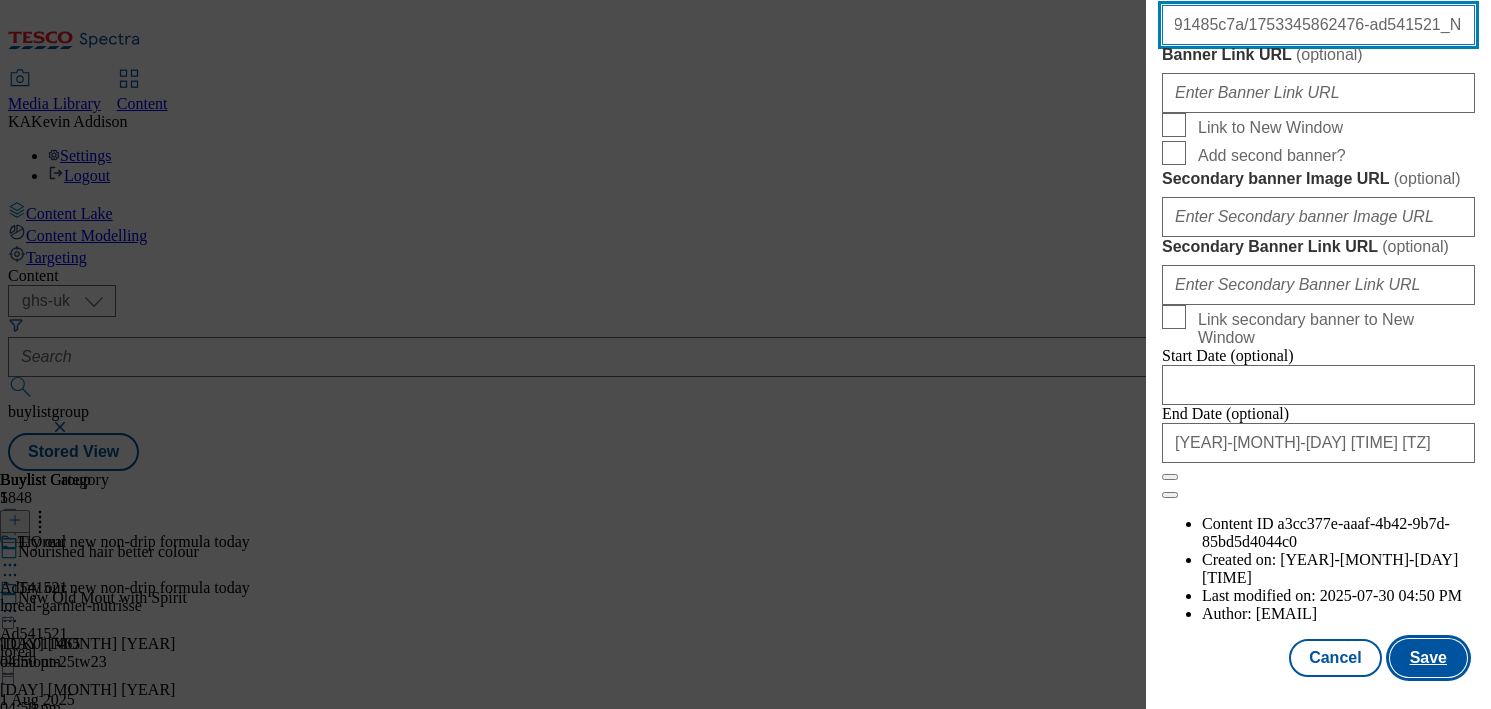 type on "https://digitalcontent.api.tesco.com/v2/media/ghs-mktg/b1f78404-c140-41a7-9f1c-c50791485c7a/1753345862476-ad541521_Nutrisse_LegoBrand_H_1184x333_V1.jpeg" 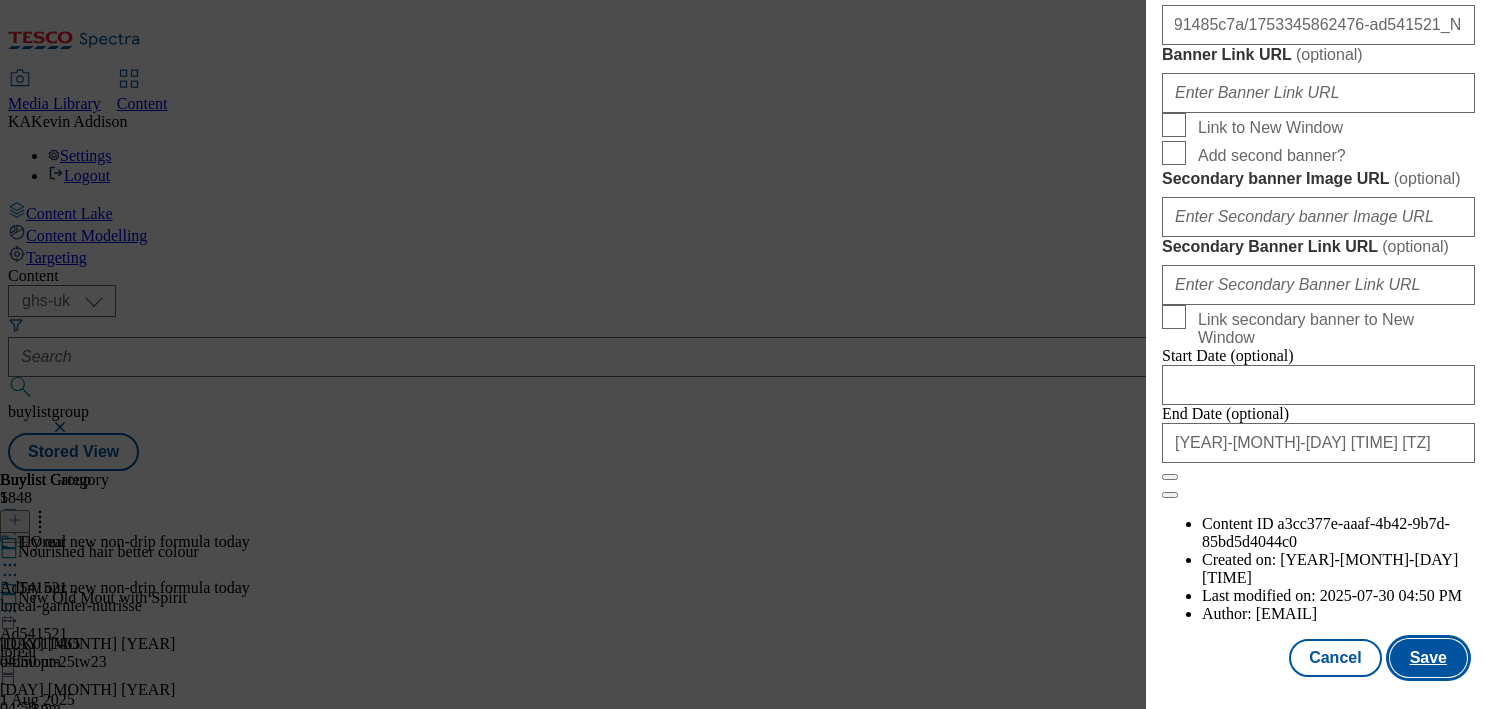click on "Save" at bounding box center [1428, 658] 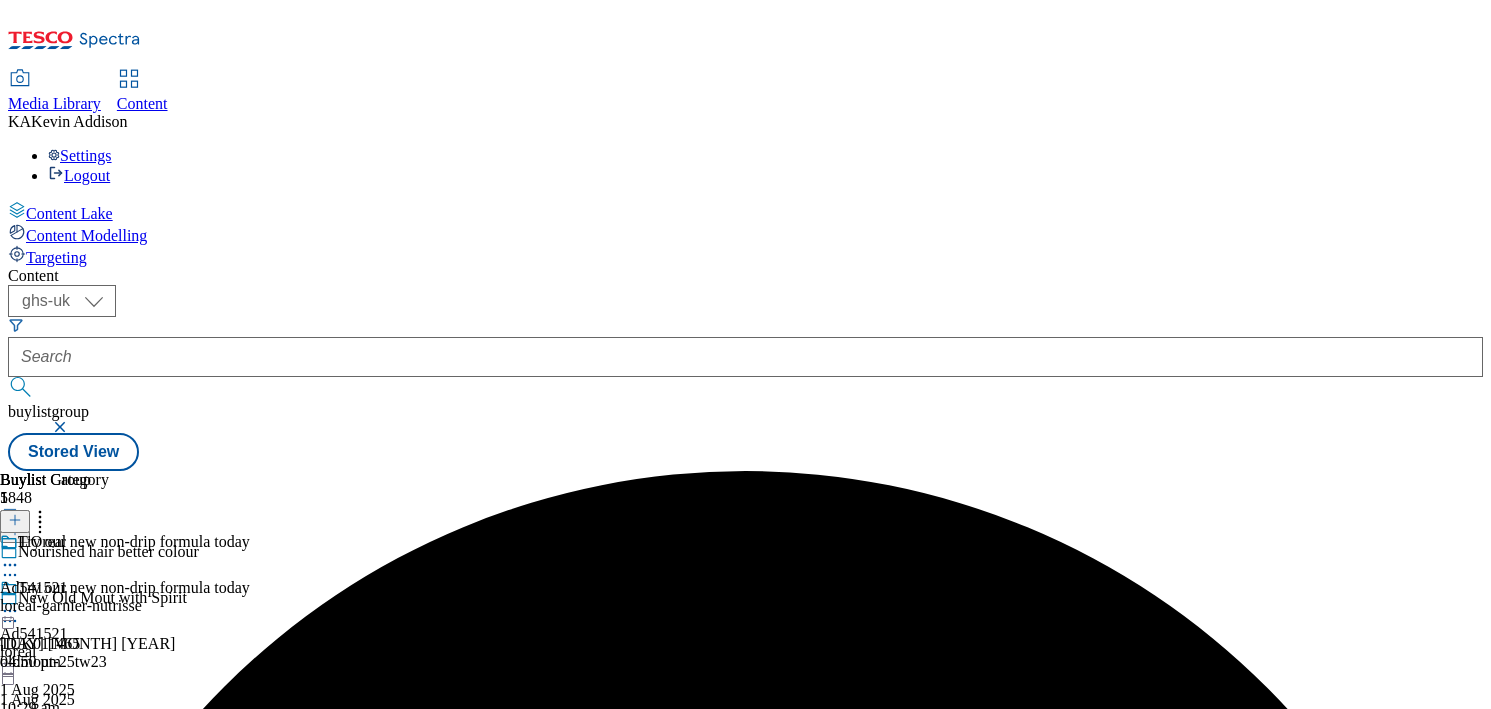click 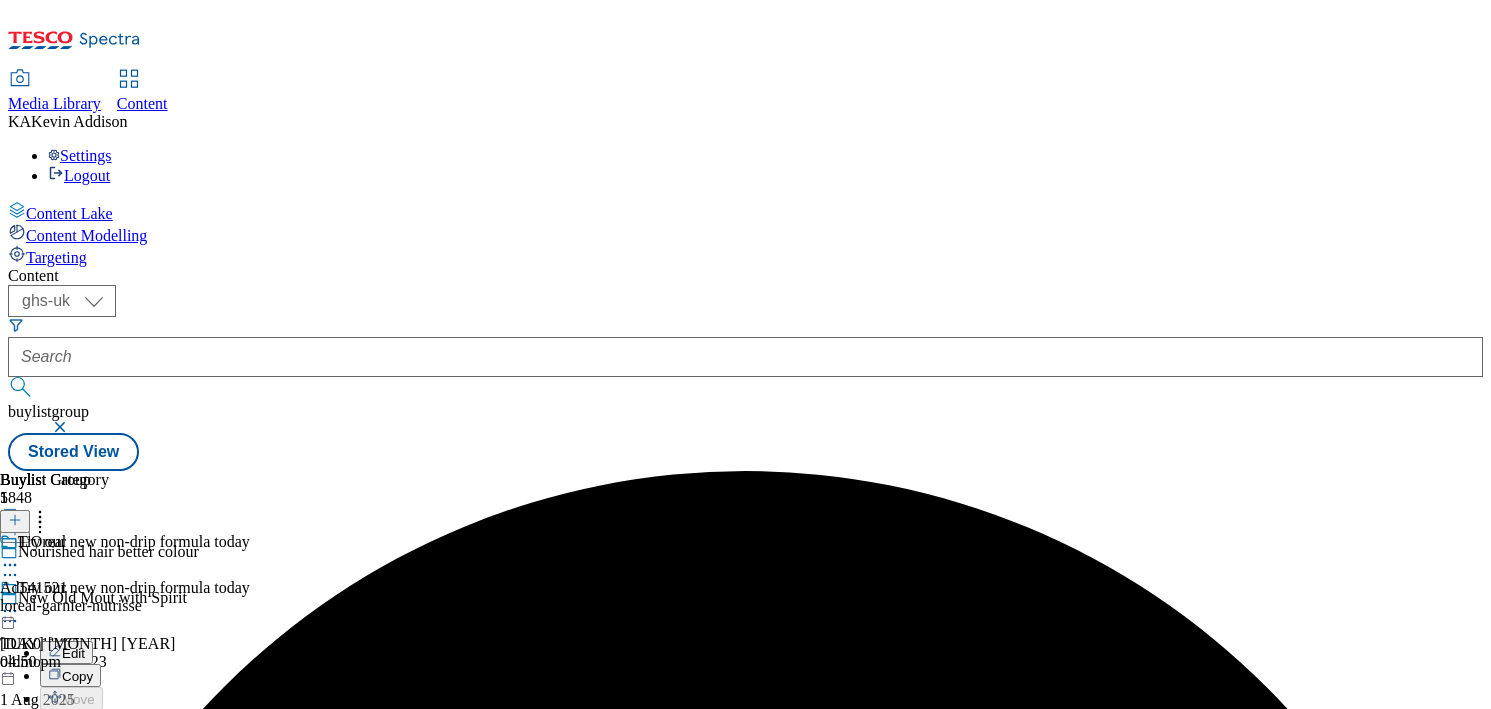 click on "Preview" at bounding box center [85, 745] 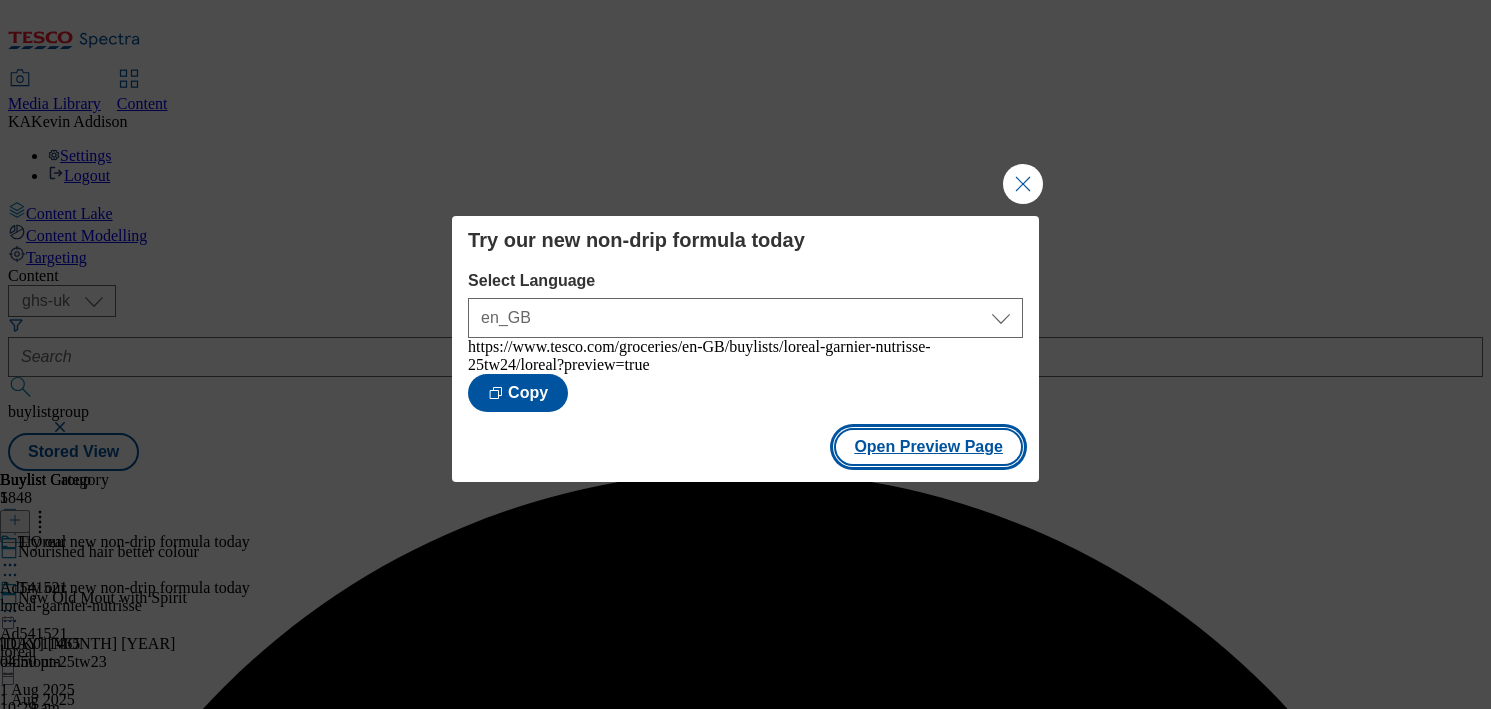 click on "Open Preview Page" at bounding box center [928, 447] 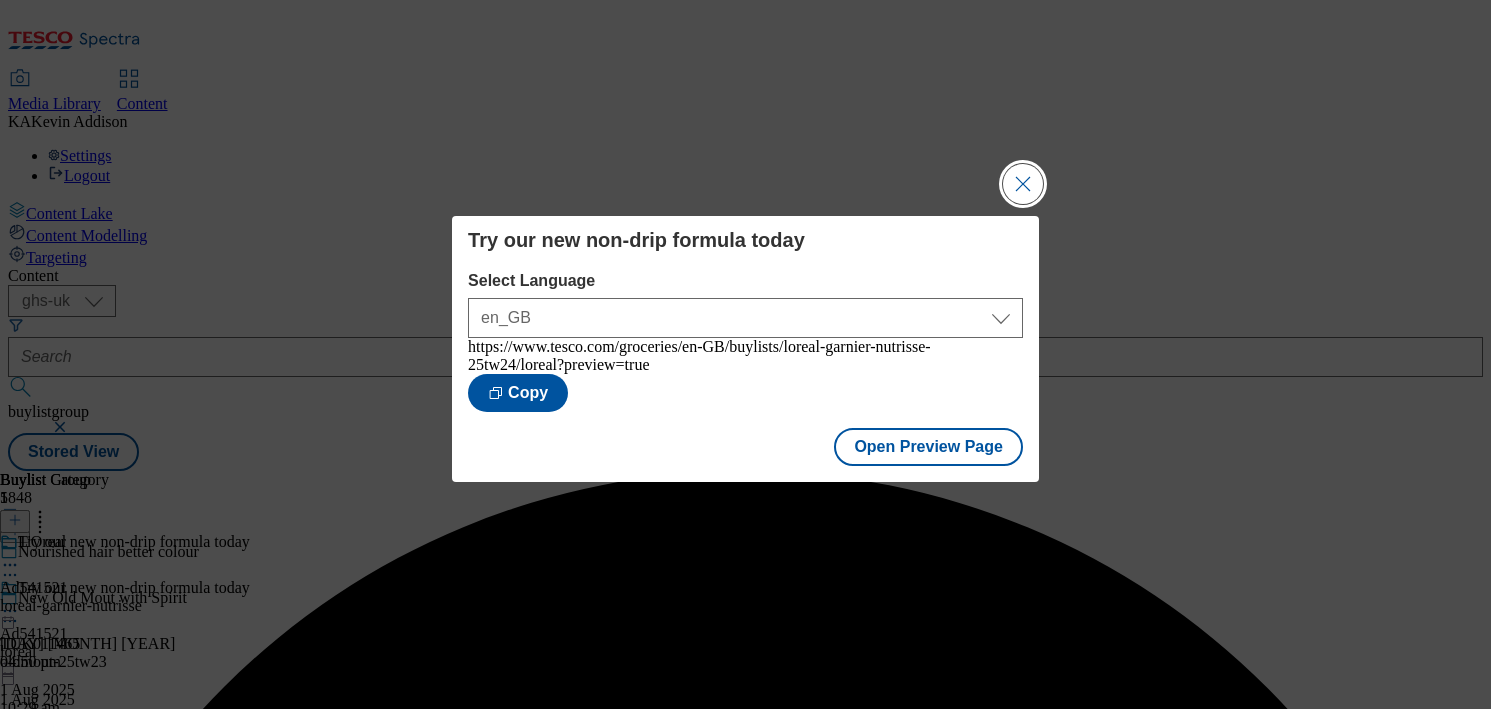 click at bounding box center (1023, 184) 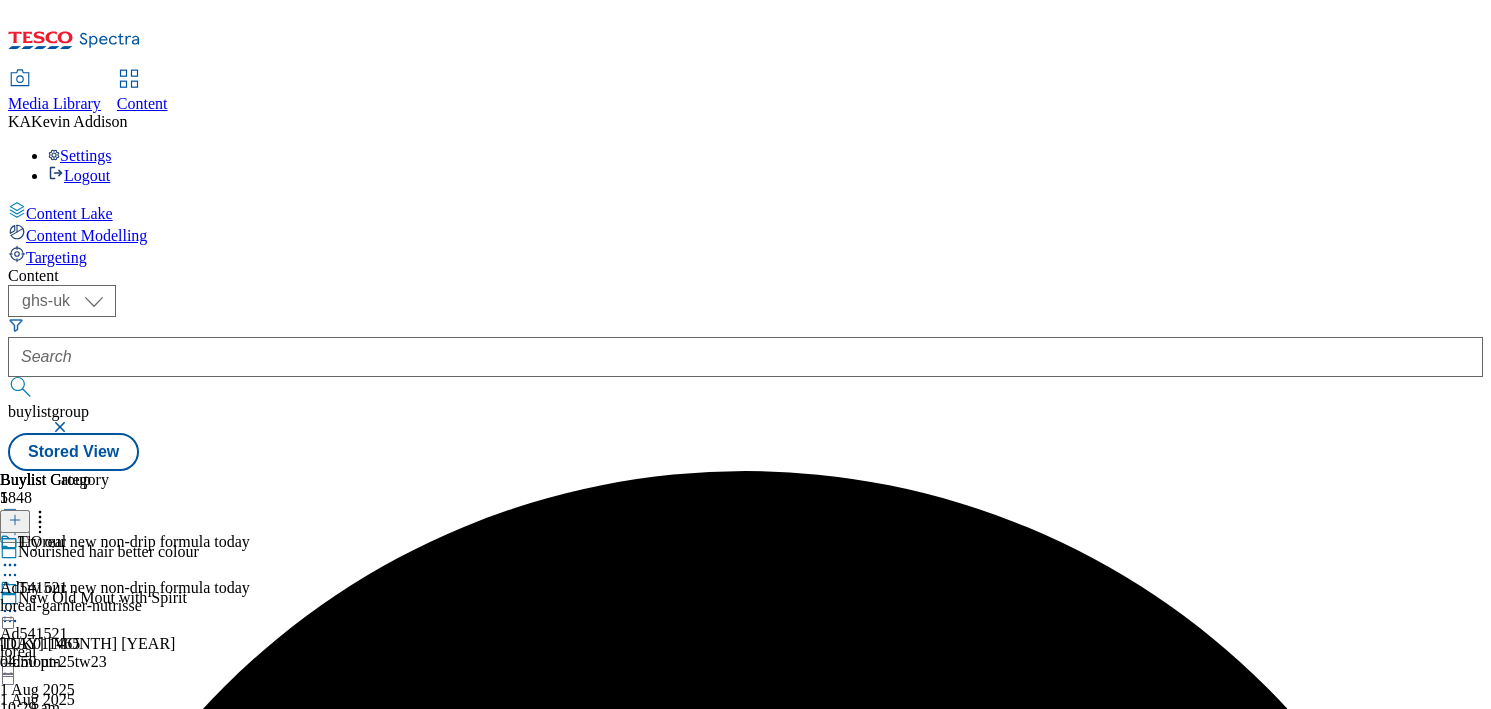 click 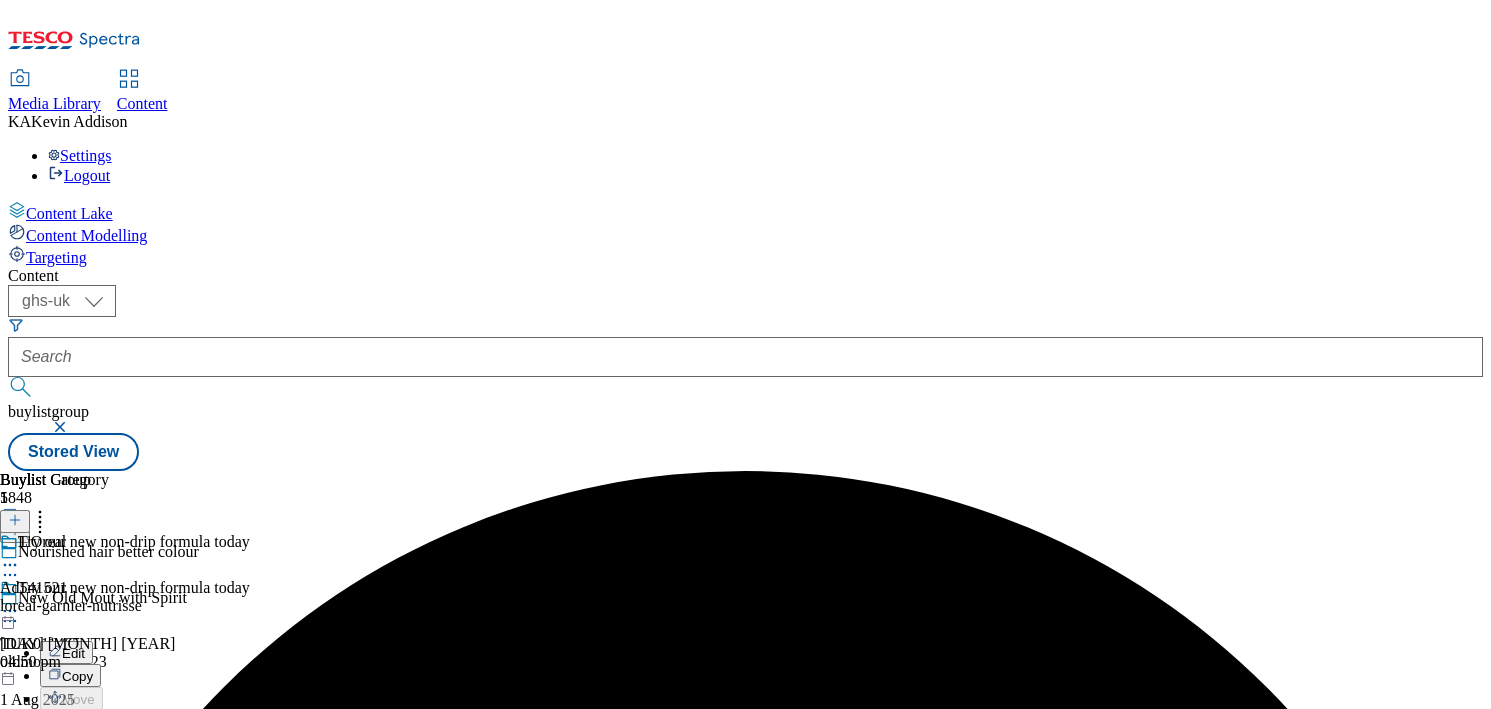 click on "Publish" at bounding box center [84, 814] 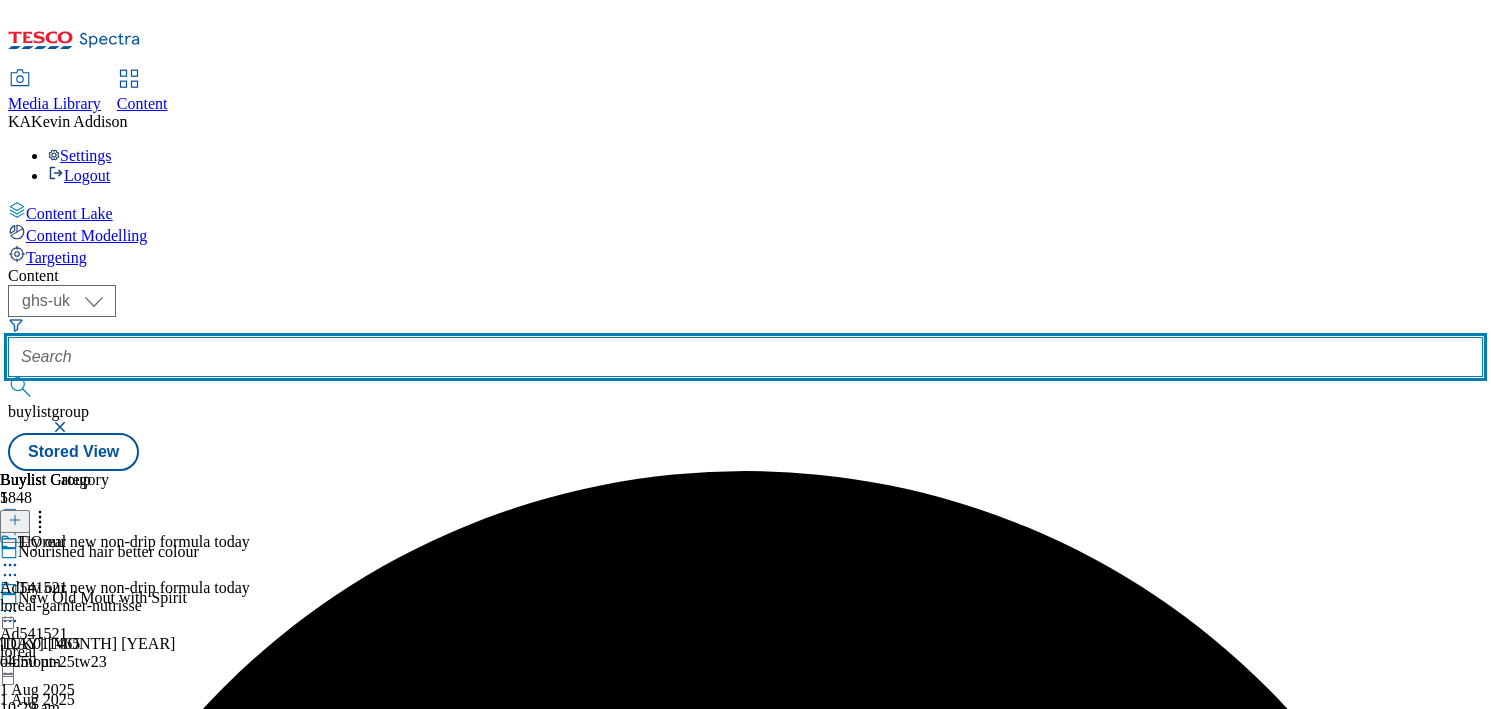 click at bounding box center (745, 357) 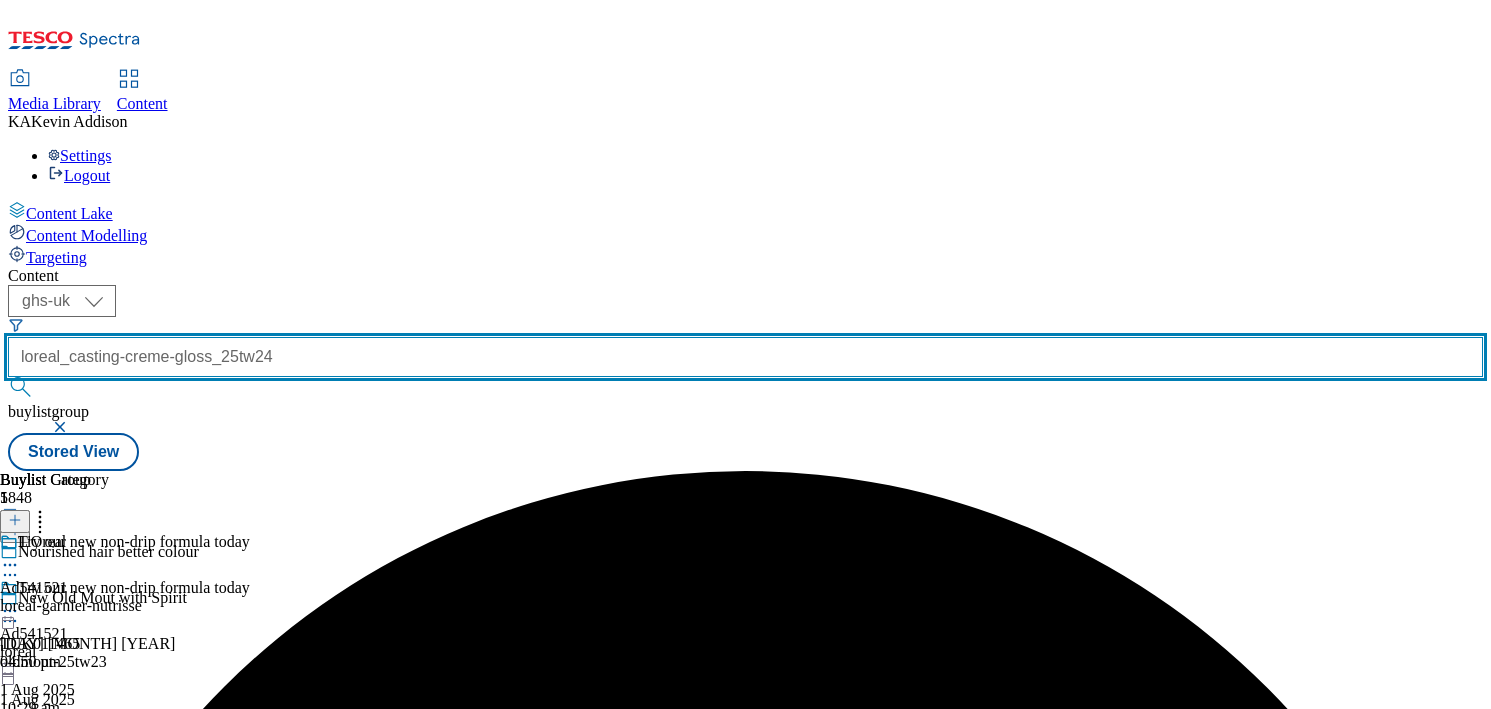 scroll, scrollTop: 0, scrollLeft: 73, axis: horizontal 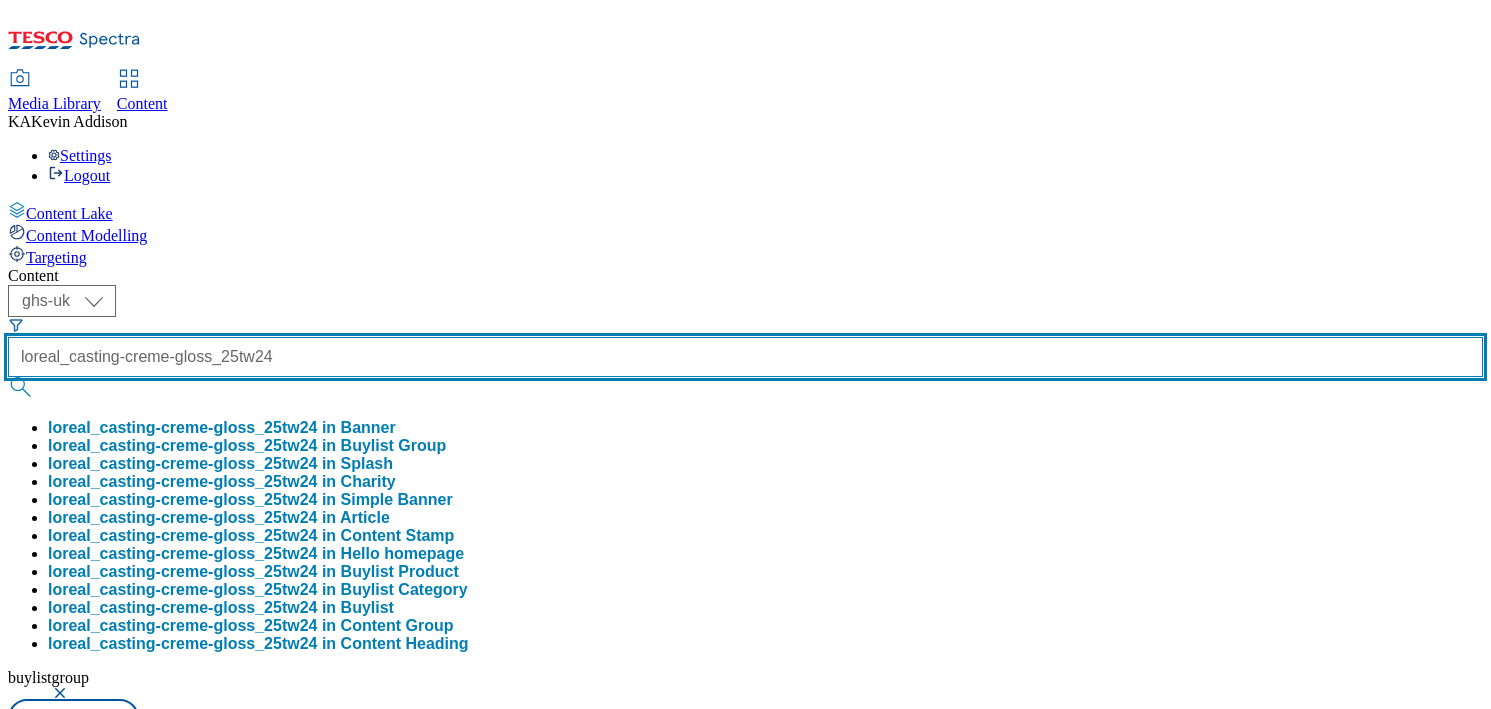 type on "loreal_casting-creme-gloss_25tw24" 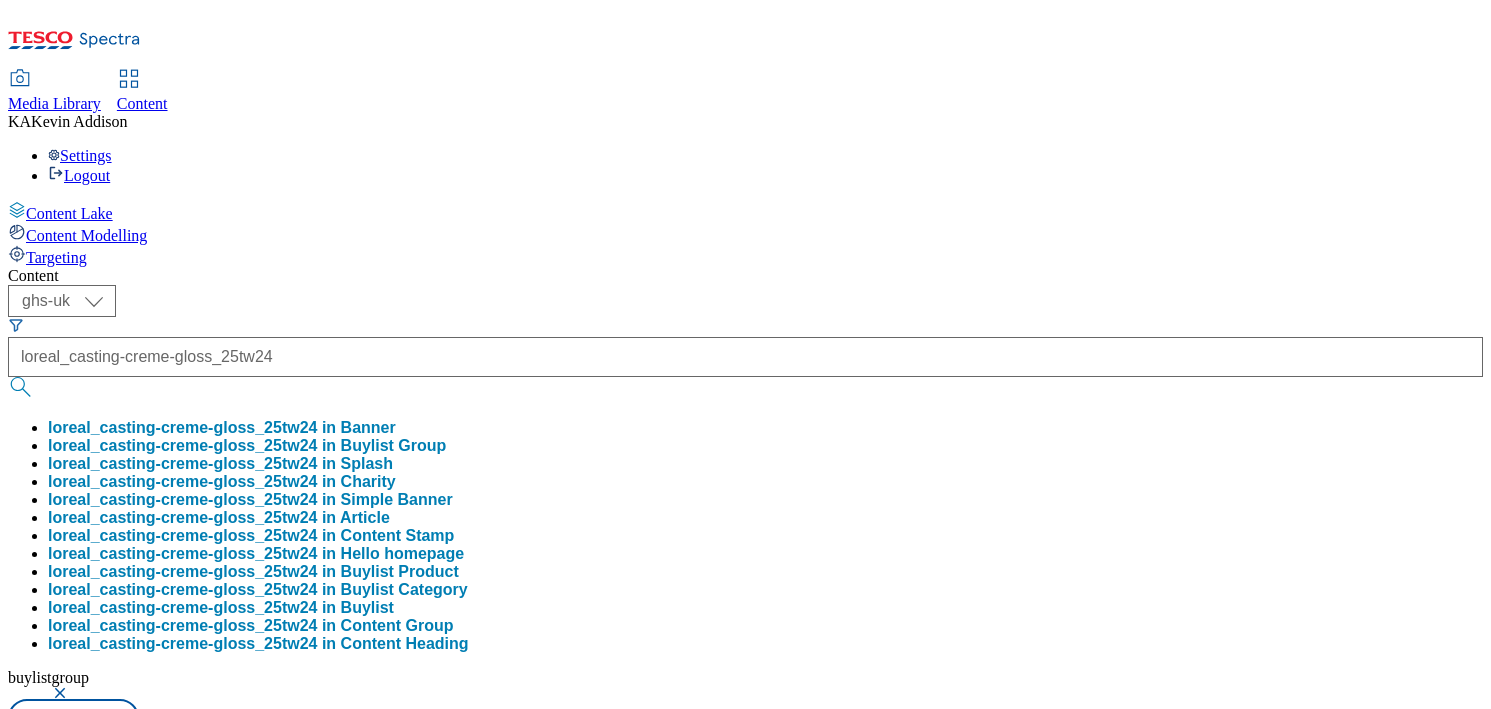 scroll, scrollTop: 0, scrollLeft: 0, axis: both 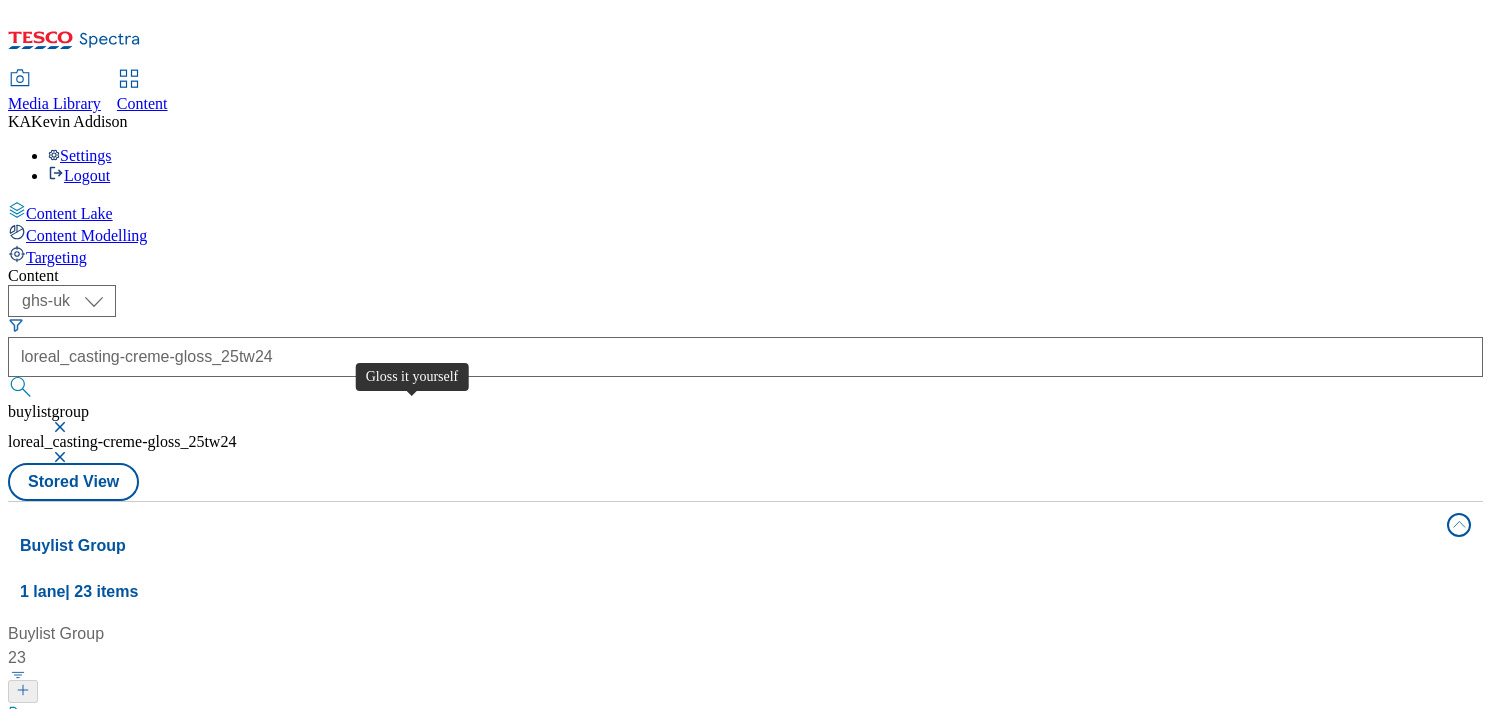 click on "Gloss it yourself" at bounding box center (83, 716) 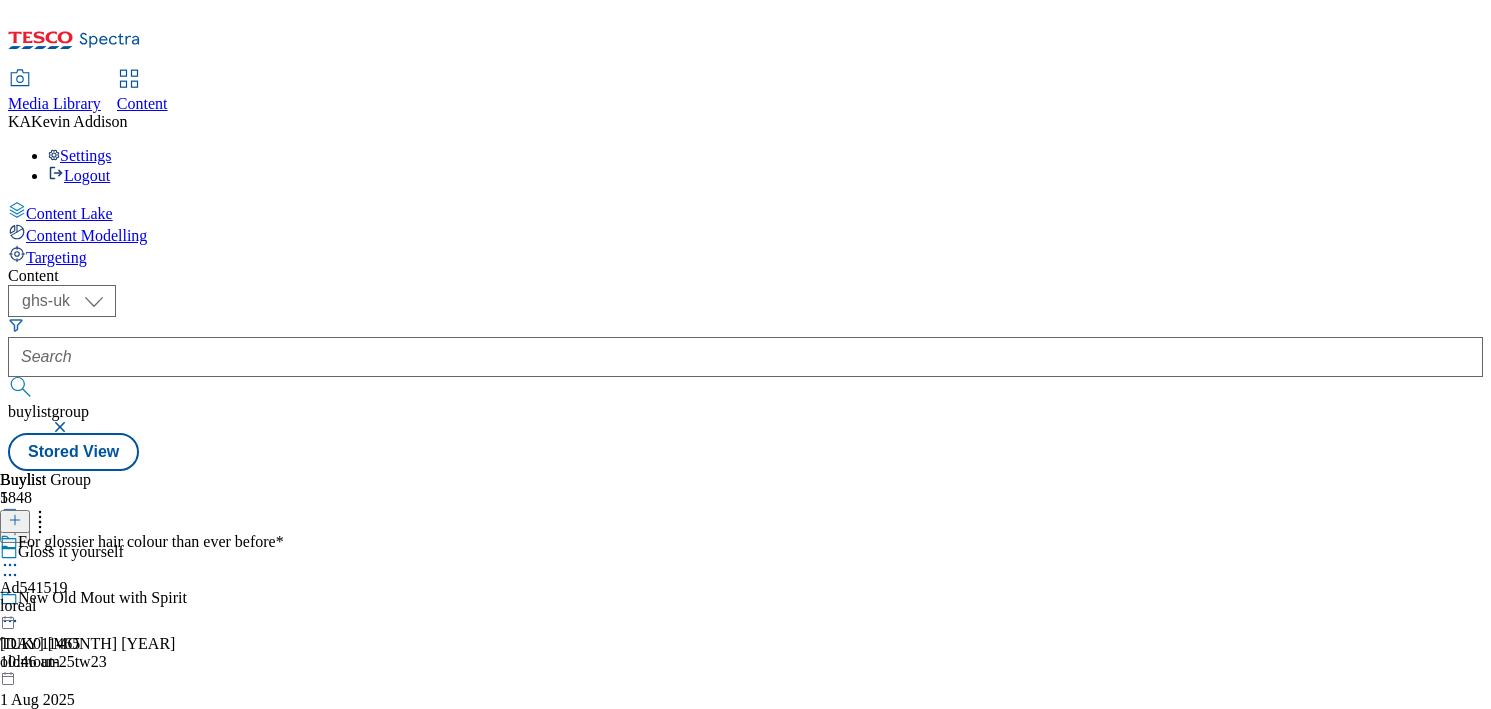 click 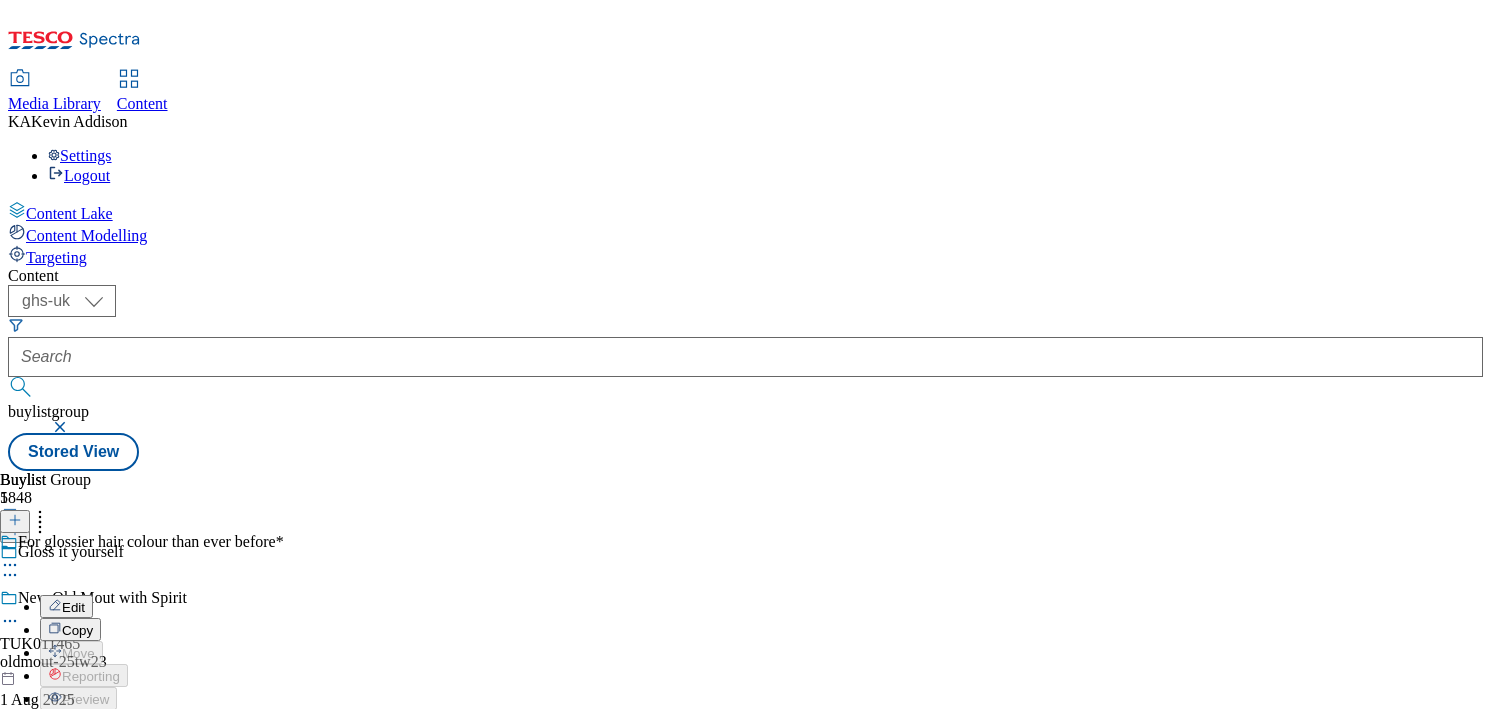 click on "Edit" at bounding box center [66, 606] 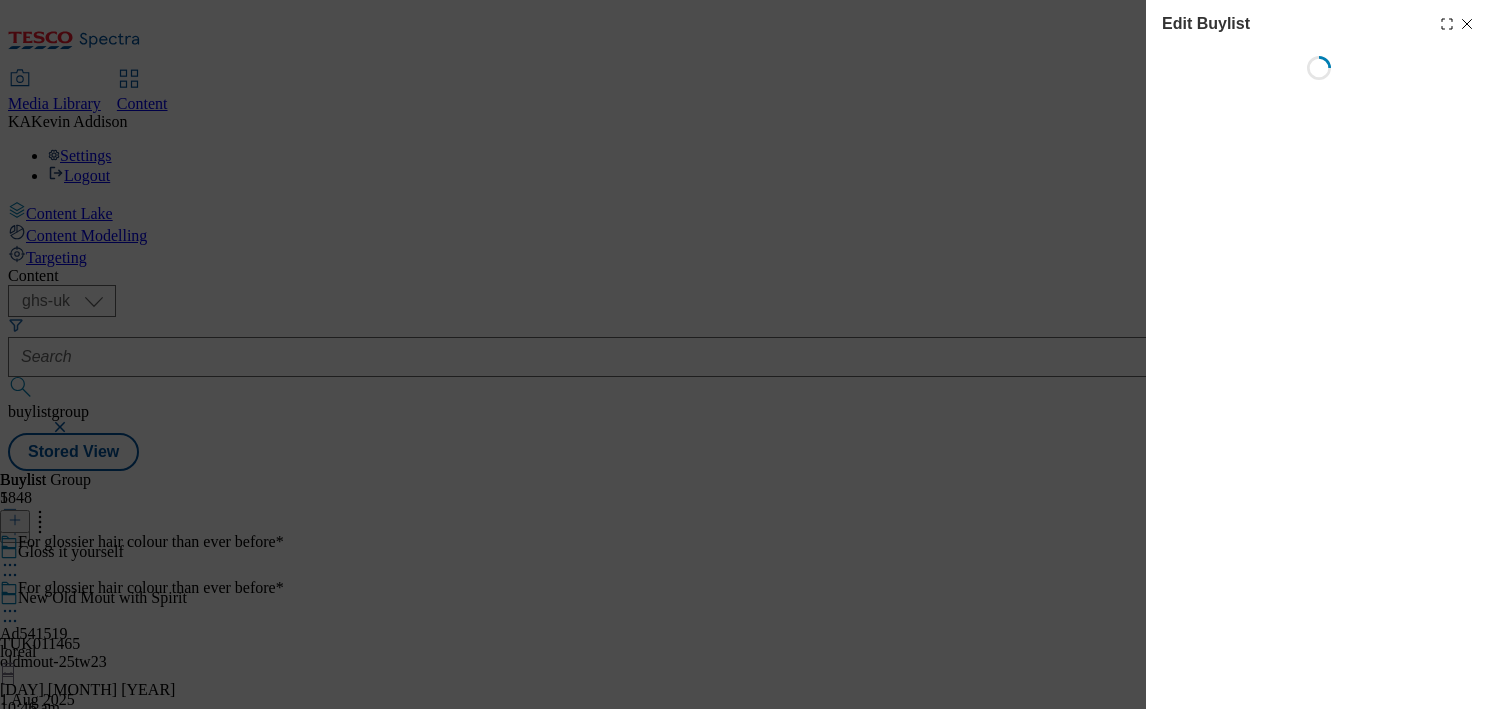 select on "tactical" 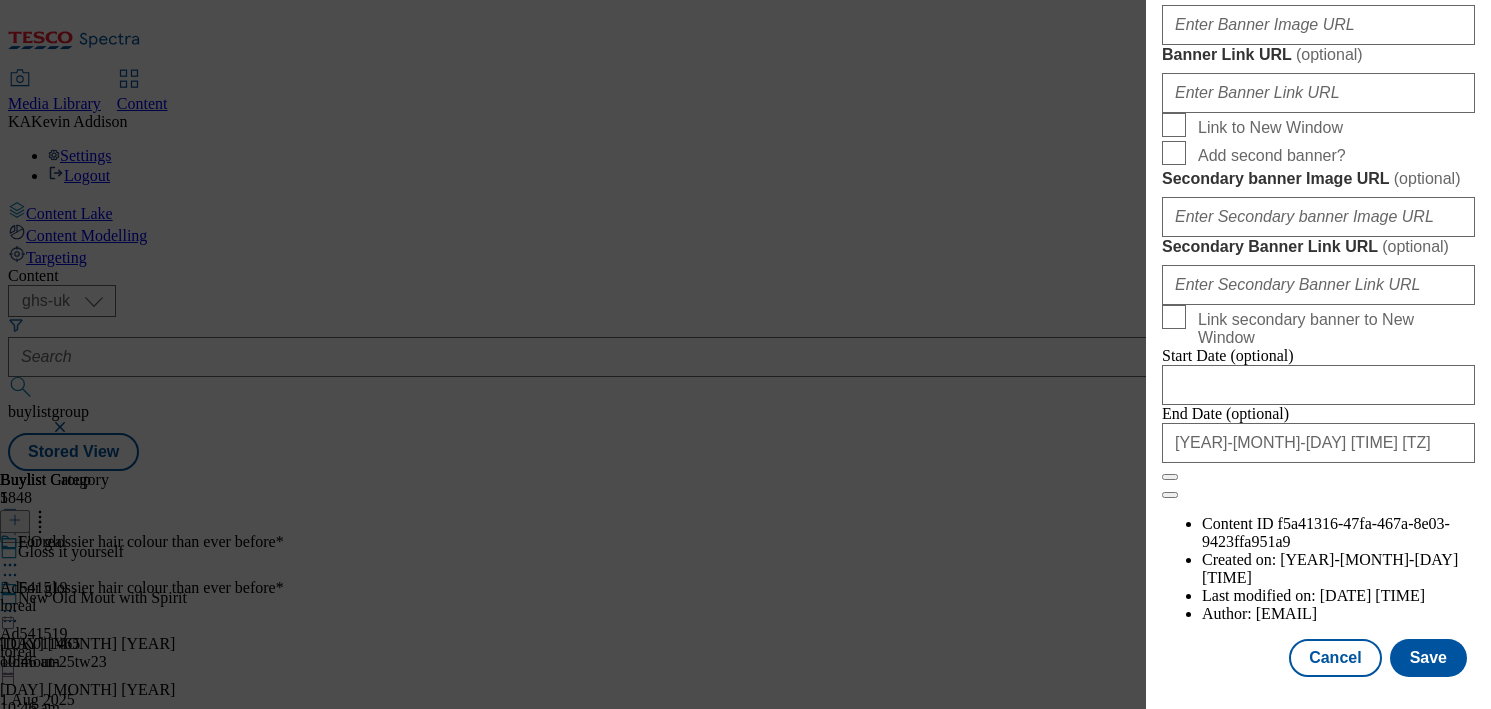scroll, scrollTop: 1941, scrollLeft: 0, axis: vertical 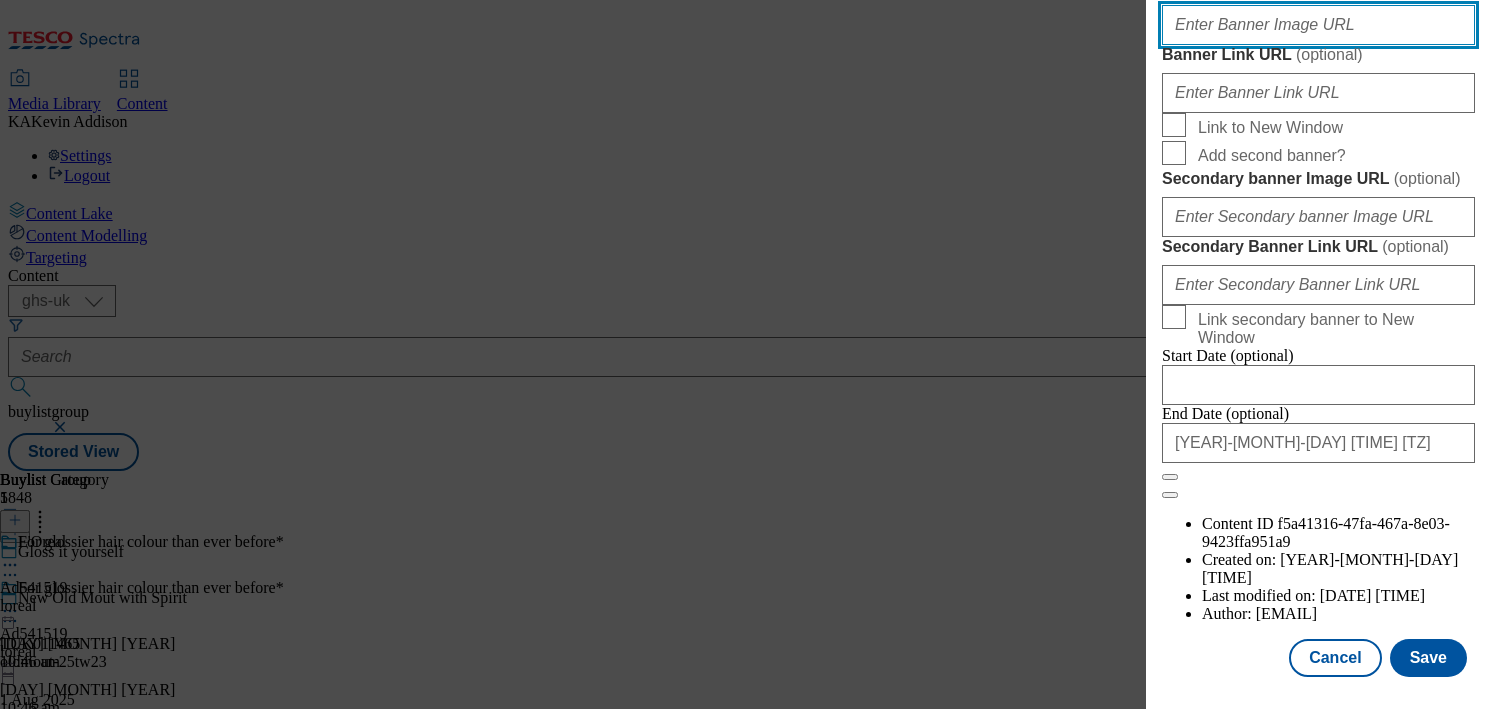 click on "Banner Image URL   ( optional )" at bounding box center [1318, 25] 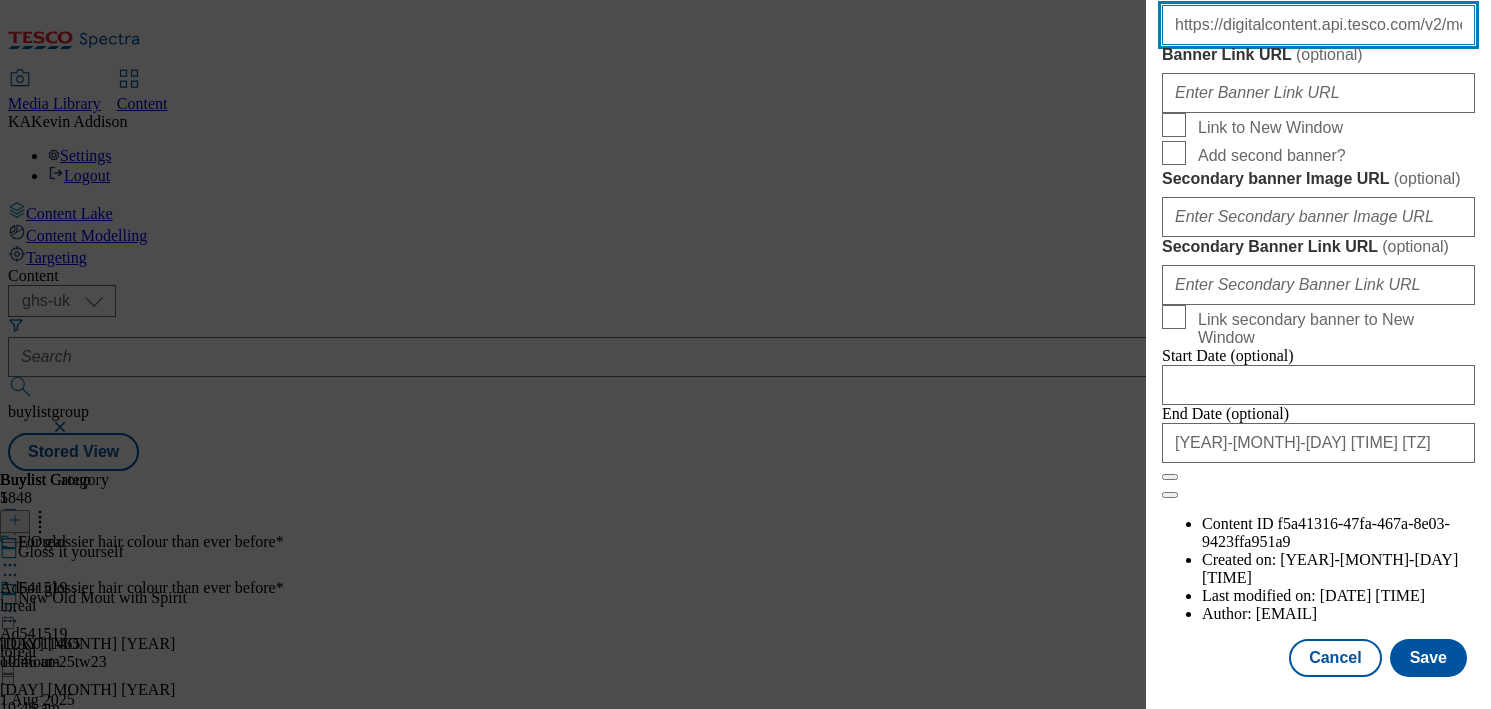 scroll, scrollTop: 0, scrollLeft: 660, axis: horizontal 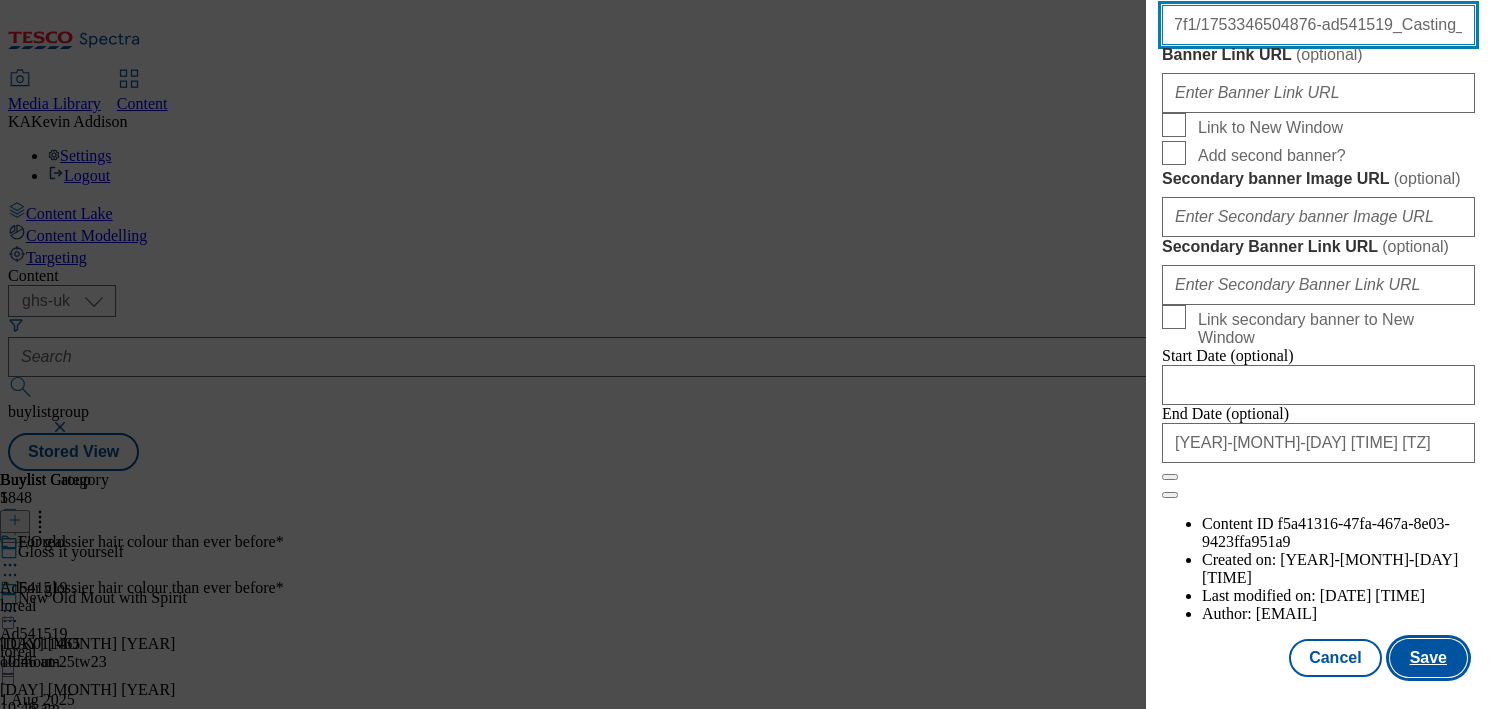 type on "https://digitalcontent.api.tesco.com/v2/media/ghs-mktg/e1ef465d-01f0-40db-93a4-d2cd825bb7f1/1753346504876-ad541519_Casting_Creme_LegoBrand_H_1184x333_V1.jpeg" 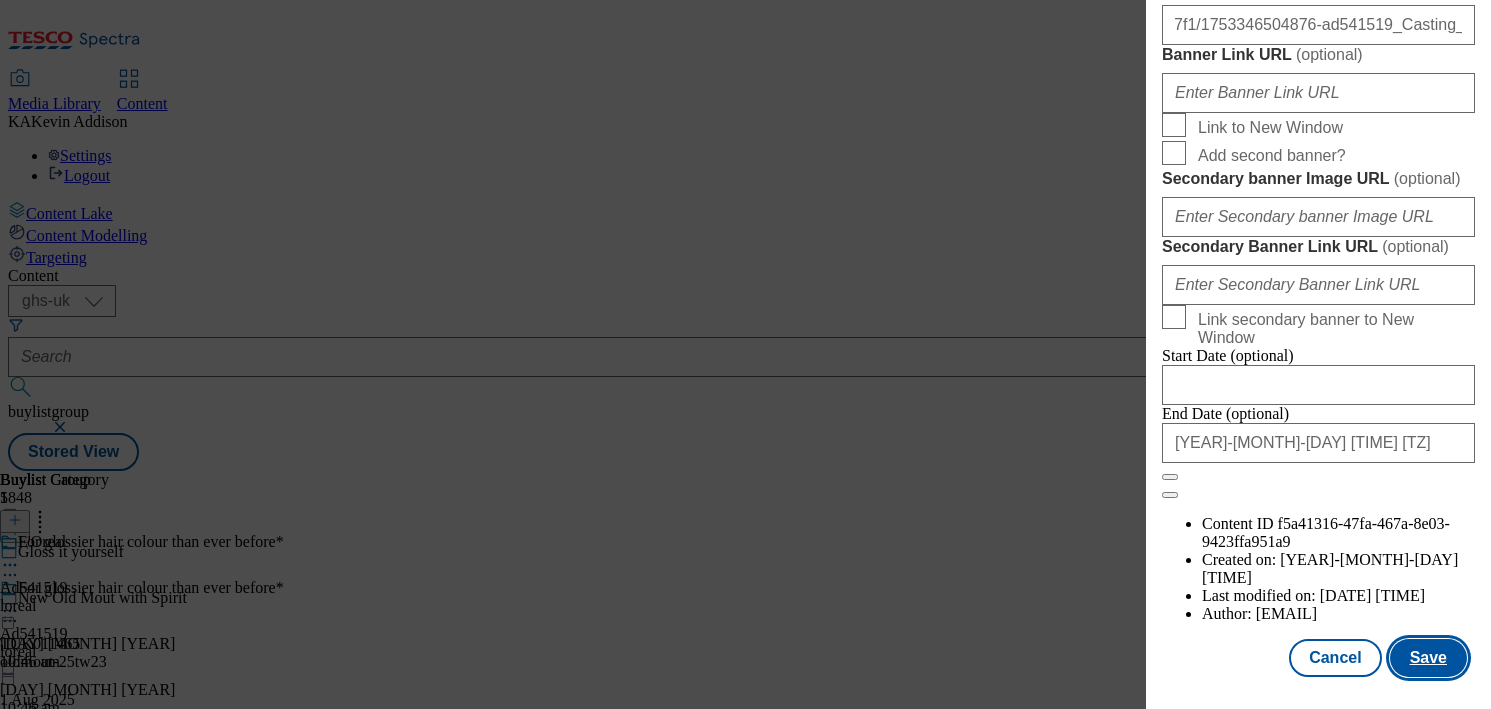 scroll, scrollTop: 0, scrollLeft: 0, axis: both 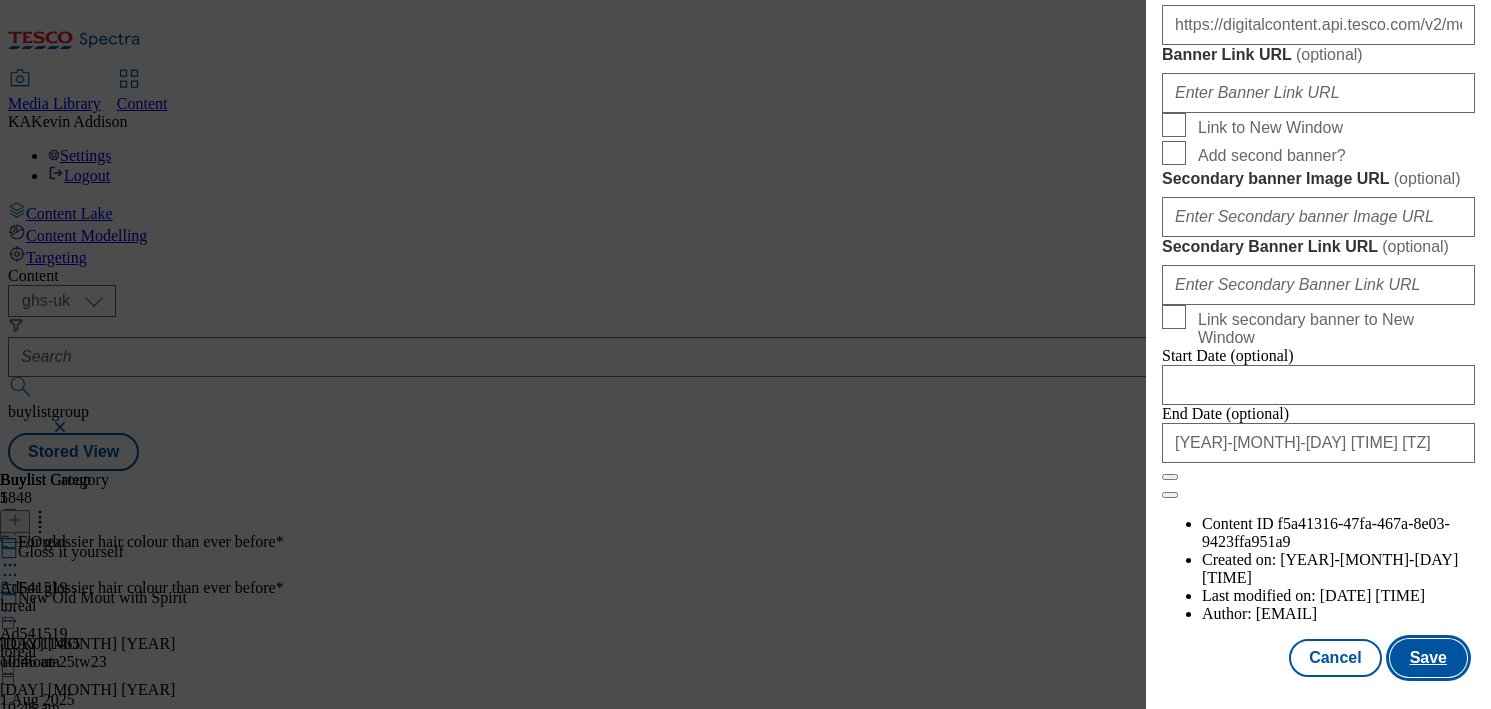 click on "Save" at bounding box center (1428, 658) 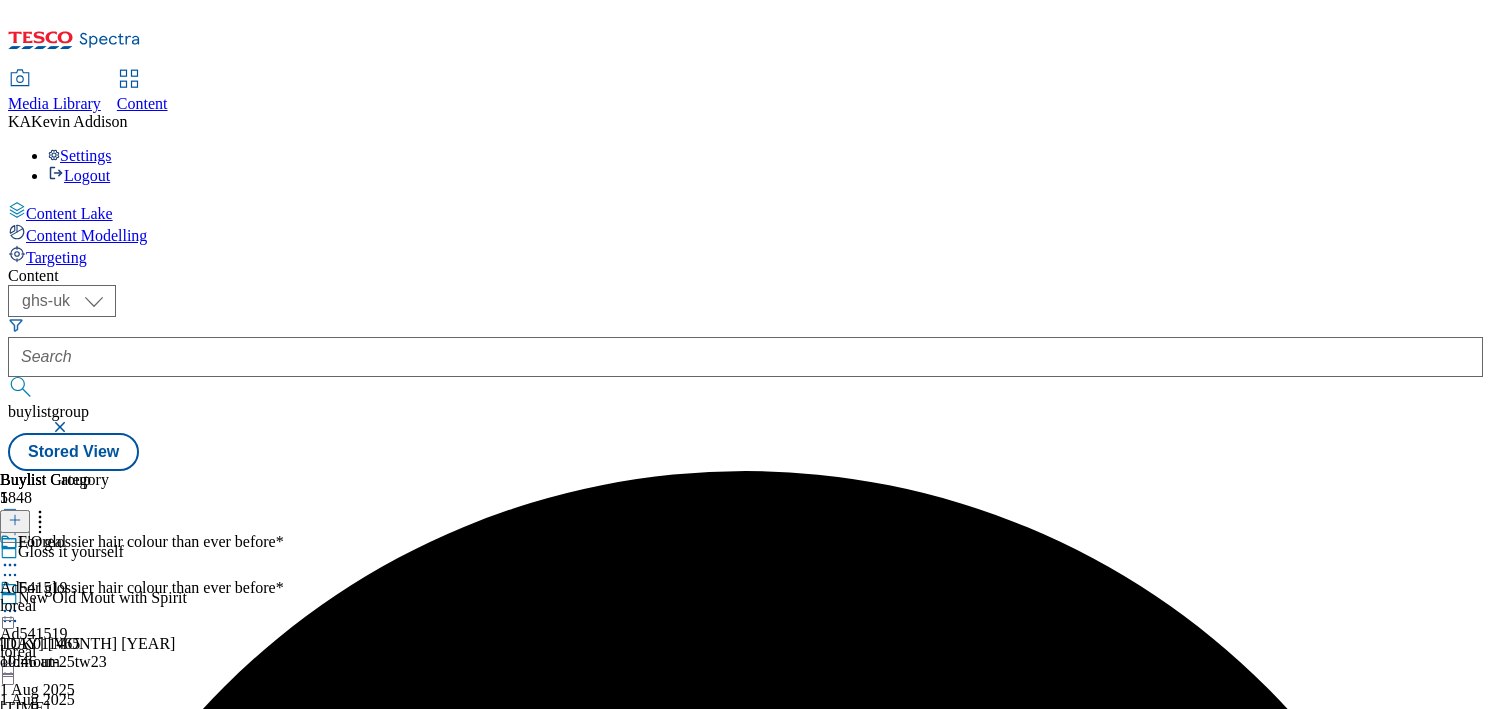 click 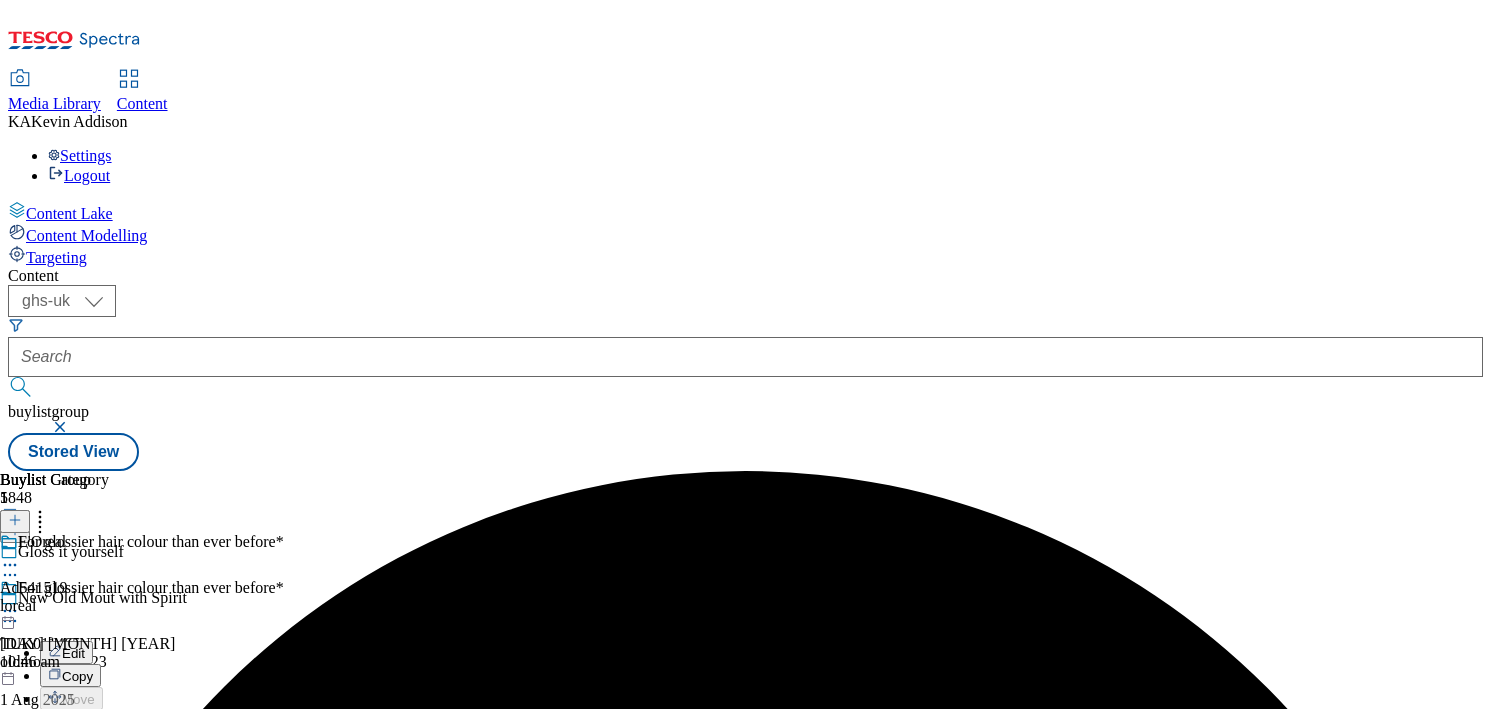 click on "Preview" at bounding box center (85, 745) 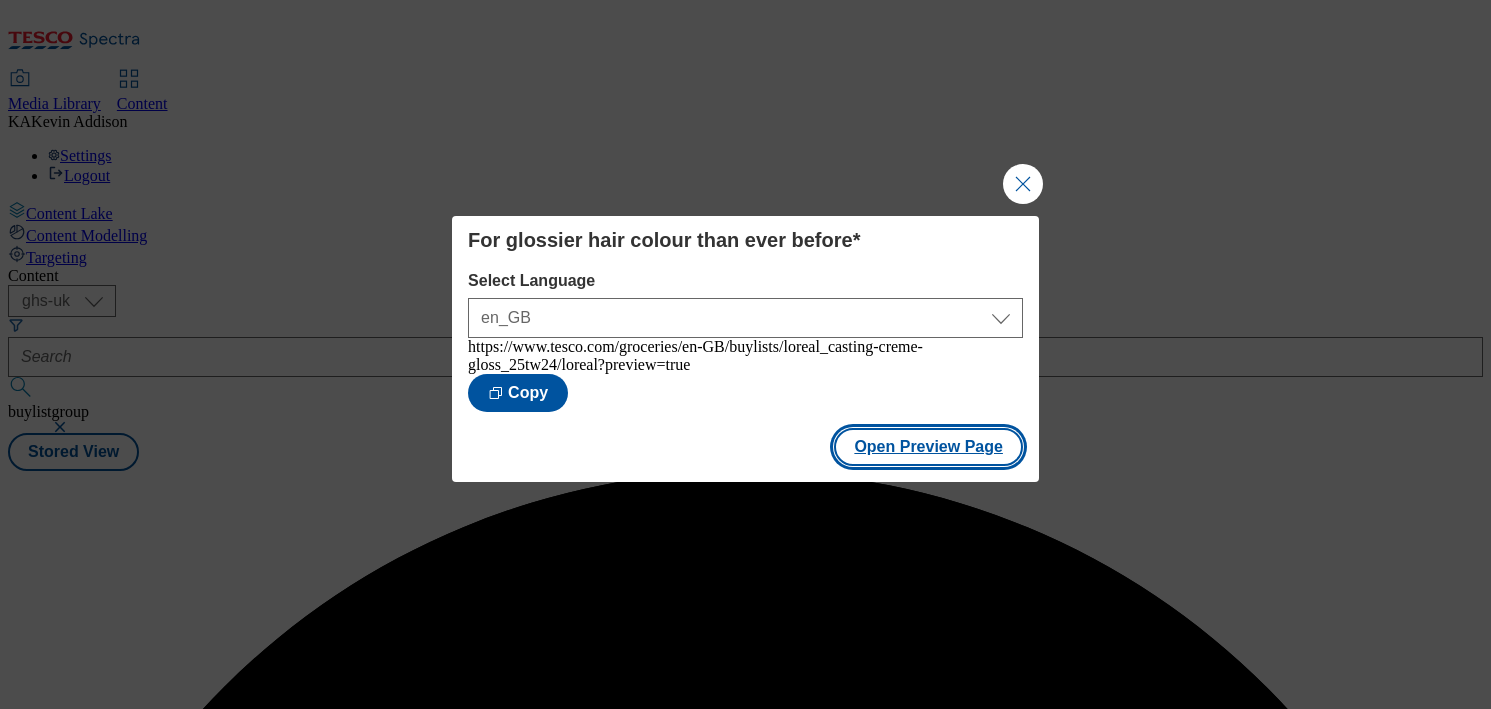 click on "Open Preview Page" at bounding box center [928, 447] 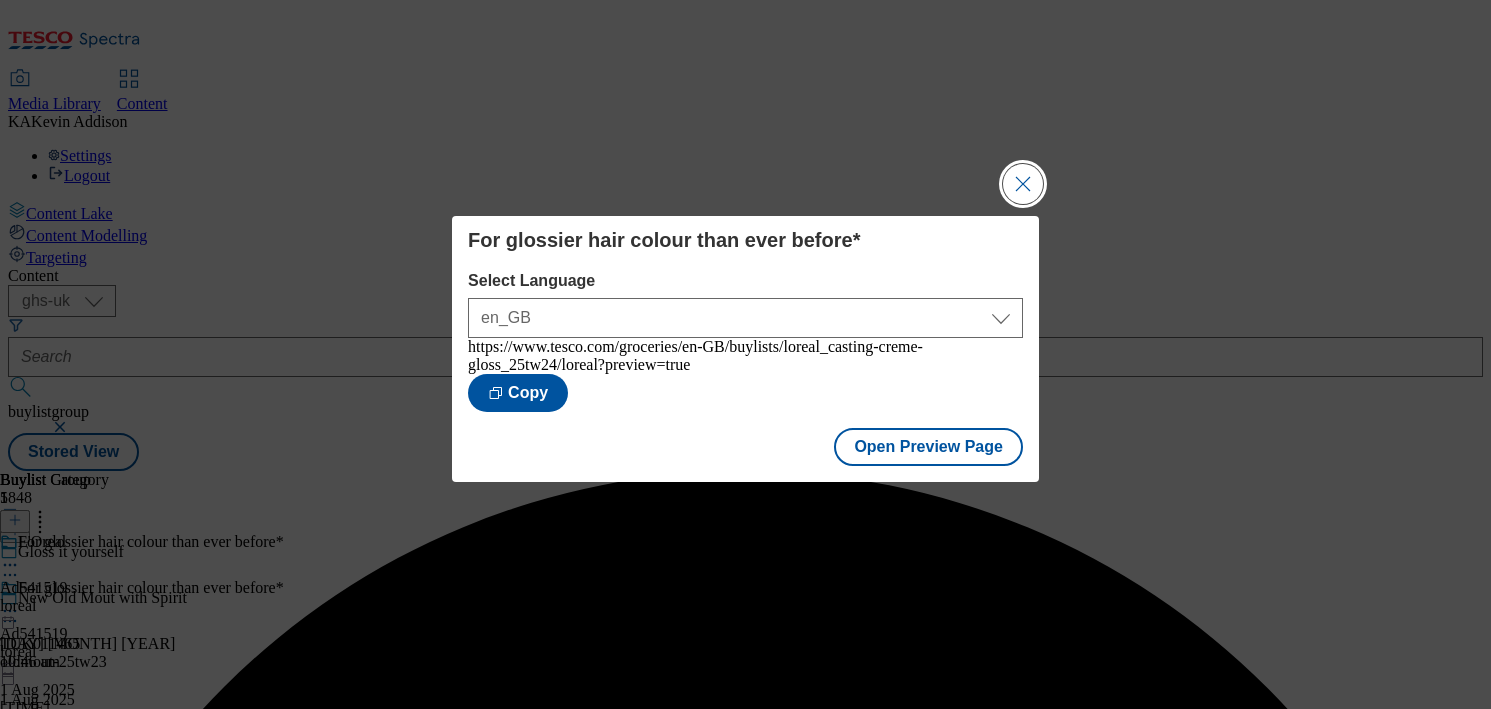 click at bounding box center [1023, 184] 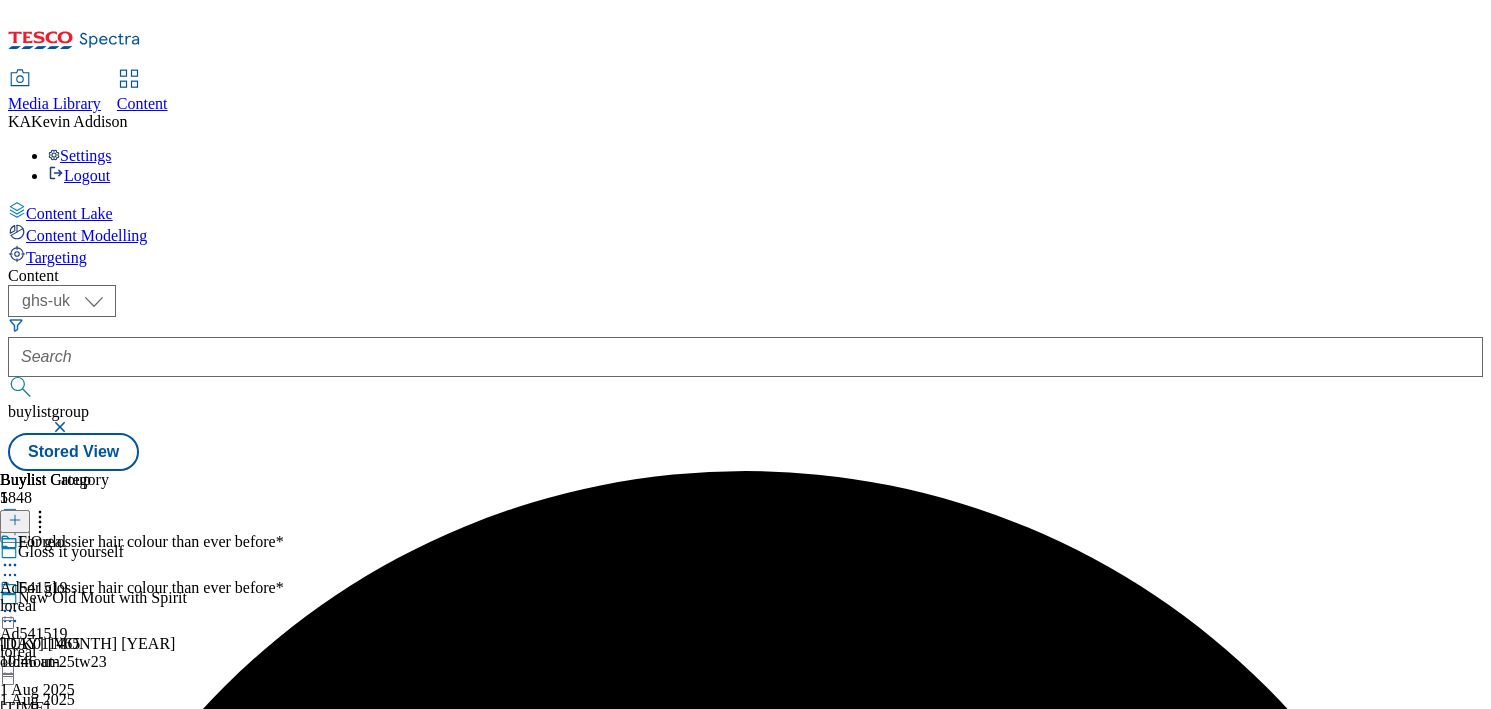 click 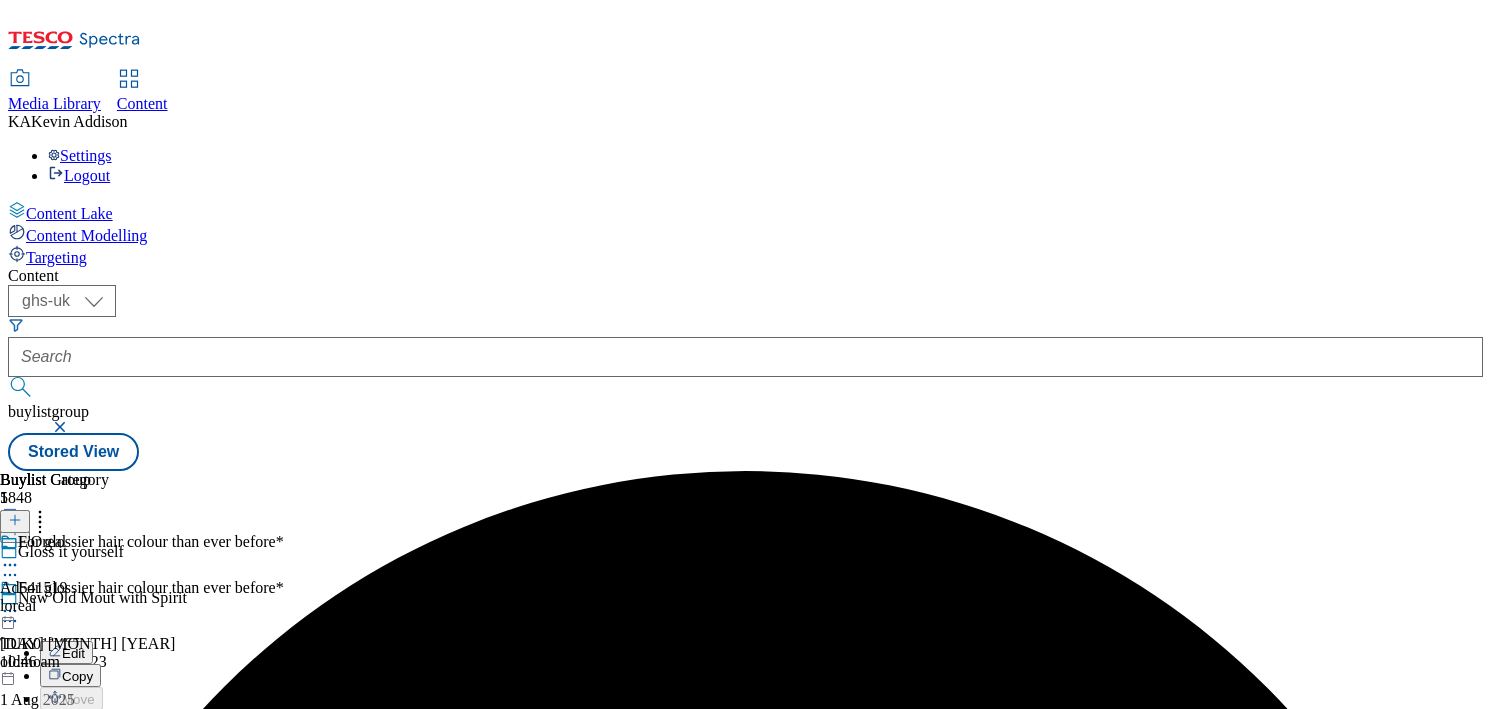 click on "Publish" at bounding box center (84, 814) 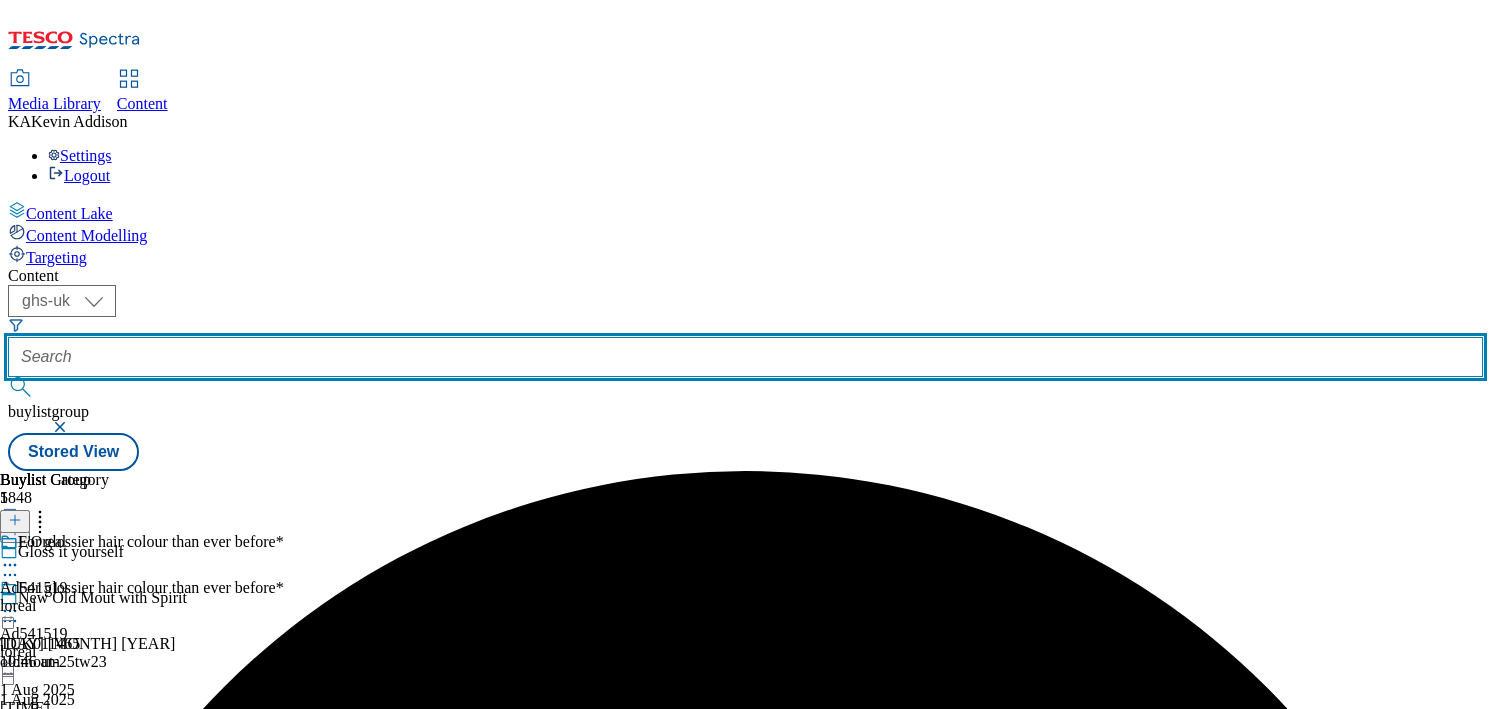 click at bounding box center (745, 357) 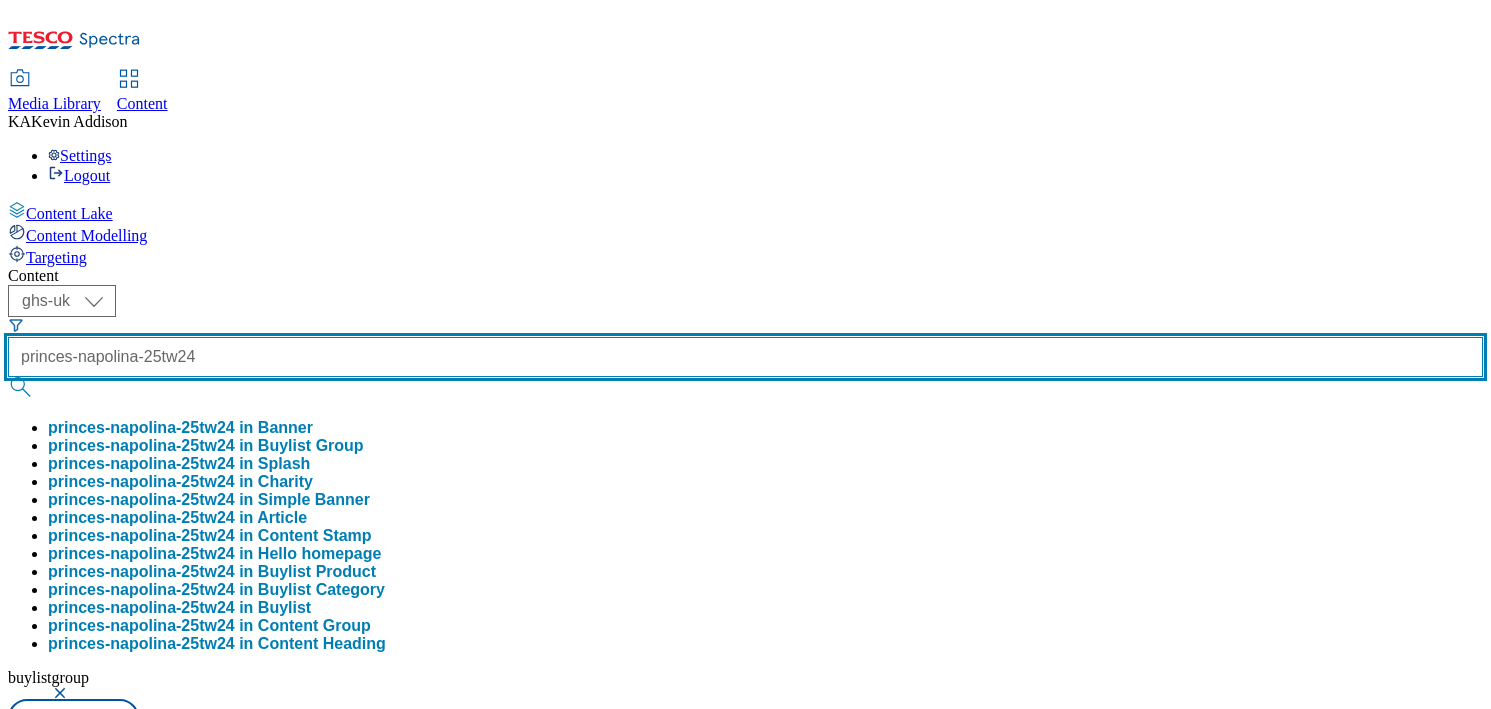 scroll, scrollTop: 0, scrollLeft: 12, axis: horizontal 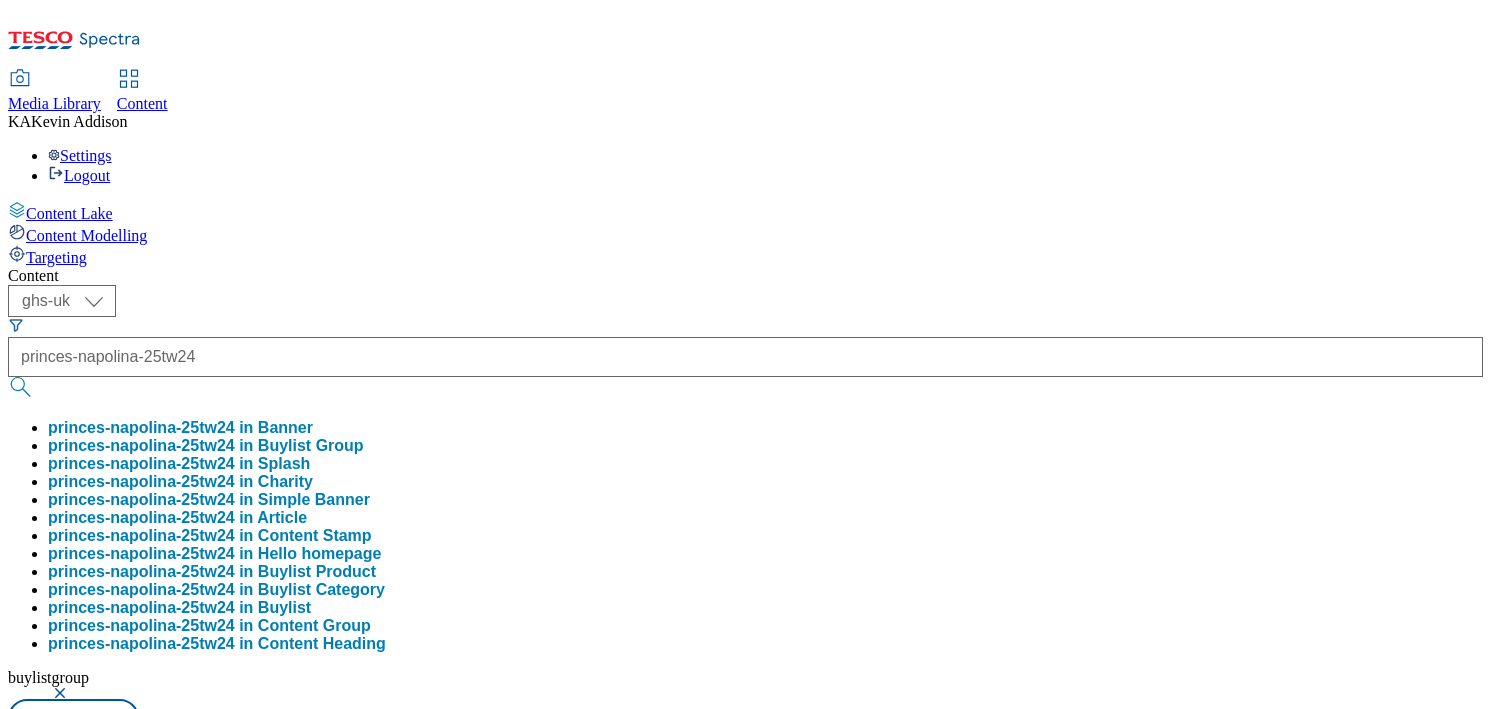 click on "princes-napolina-25tw24 in   Buylist Group" at bounding box center [206, 446] 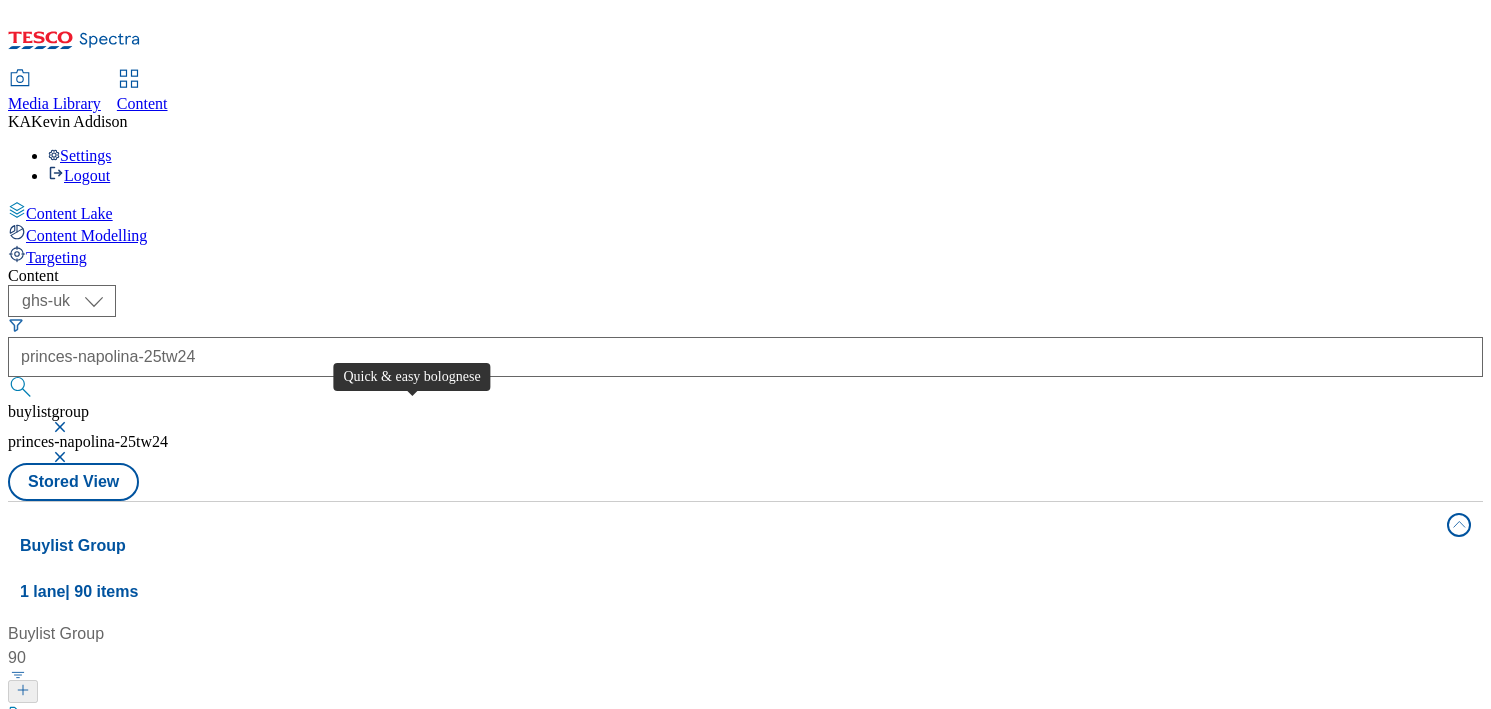 click on "Quick & easy bolognese" at bounding box center (112, 716) 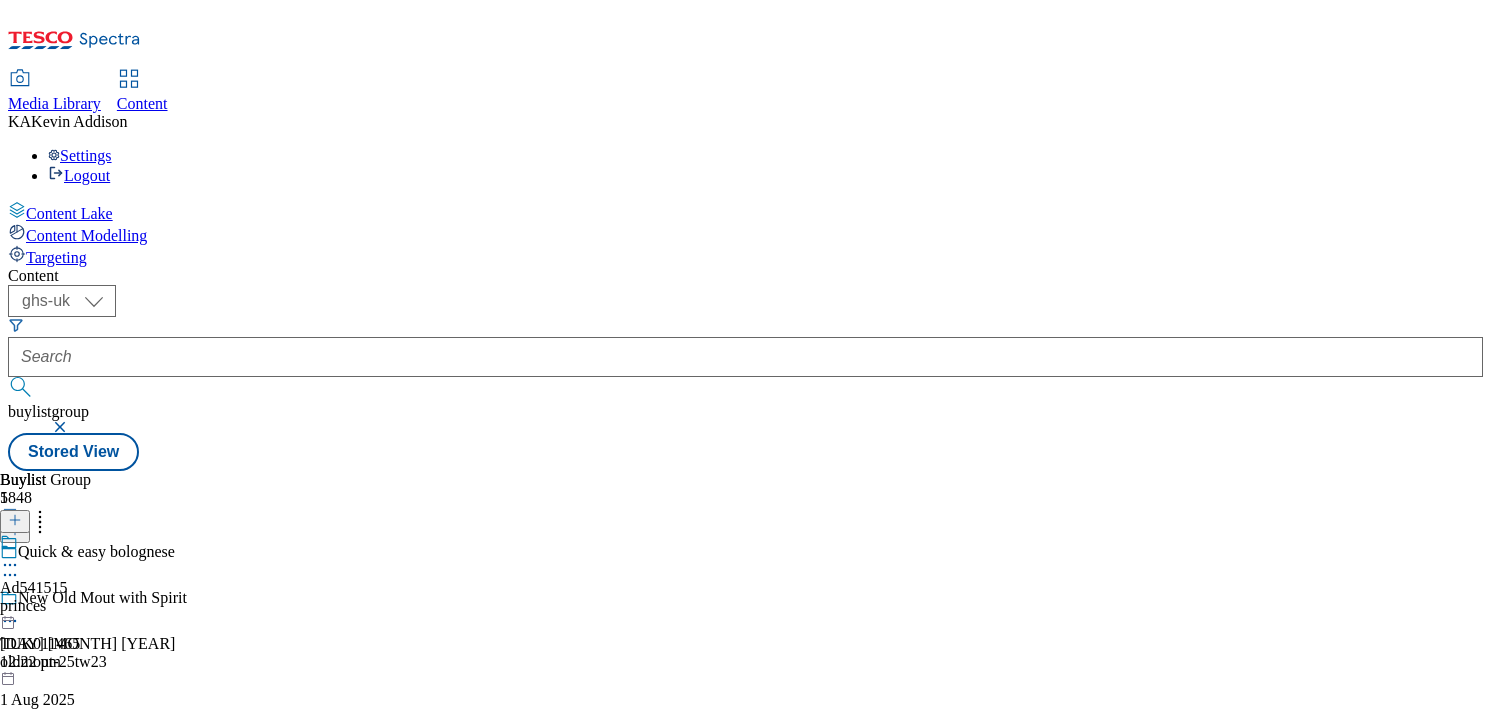 click 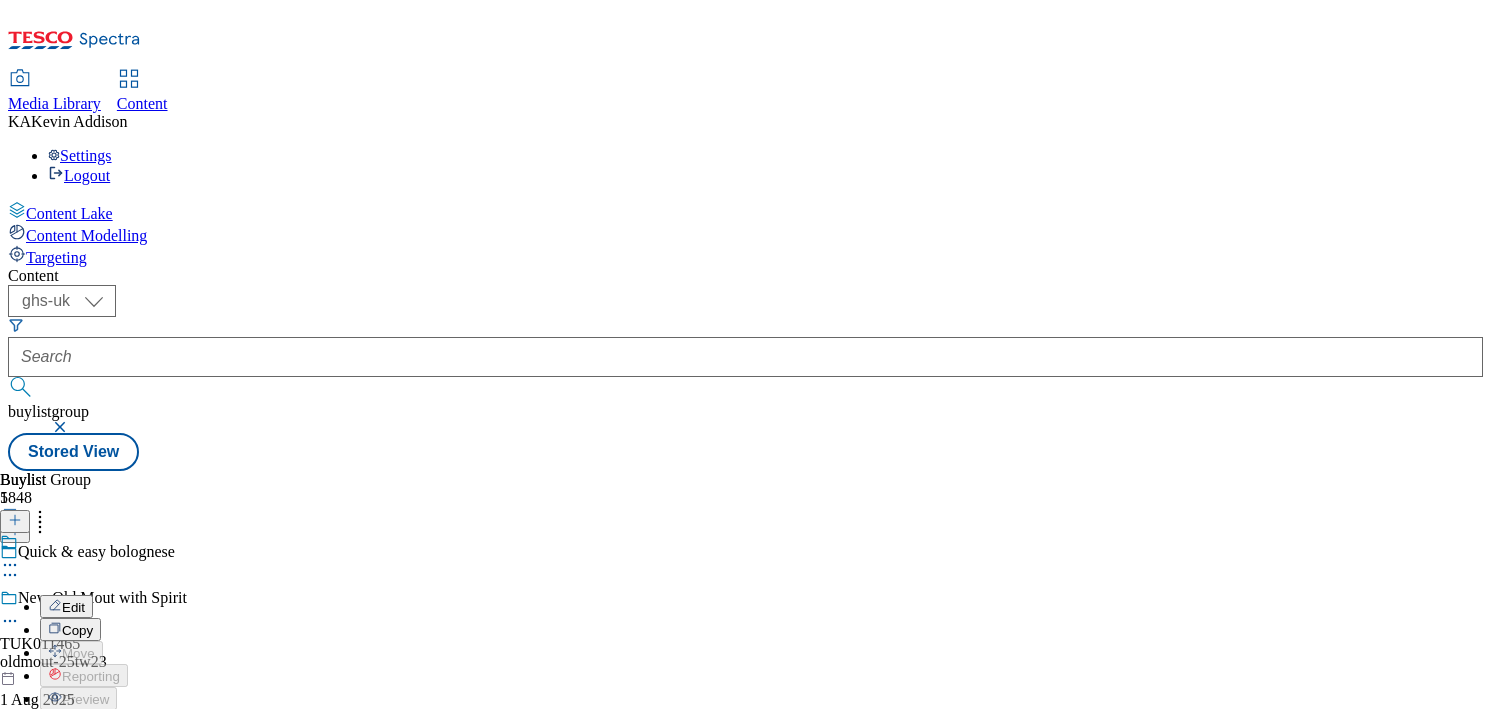 click on "Edit" at bounding box center (73, 607) 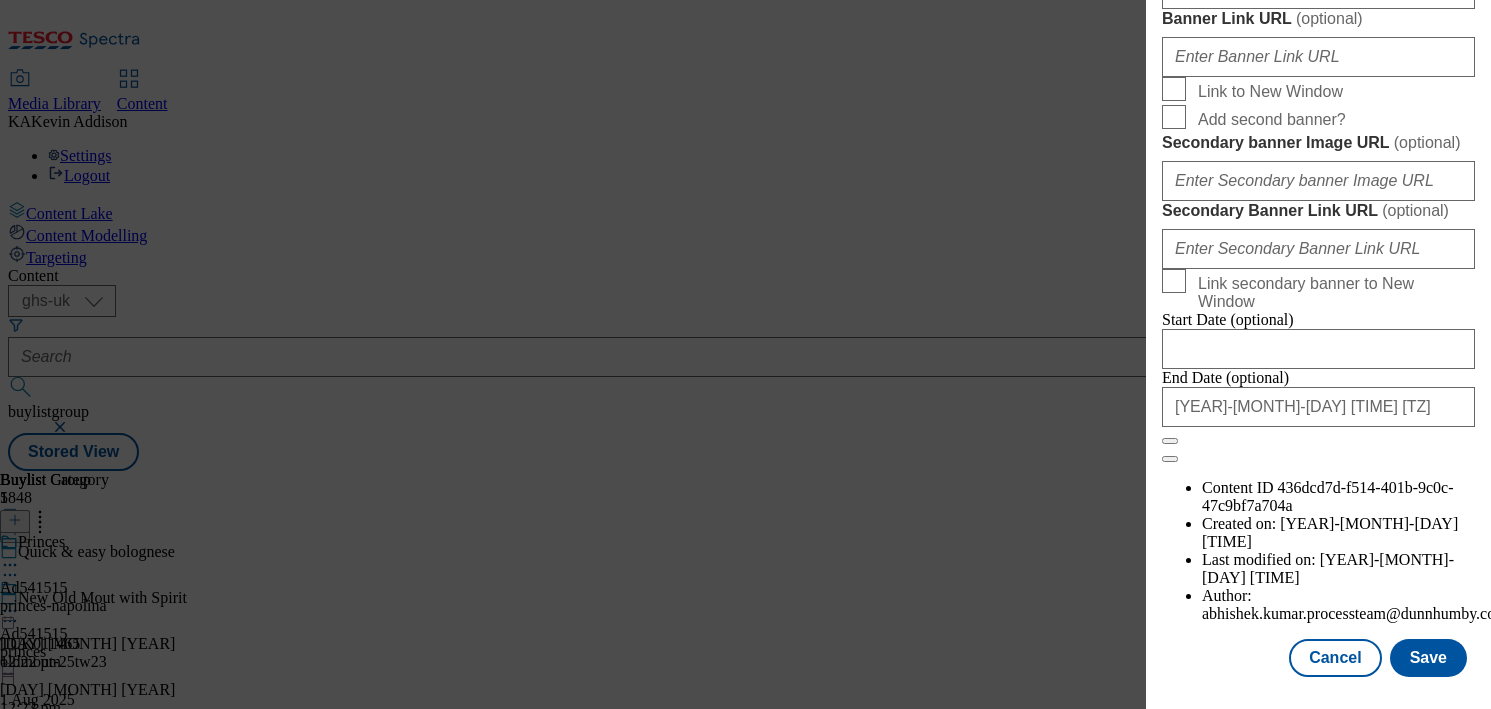 scroll, scrollTop: 1800, scrollLeft: 0, axis: vertical 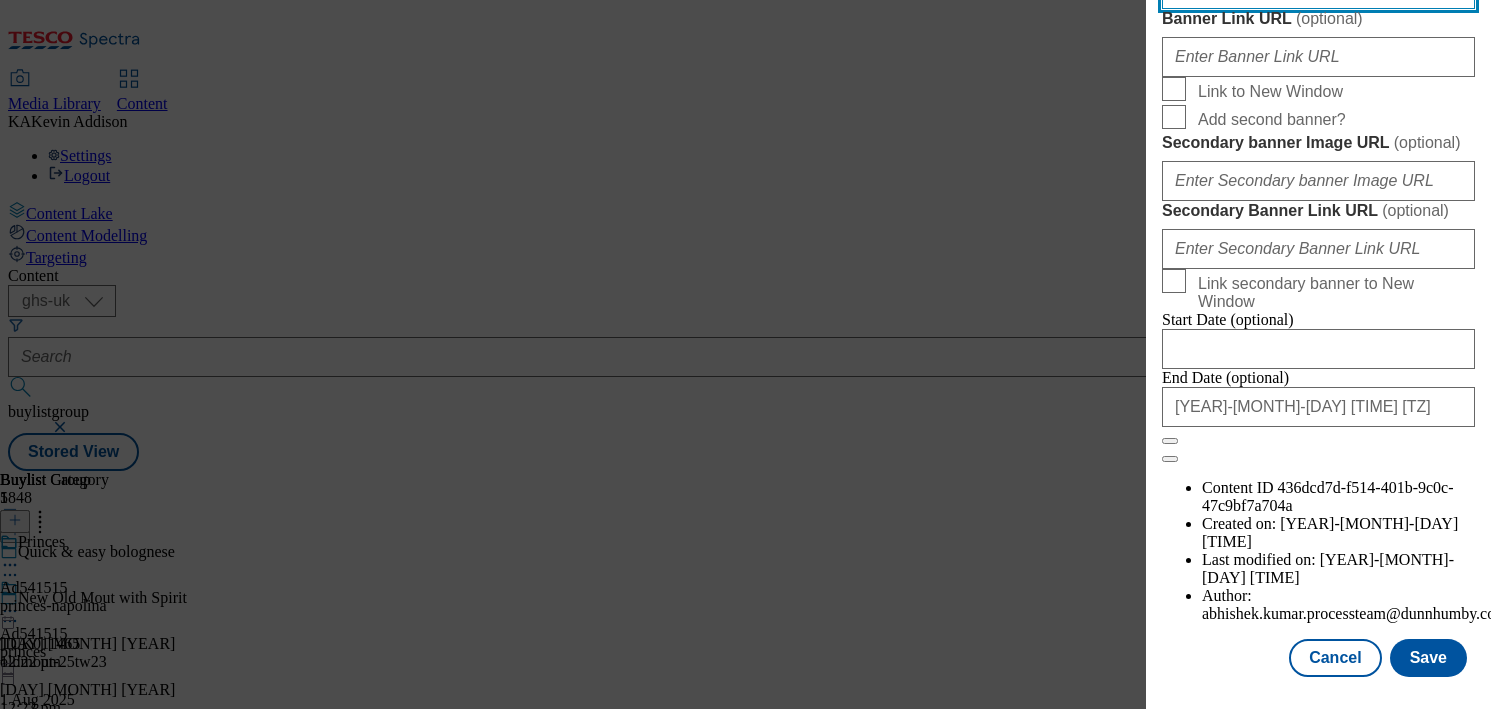 click on "Banner Image URL   ( optional )" at bounding box center (1318, -11) 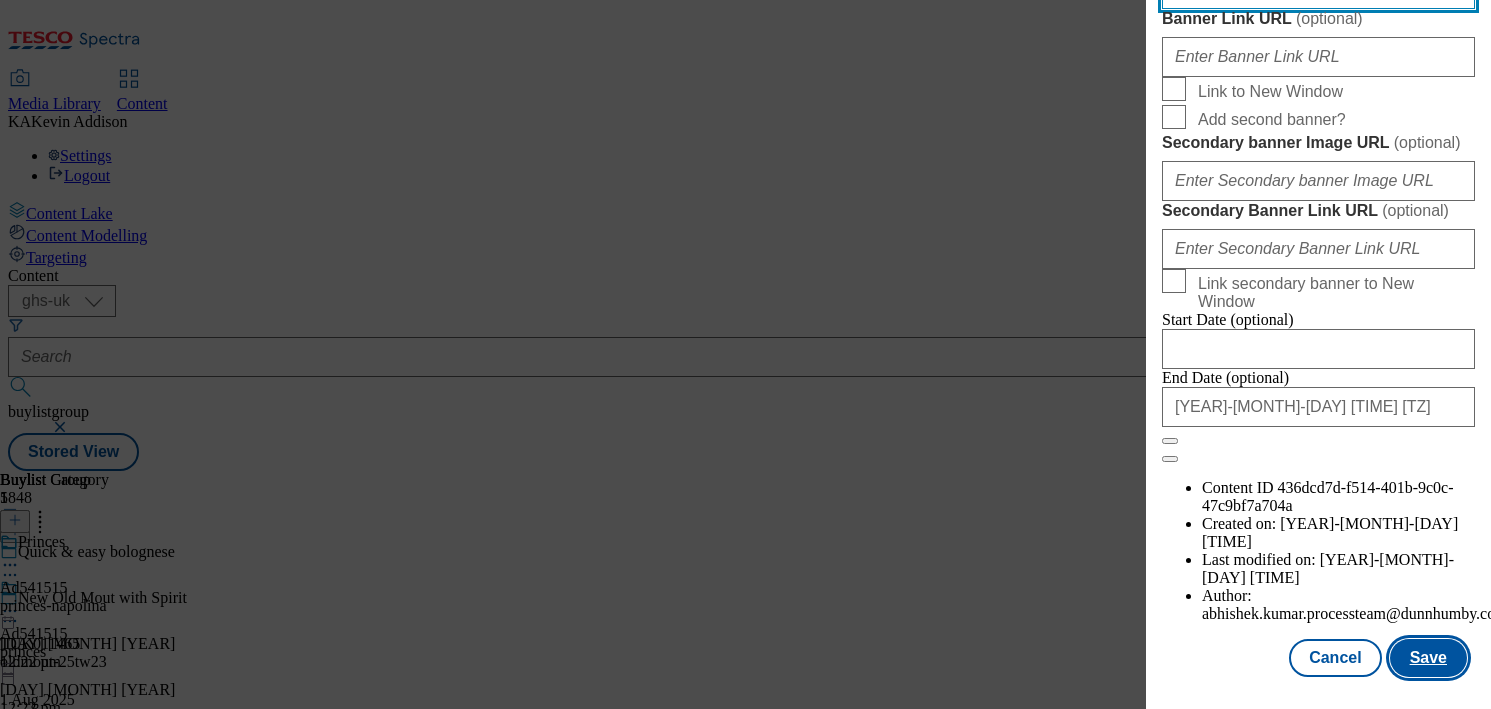 type on "https://digitalcontent.api.tesco.com/v2/media/ghs-mktg/c1758c58-b831-4fc7-ae9b-e312530daa8f/1753701699392-ad541515_Napolina_LegoBrand_H_1184x333_V1.jpeg" 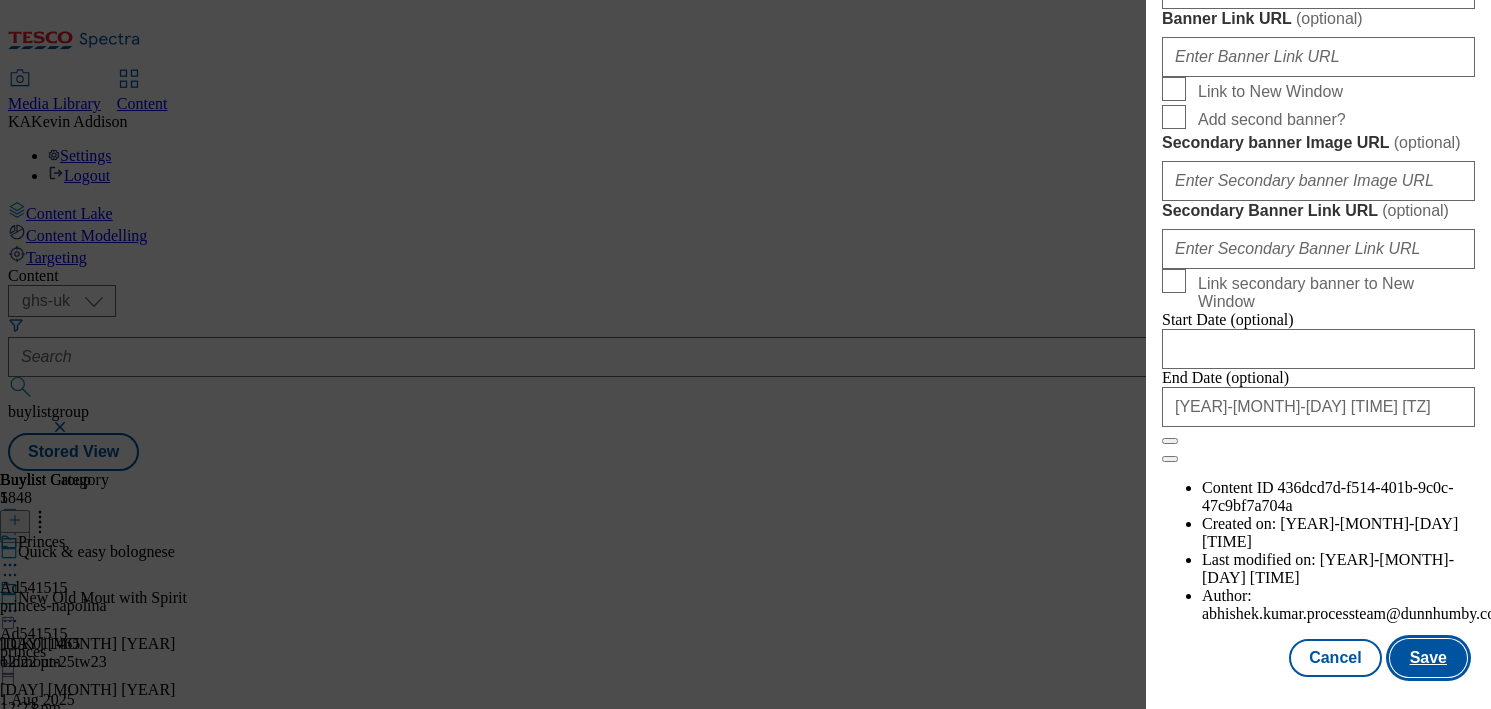 click on "Save" at bounding box center [1428, 658] 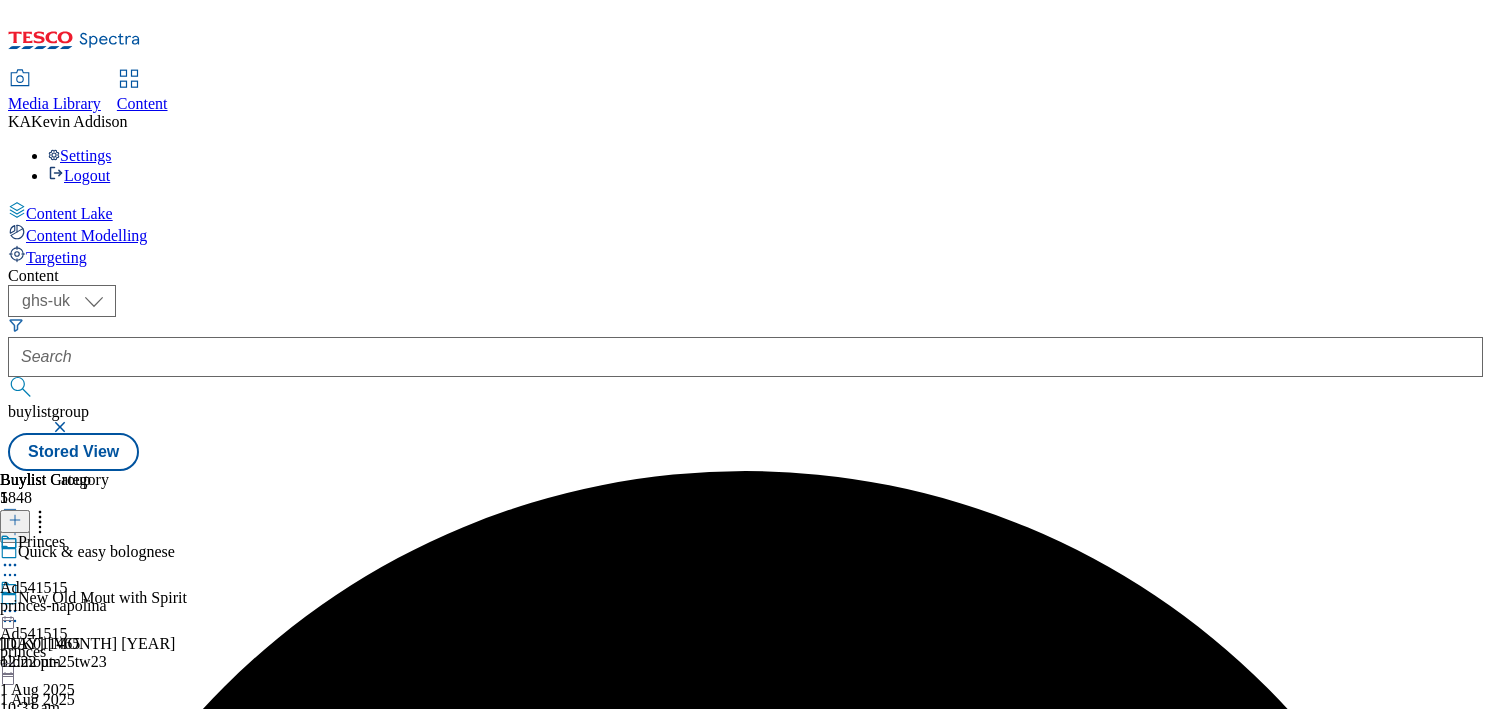 click 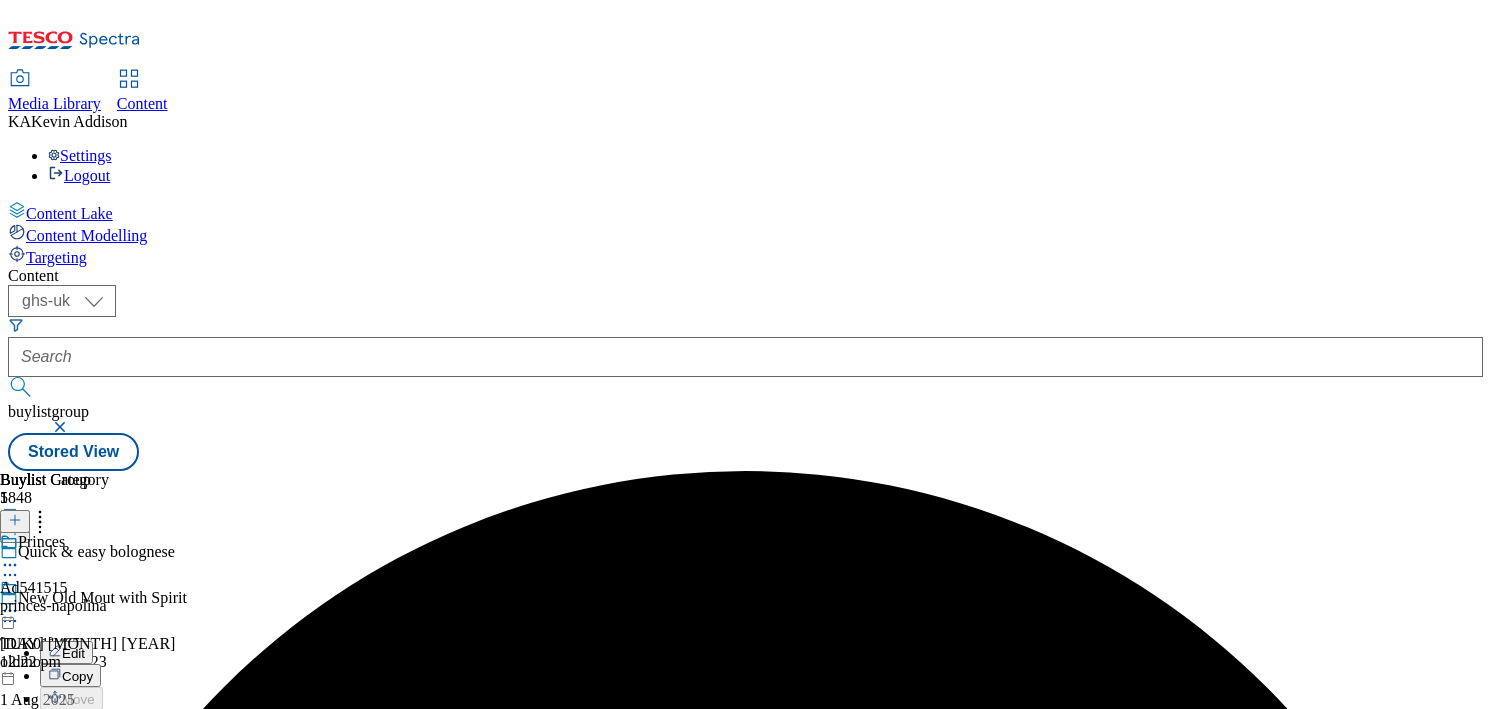 click on "Preview" at bounding box center (85, 745) 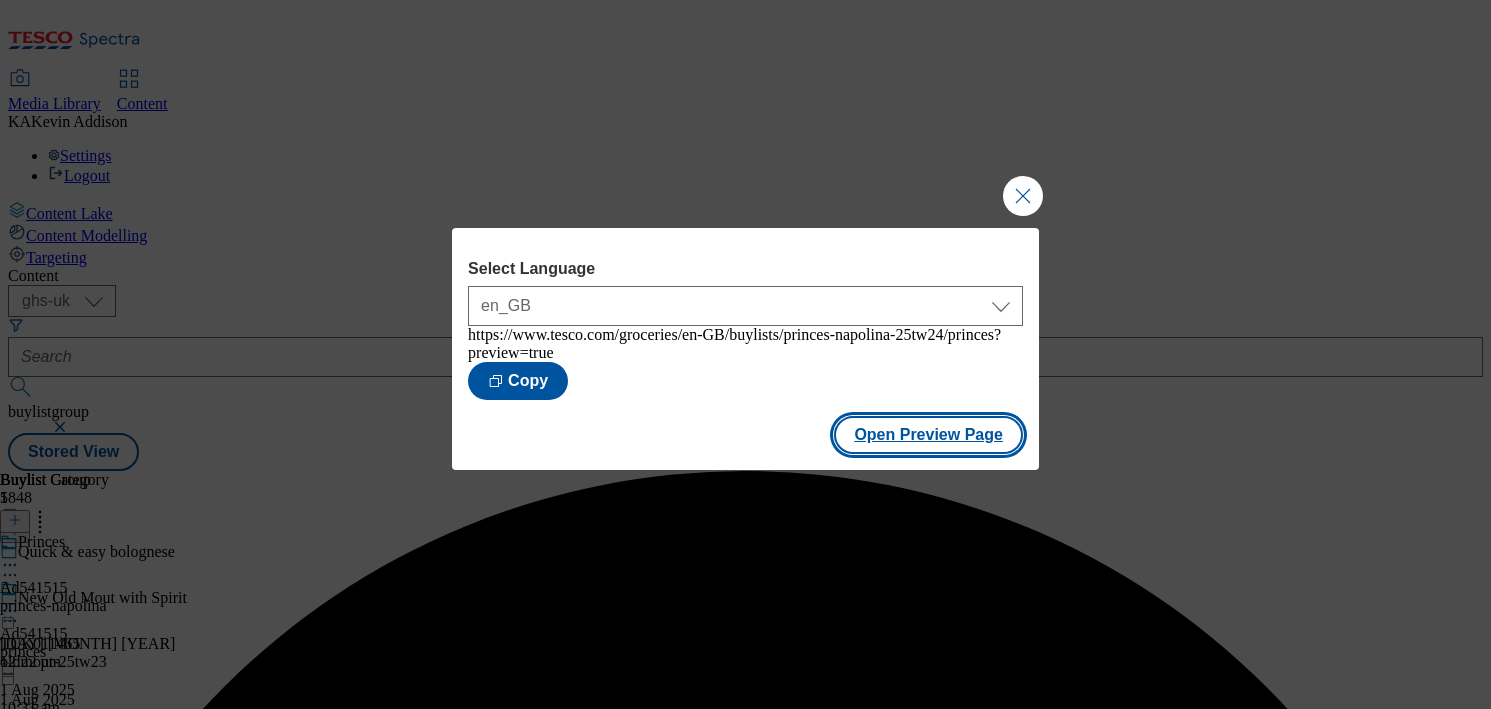 click on "Open Preview Page" at bounding box center (928, 435) 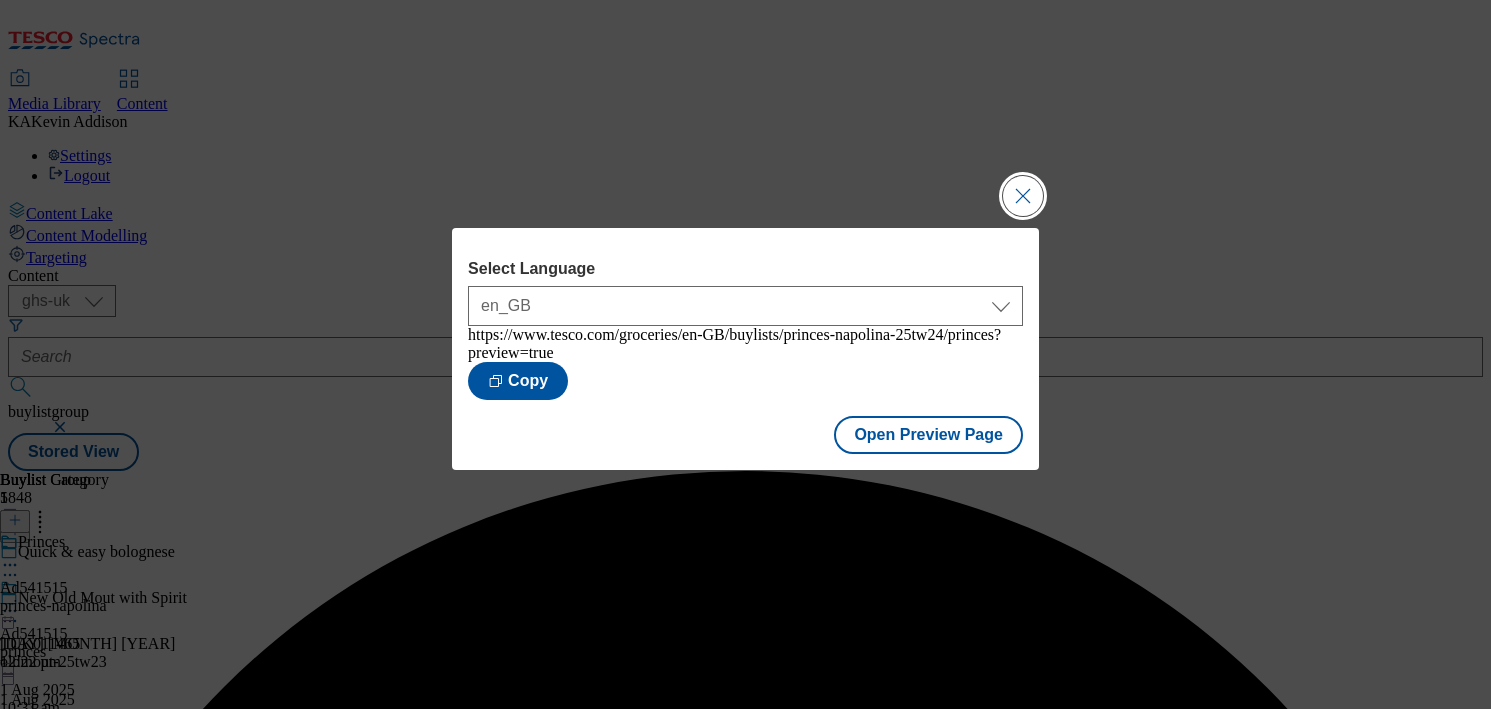 click at bounding box center [1023, 196] 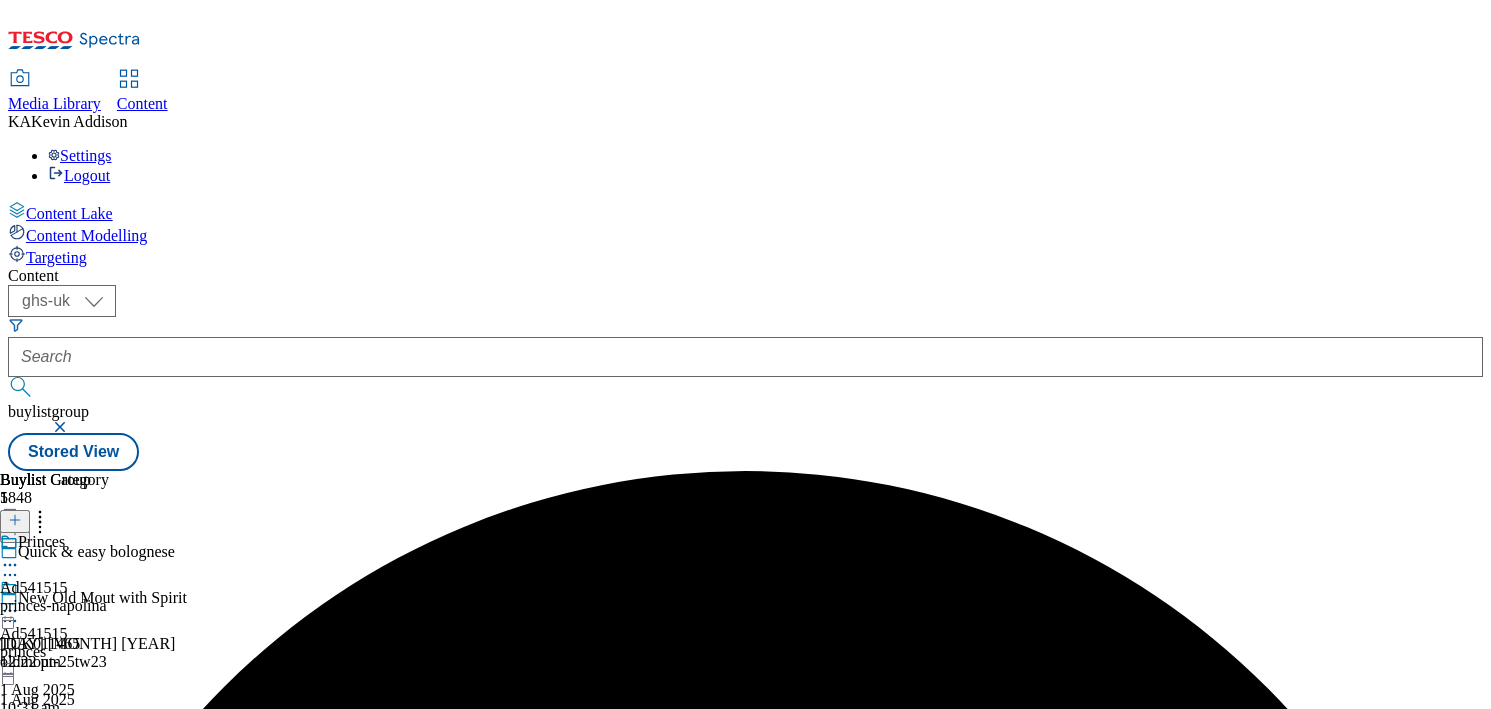 click 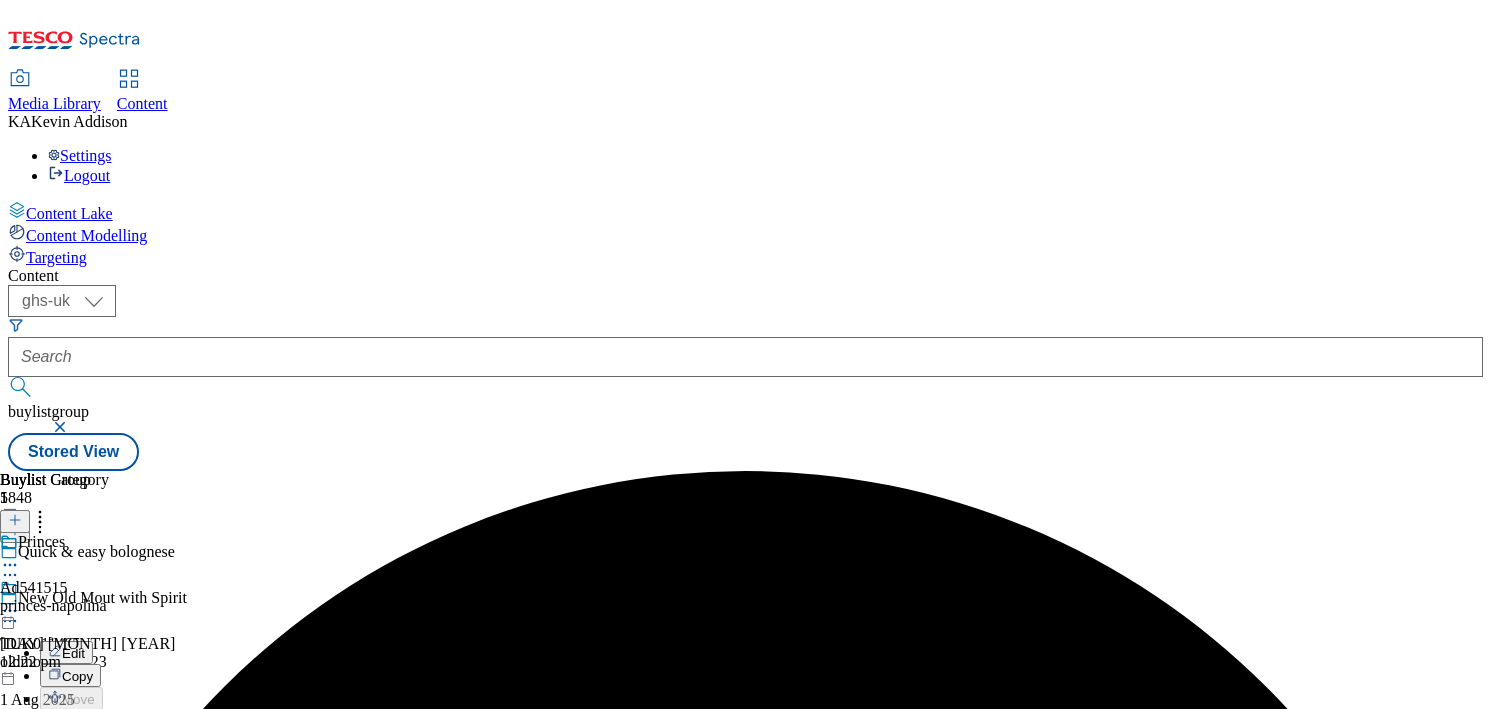 click on "Publish" at bounding box center [84, 814] 